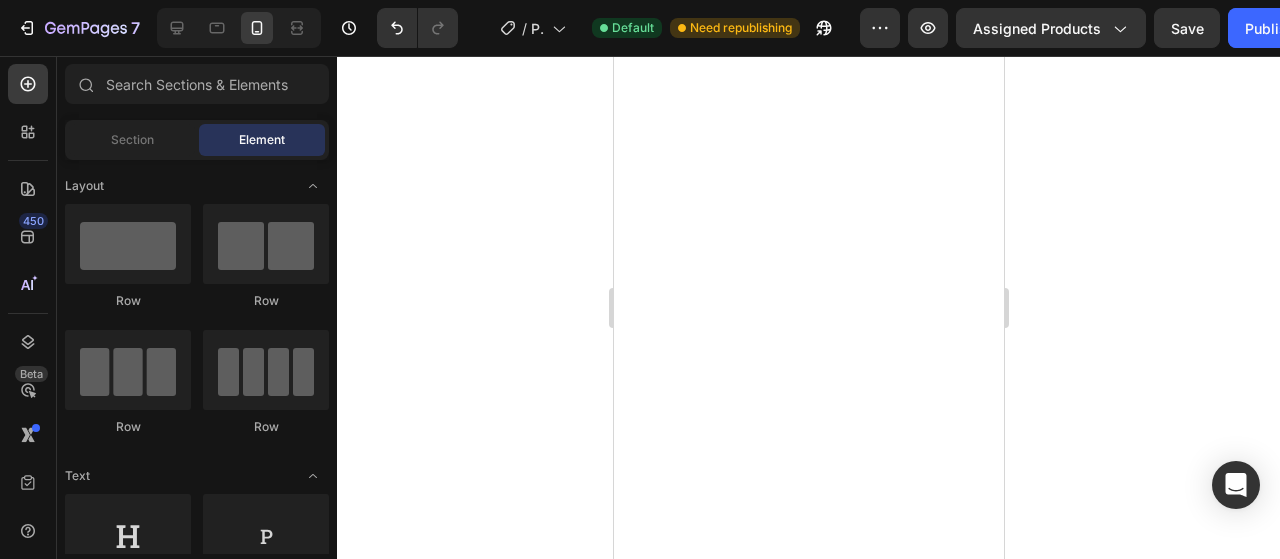scroll, scrollTop: 0, scrollLeft: 0, axis: both 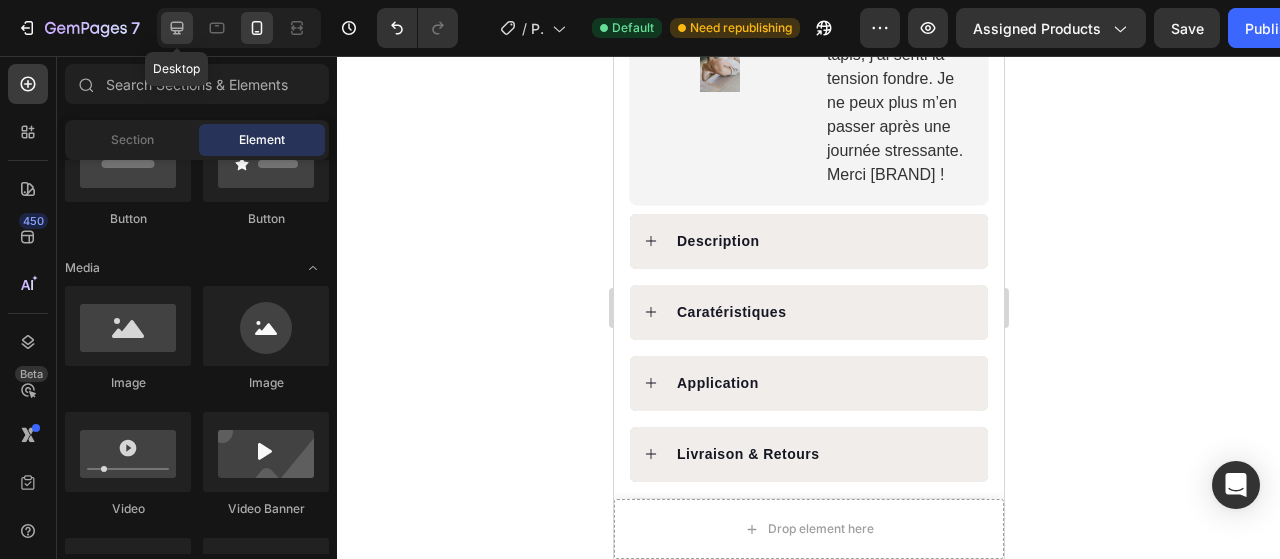 click 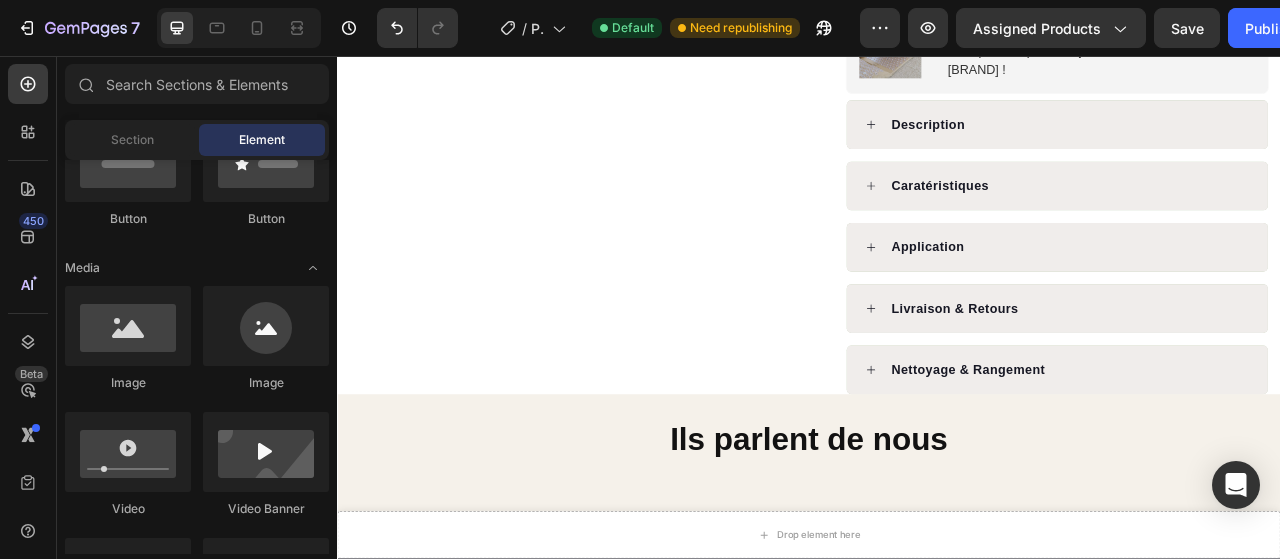 scroll, scrollTop: 955, scrollLeft: 0, axis: vertical 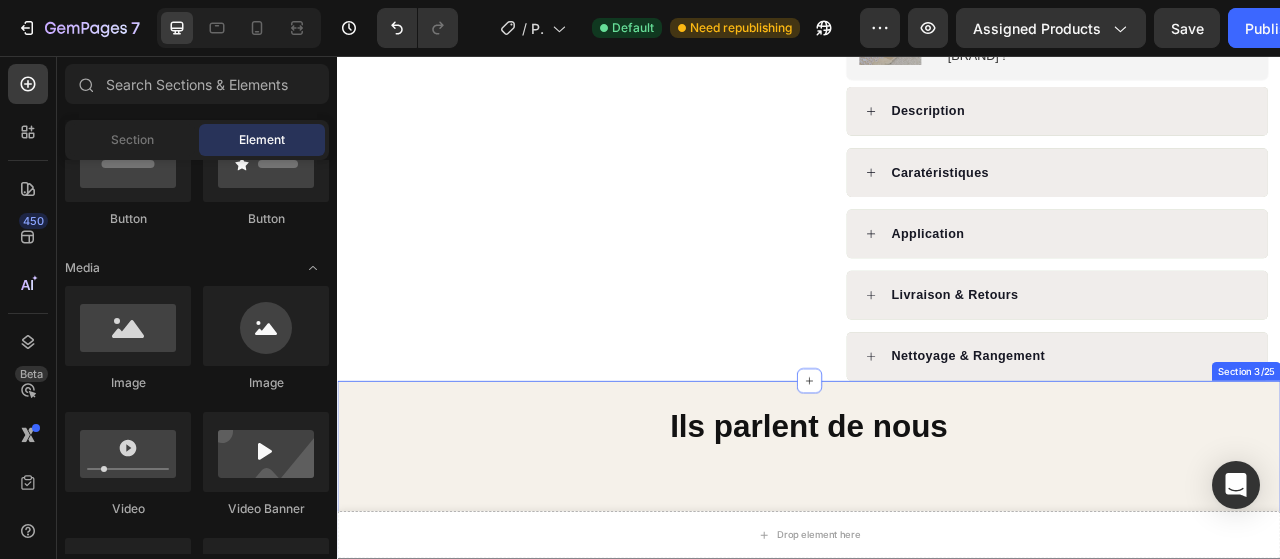 click on "Ils parlent de nous  Heading Image Image Image Image Image Image Image Image Image Image Marquee" at bounding box center [937, 646] 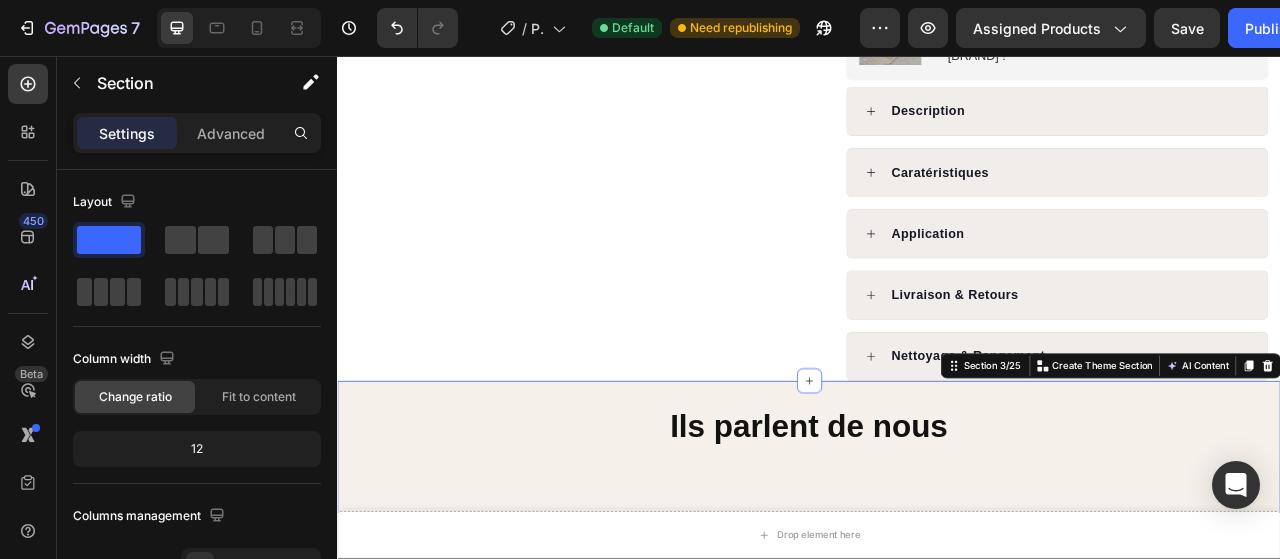 click on "Ils parlent de nous  Heading Image Image Image Image Image Image Image Image Image Image Marquee" at bounding box center [937, 646] 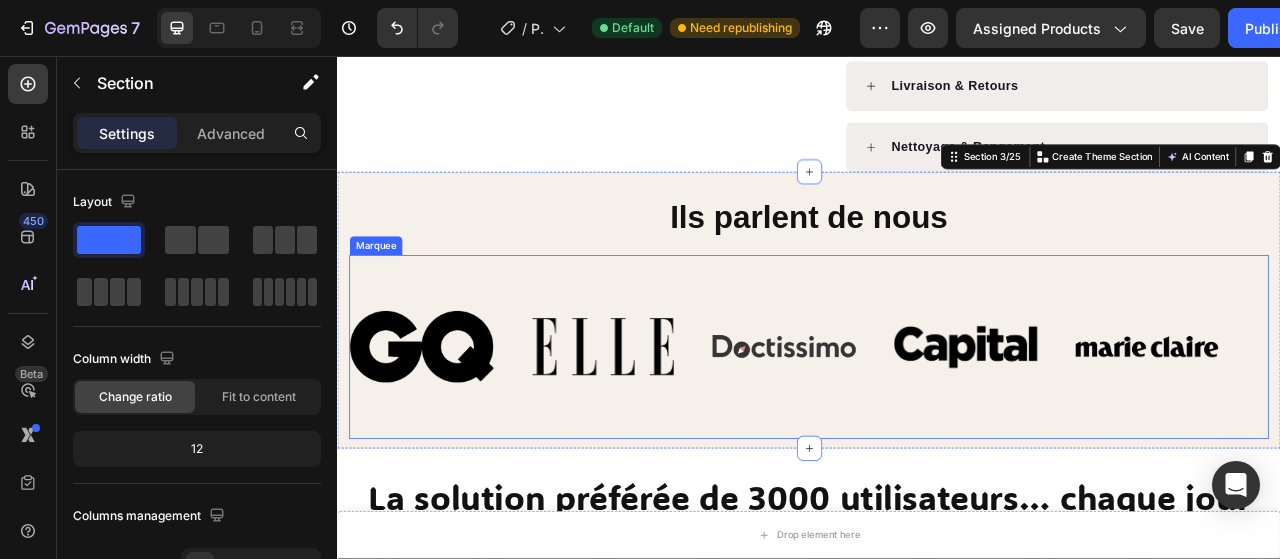 scroll, scrollTop: 1222, scrollLeft: 0, axis: vertical 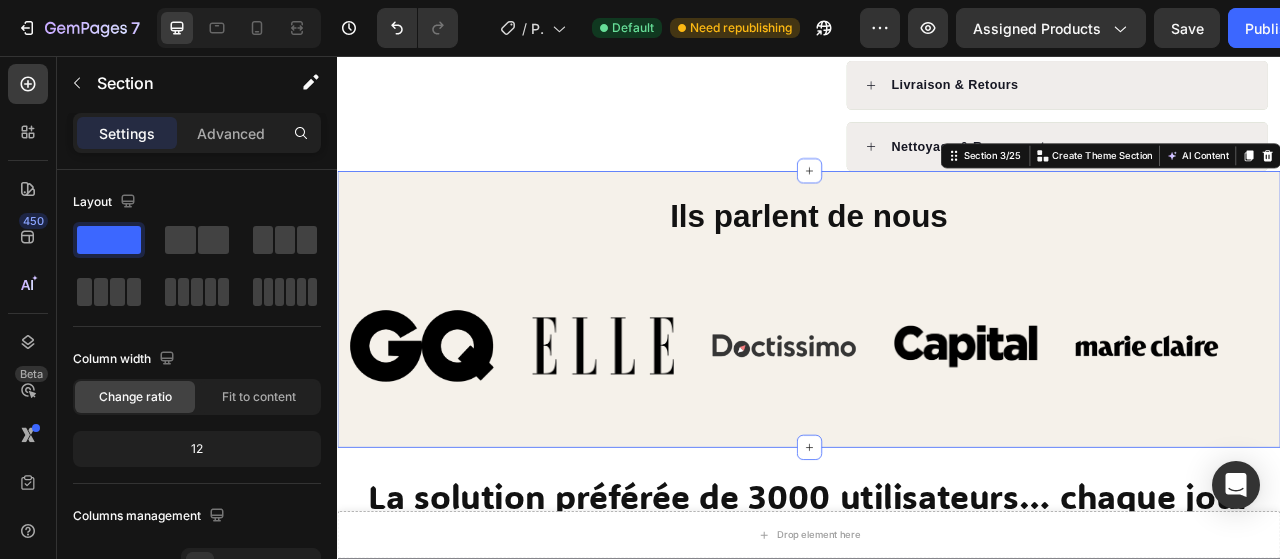 click on "Ils parlent de nous  Heading Image Image Image Image Image Image Image Image Image Image Marquee" at bounding box center (937, 379) 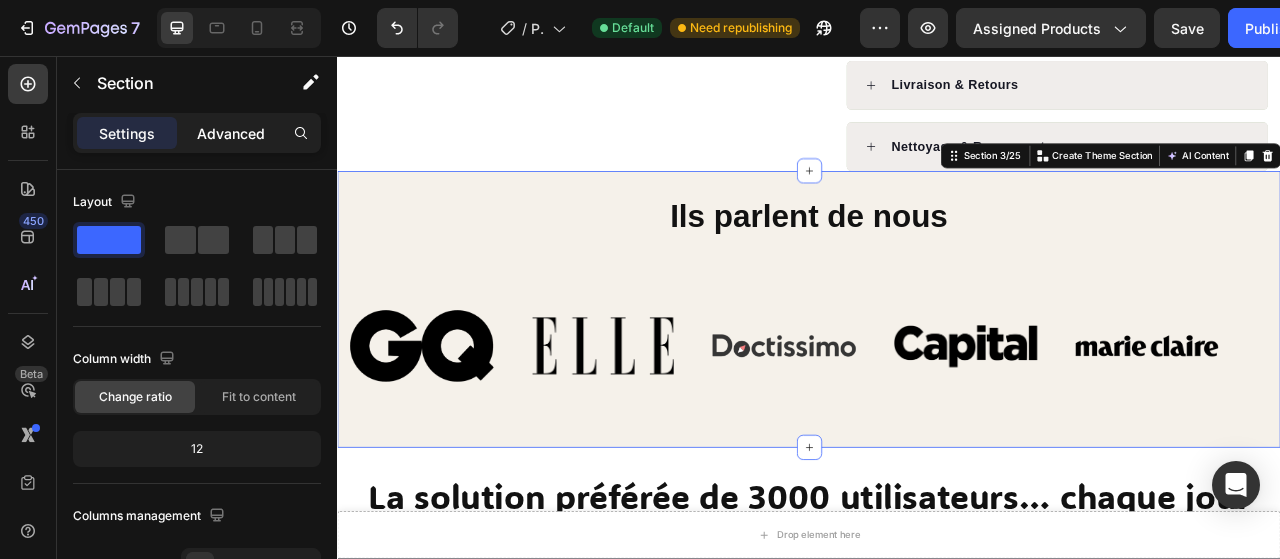 click on "Advanced" at bounding box center [231, 133] 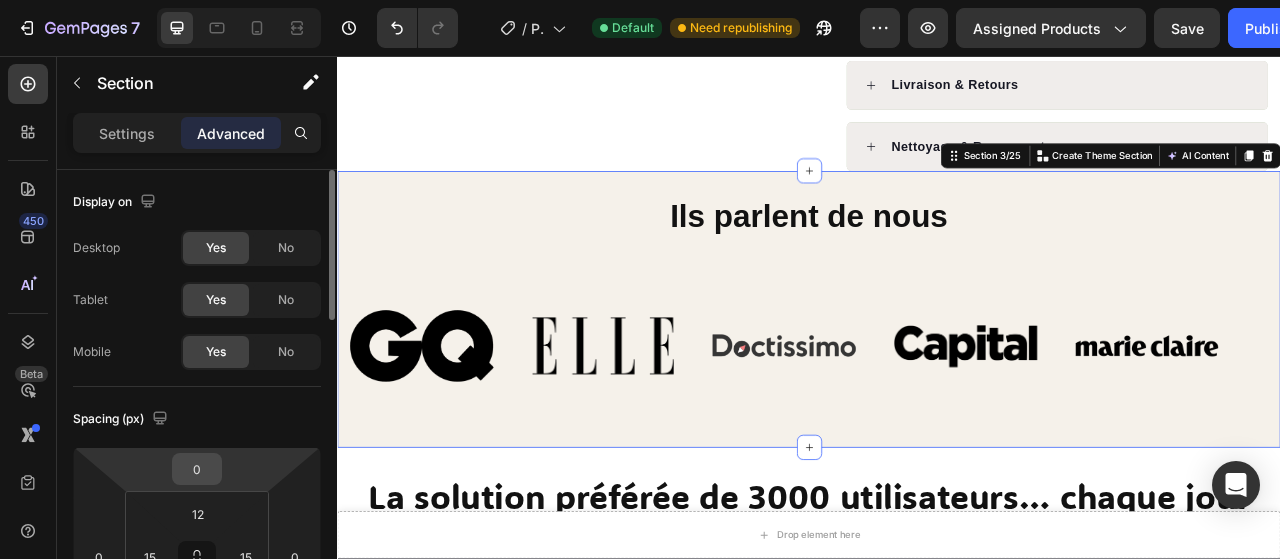 click on "0" at bounding box center [197, 469] 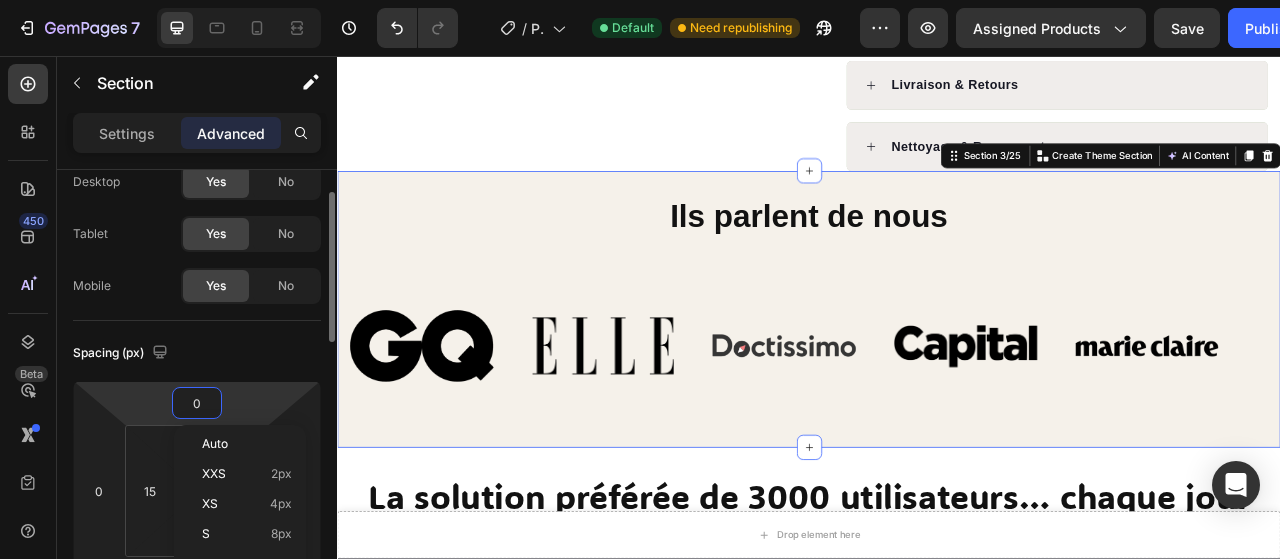 scroll, scrollTop: 141, scrollLeft: 0, axis: vertical 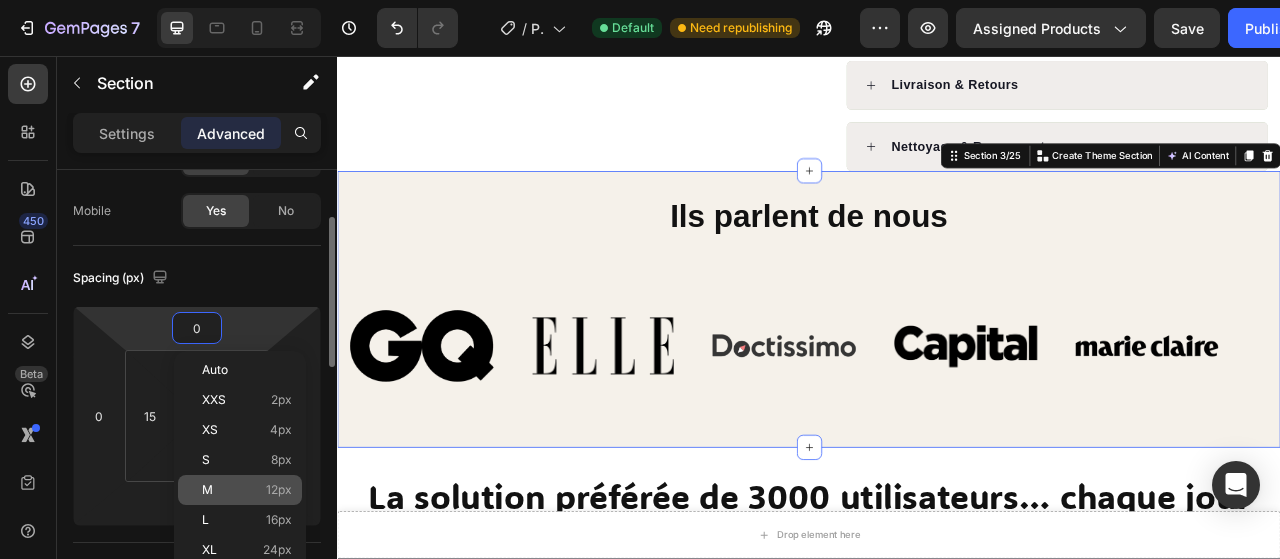 click on "12px" at bounding box center [279, 490] 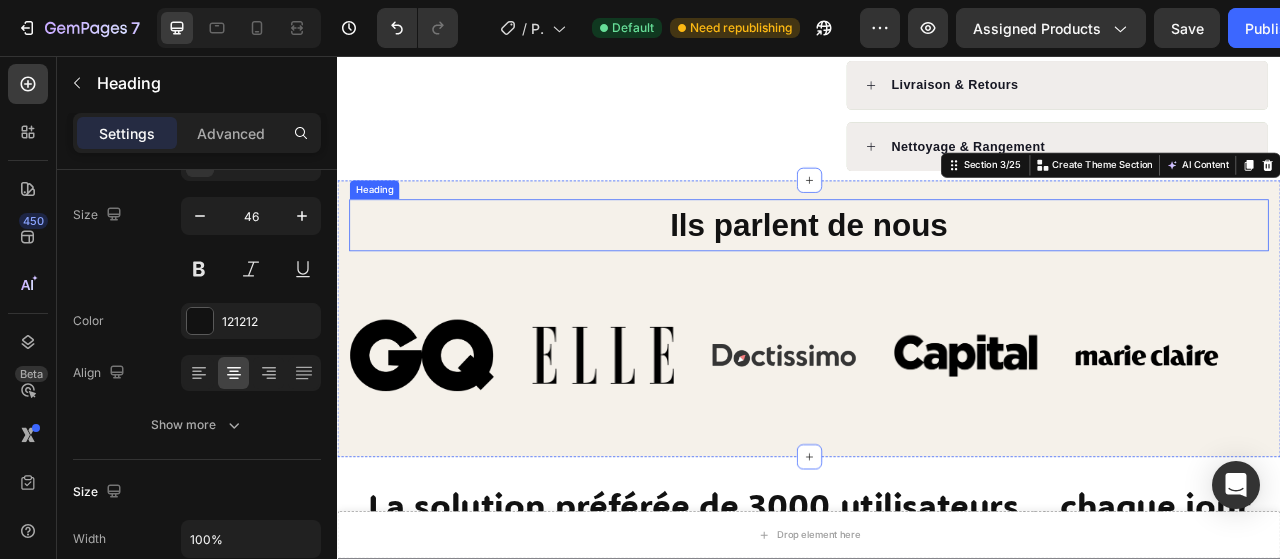 click on "Ils parlent de nous" at bounding box center (937, 272) 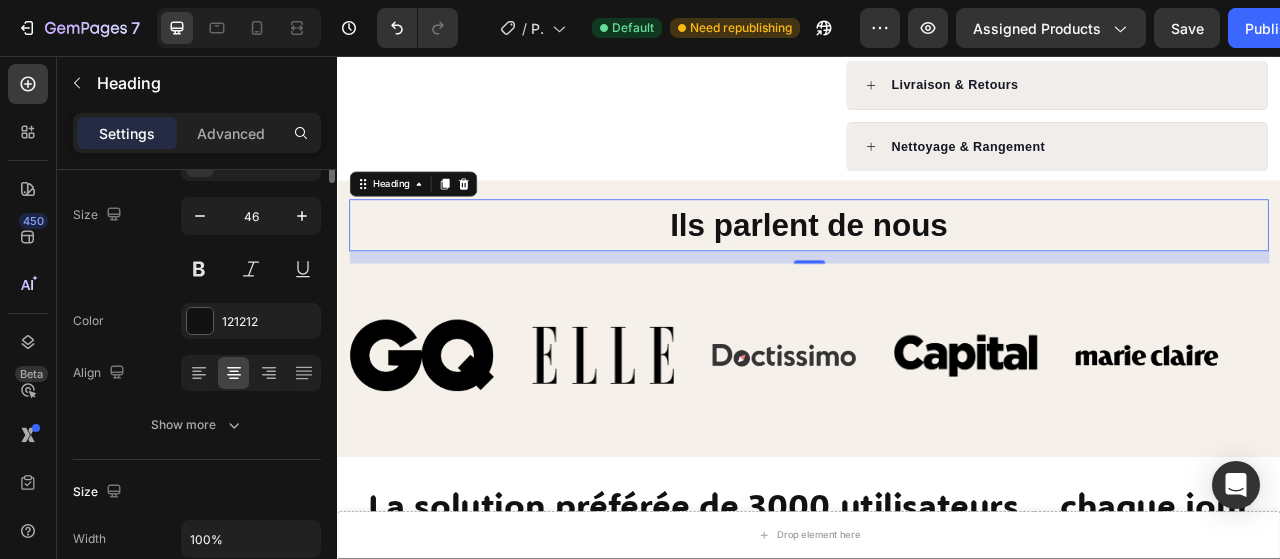 scroll, scrollTop: 0, scrollLeft: 0, axis: both 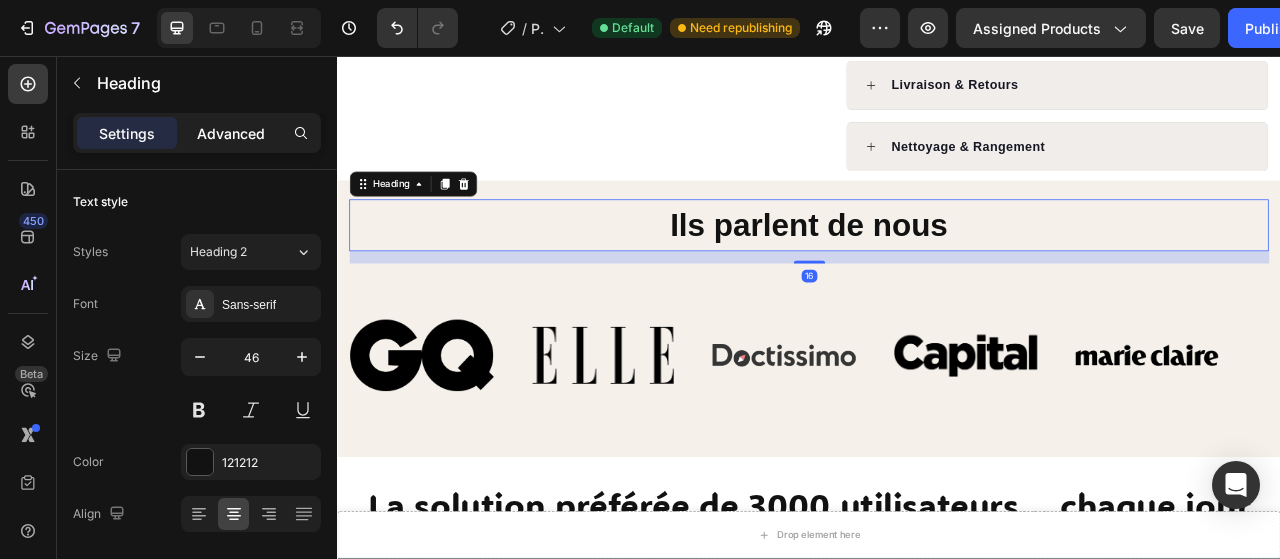 click on "Advanced" at bounding box center [231, 133] 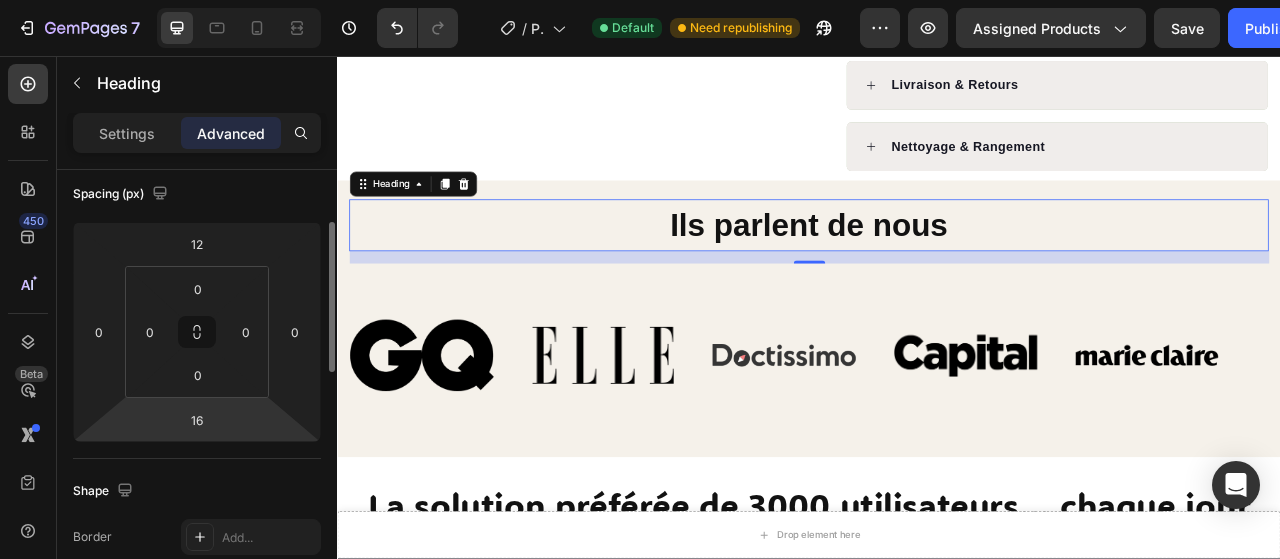 scroll, scrollTop: 234, scrollLeft: 0, axis: vertical 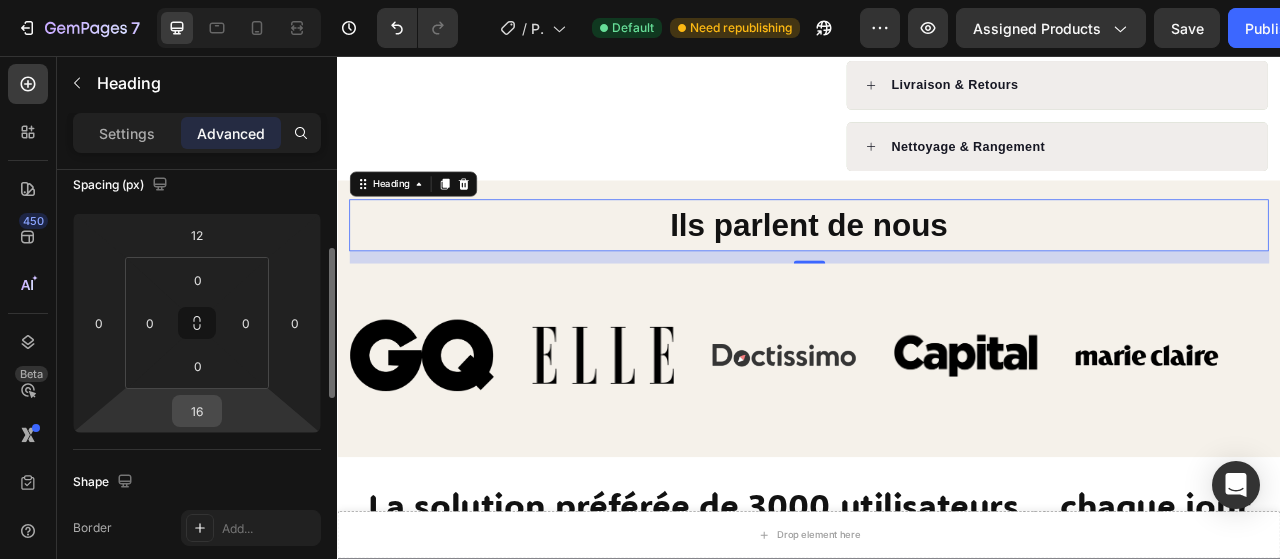 click on "16" at bounding box center [197, 411] 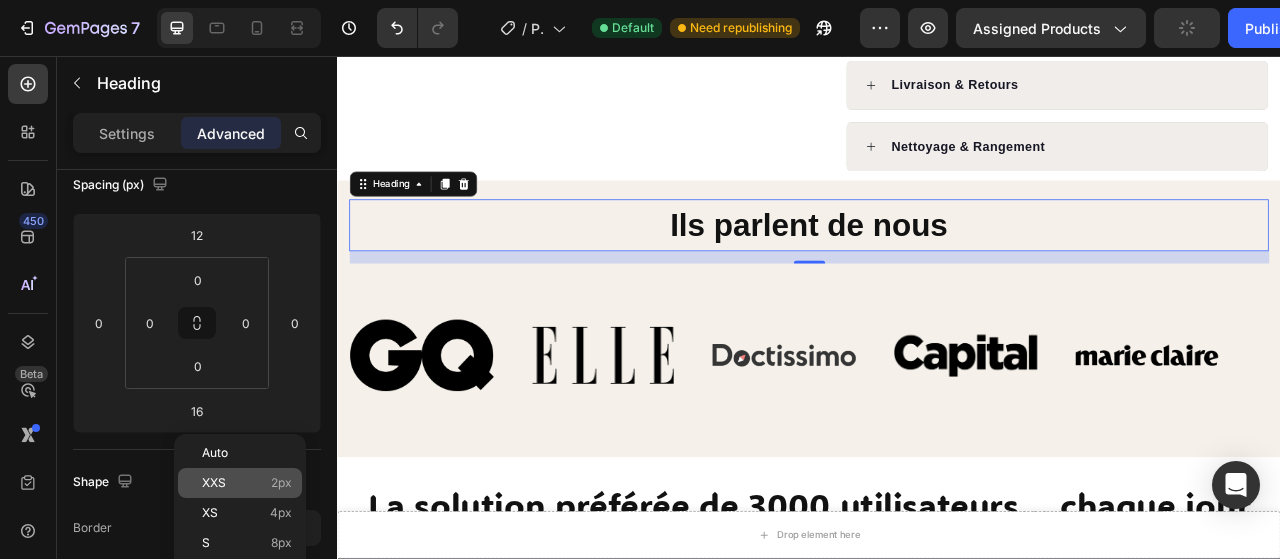 click on "XXS 2px" at bounding box center (247, 483) 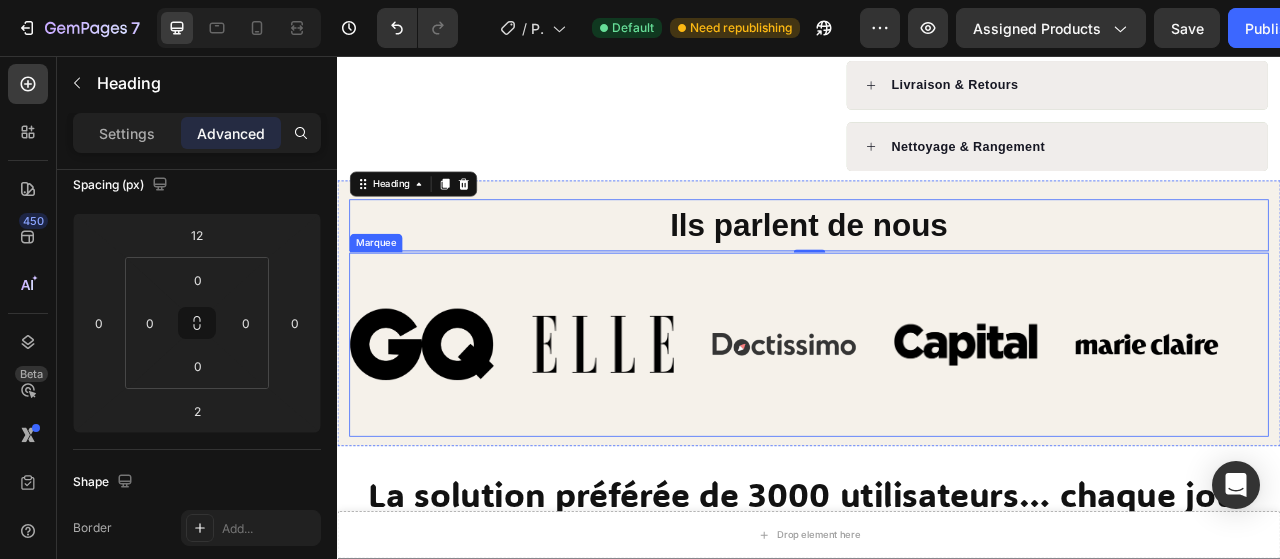 click on "Image Image Image Image Image" at bounding box center [929, 423] 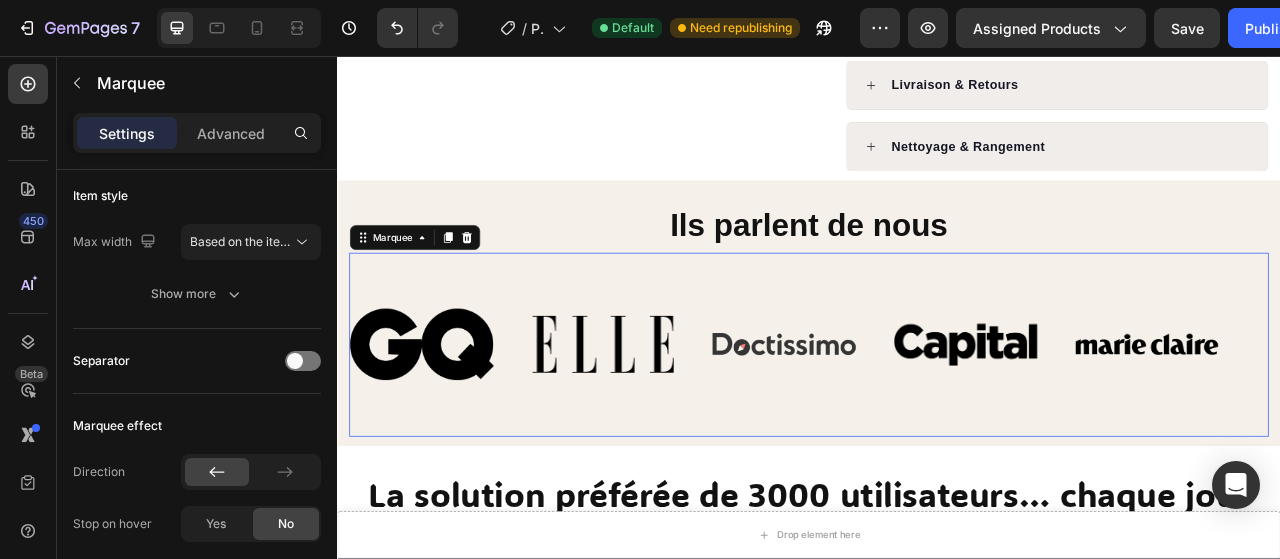 scroll, scrollTop: 0, scrollLeft: 0, axis: both 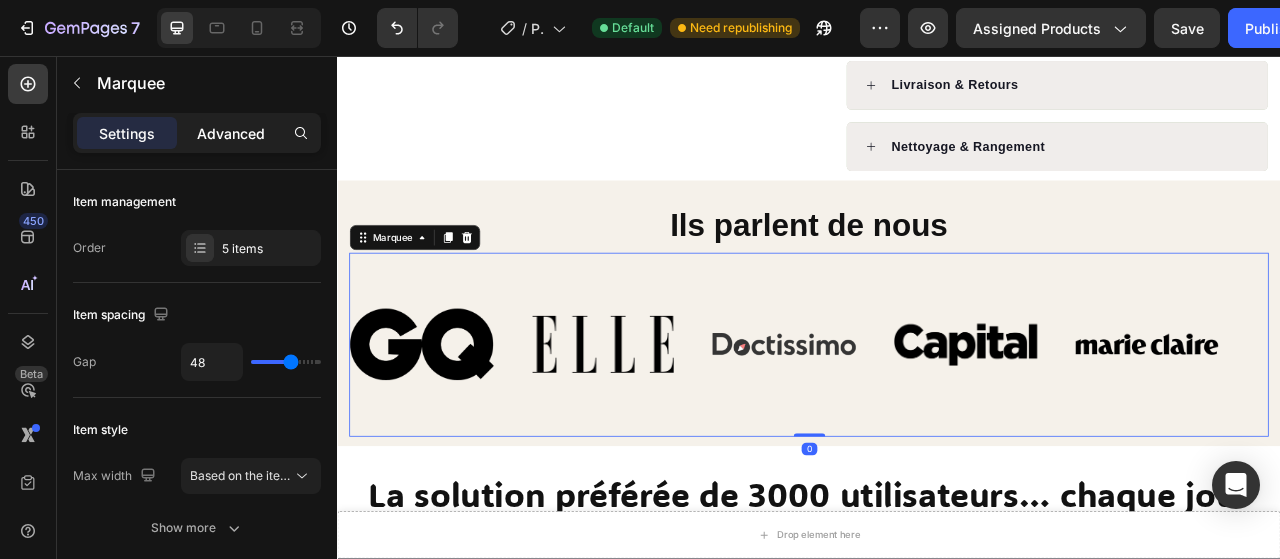 click on "Advanced" at bounding box center [231, 133] 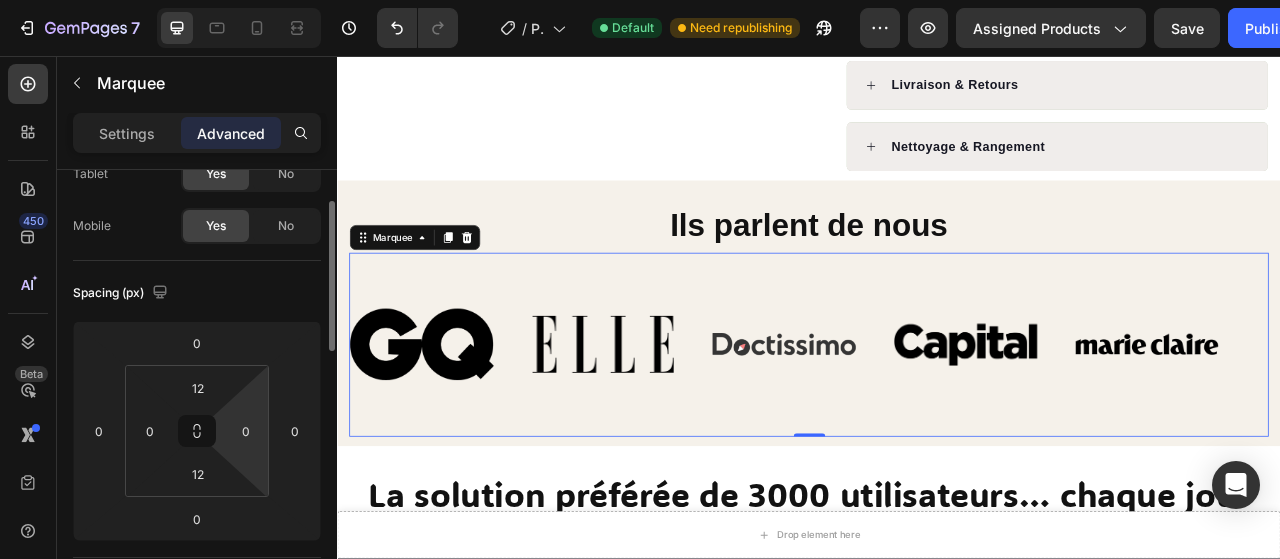scroll, scrollTop: 127, scrollLeft: 0, axis: vertical 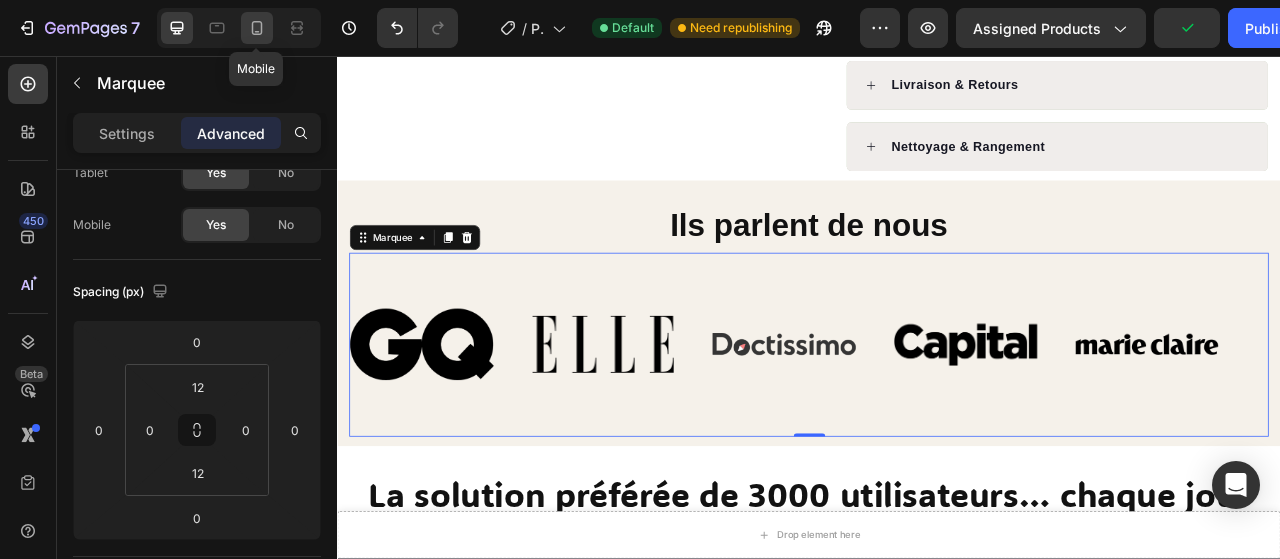 click 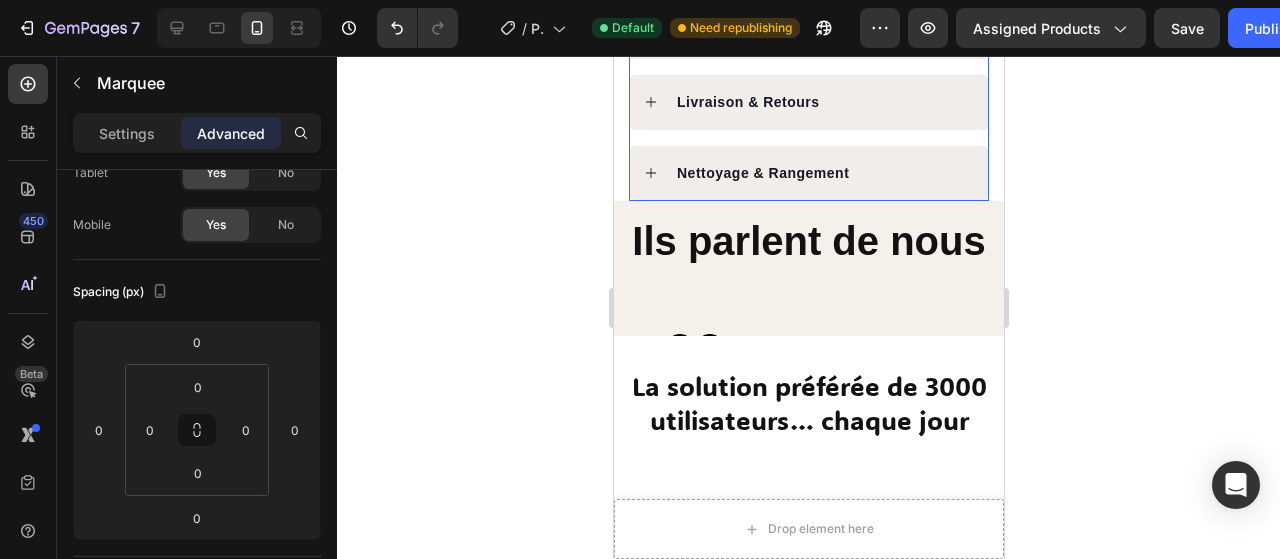 scroll, scrollTop: 1696, scrollLeft: 0, axis: vertical 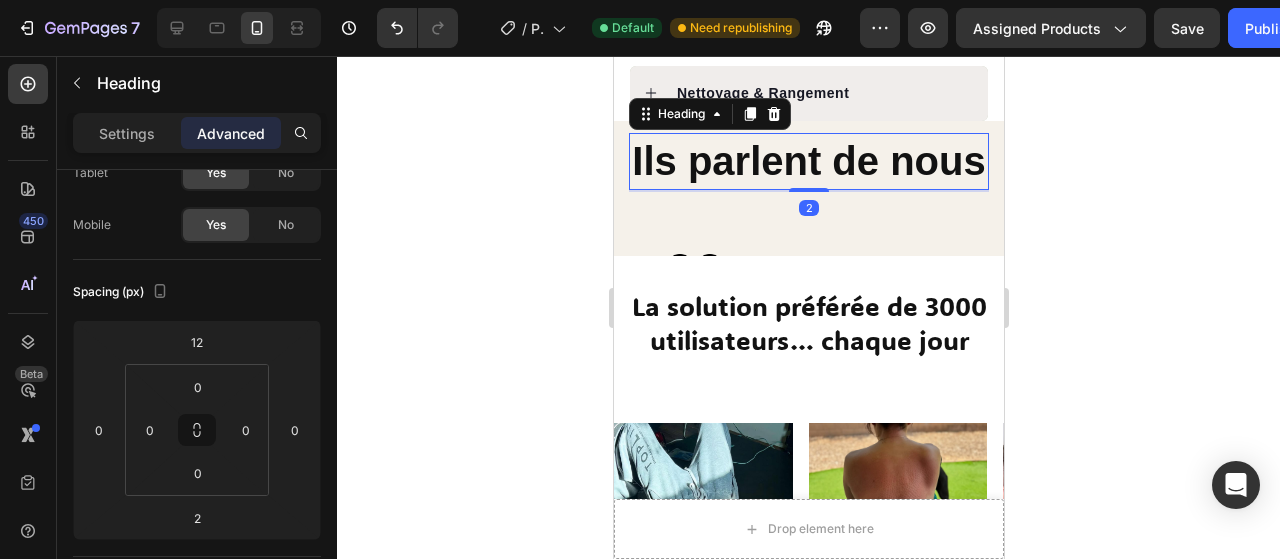 click on "Ils parlent de nous" at bounding box center (808, 161) 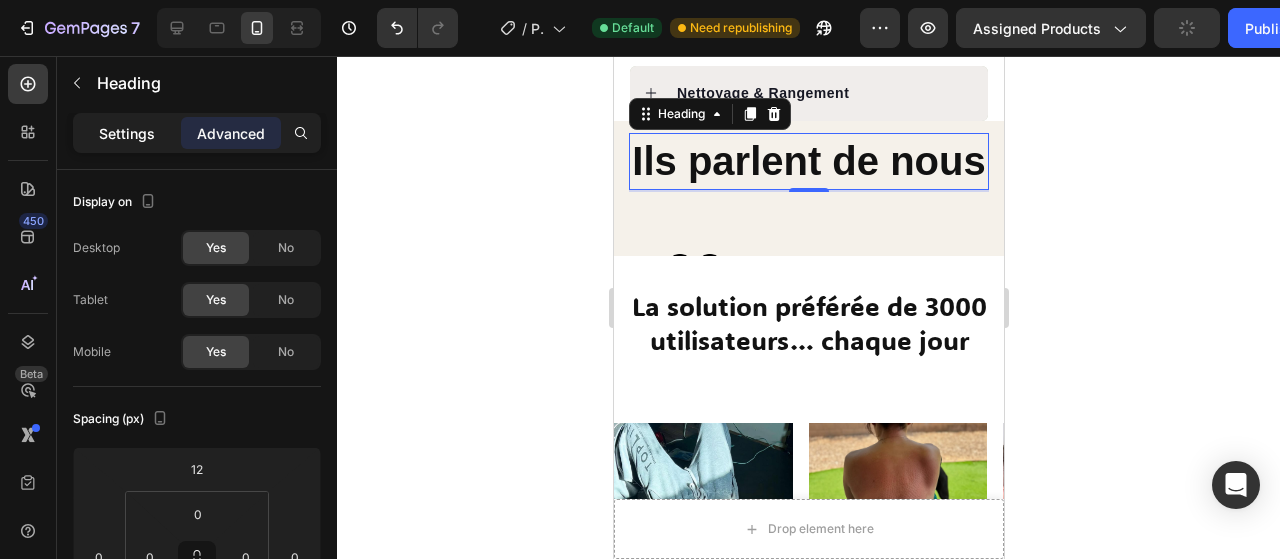 click on "Settings" at bounding box center [127, 133] 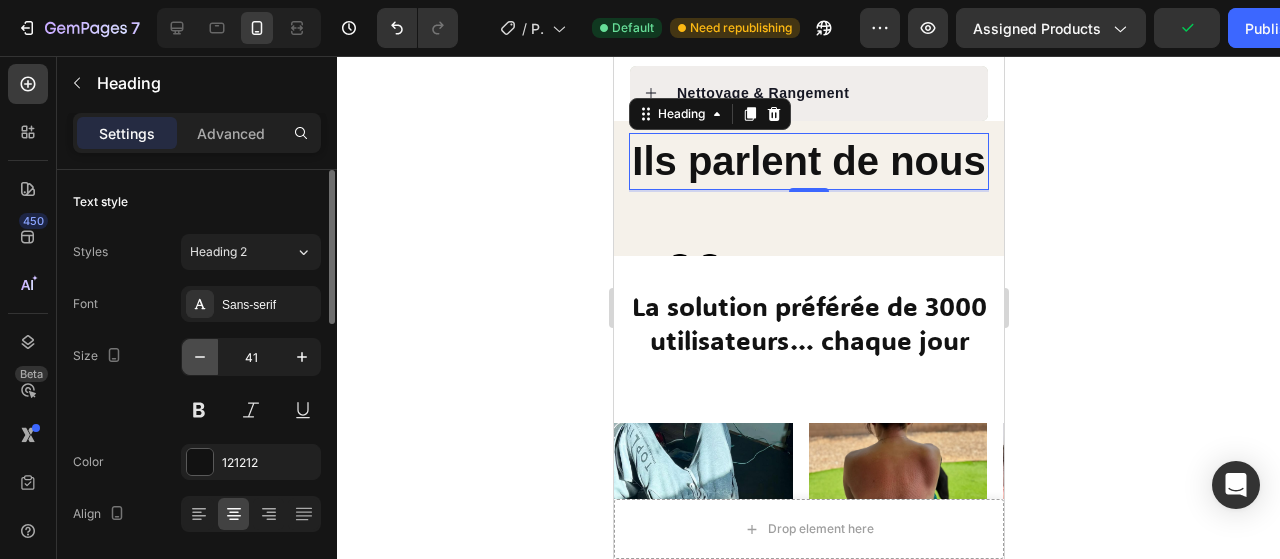 click 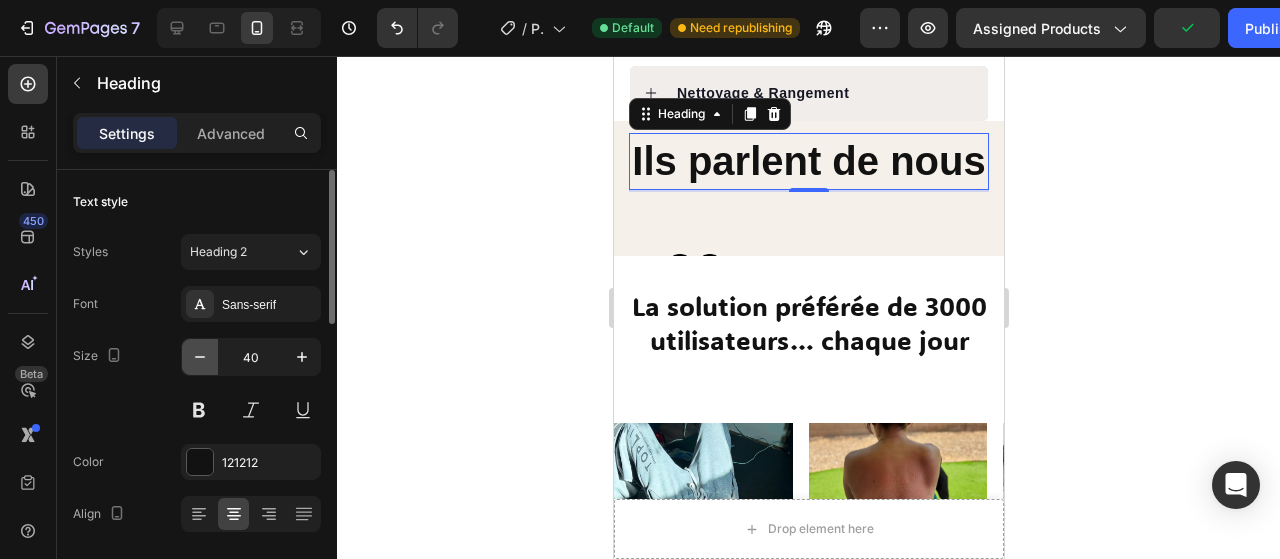 click 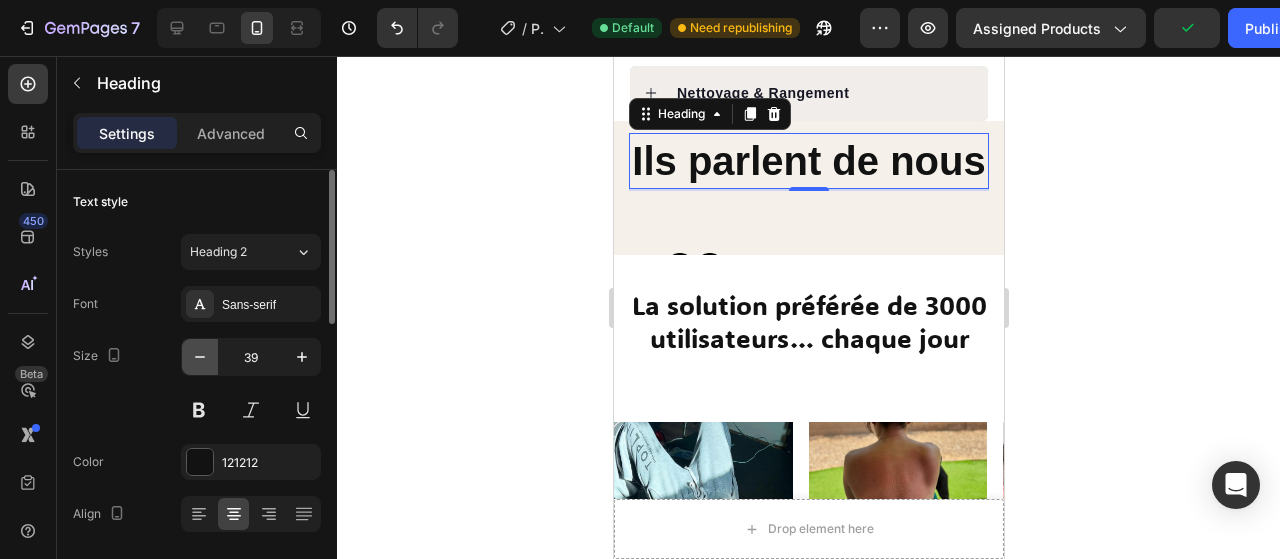 click 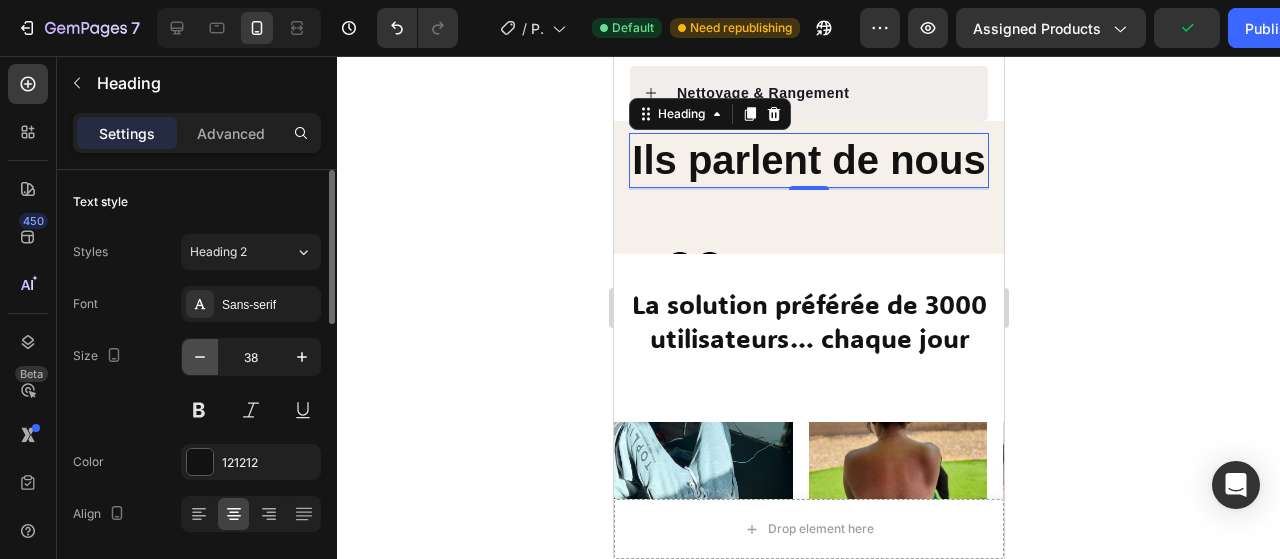 click 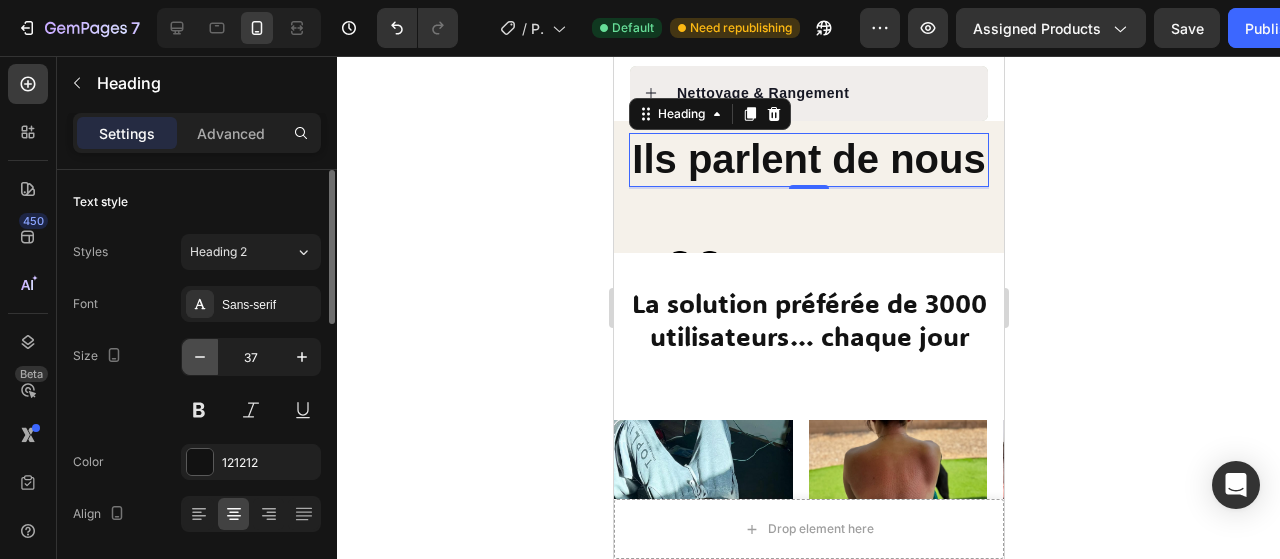 click 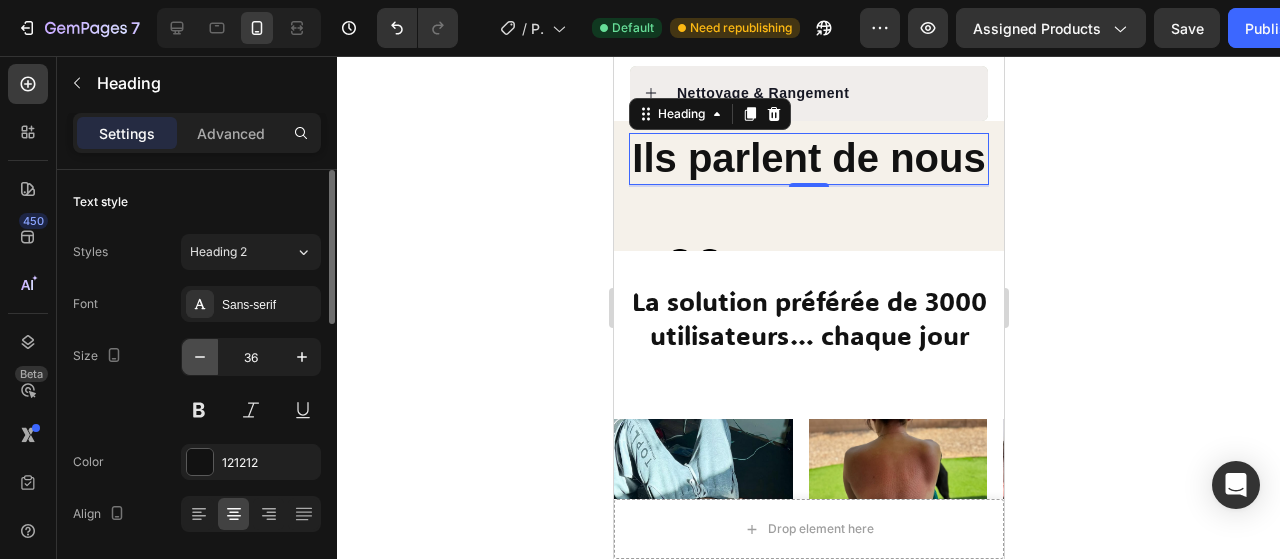 click 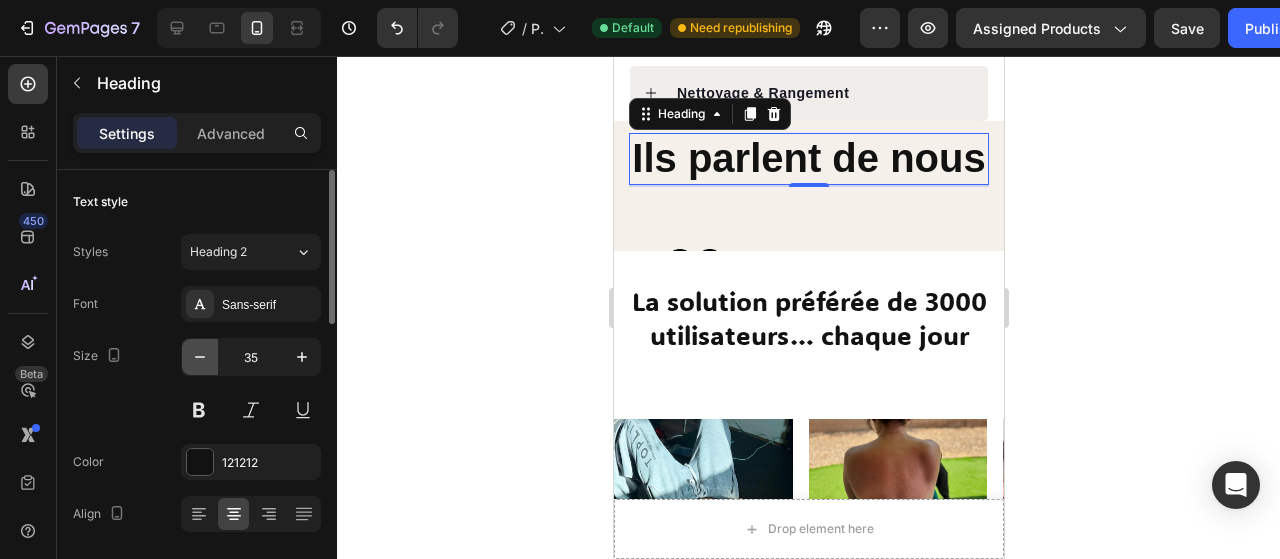 click 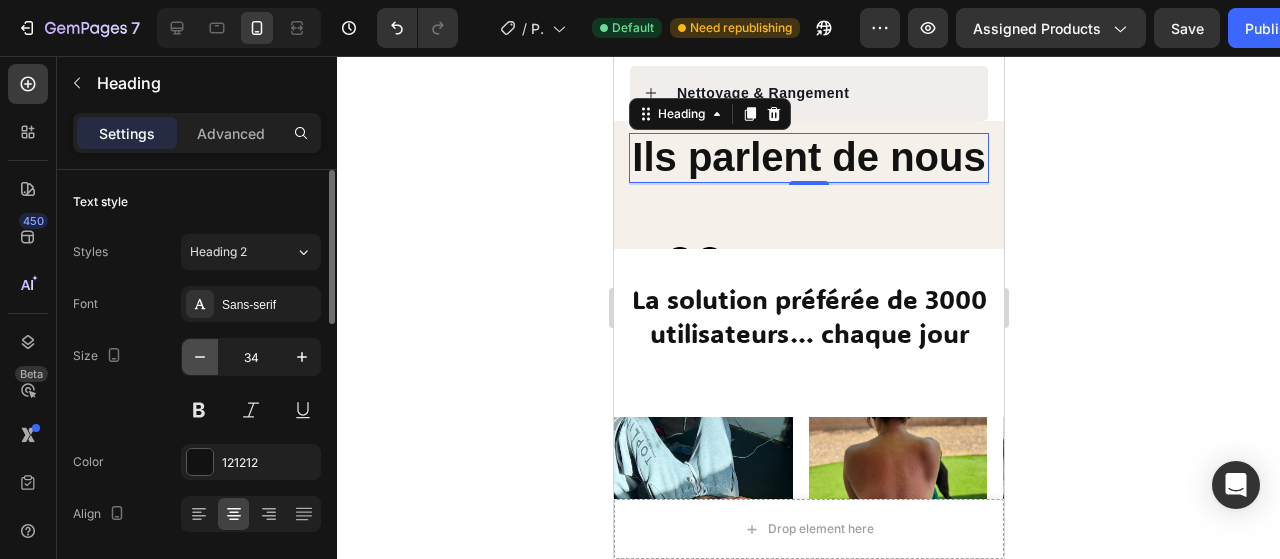 click 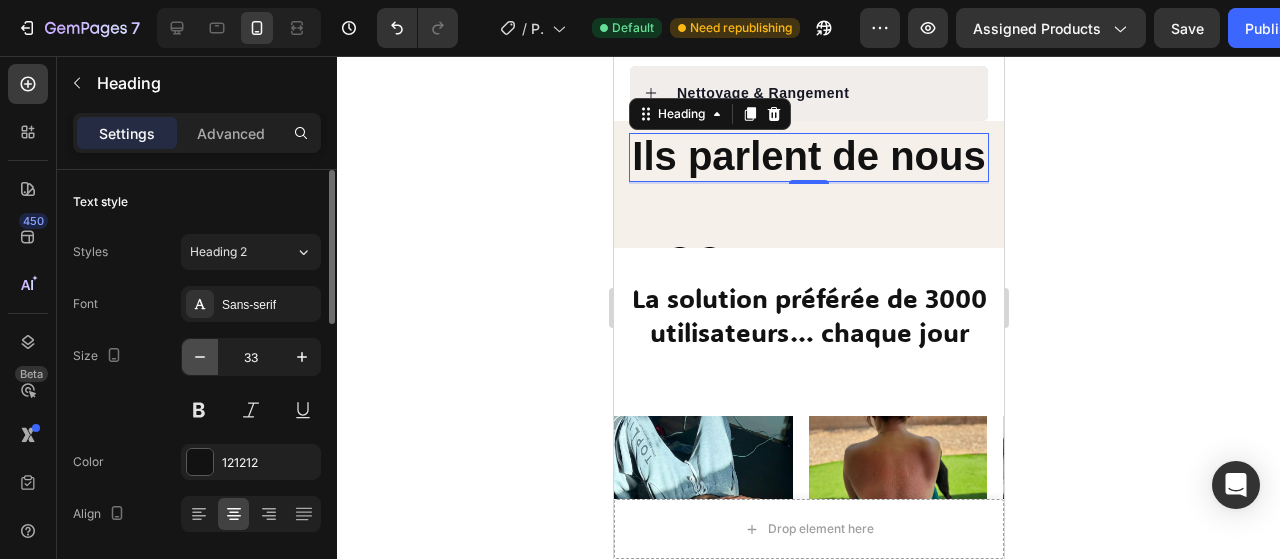 click 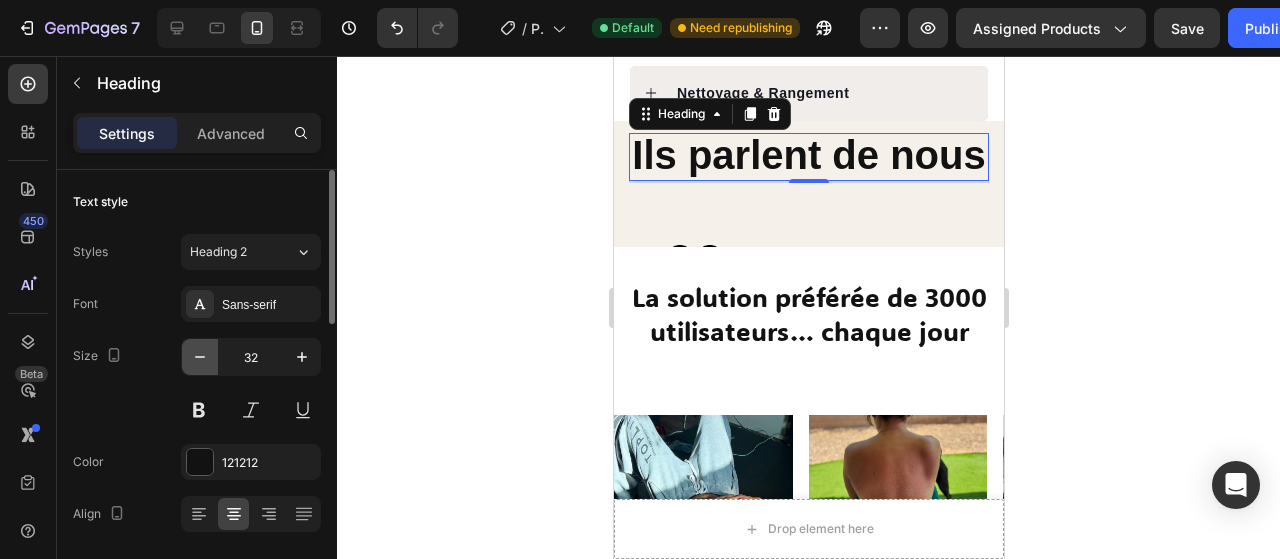 click 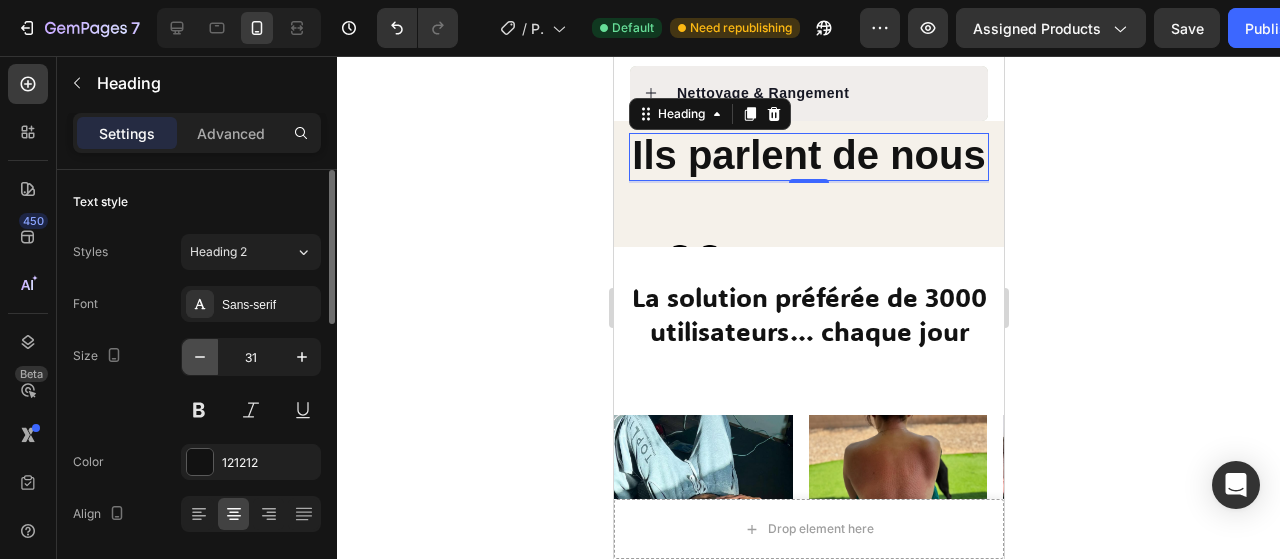 click 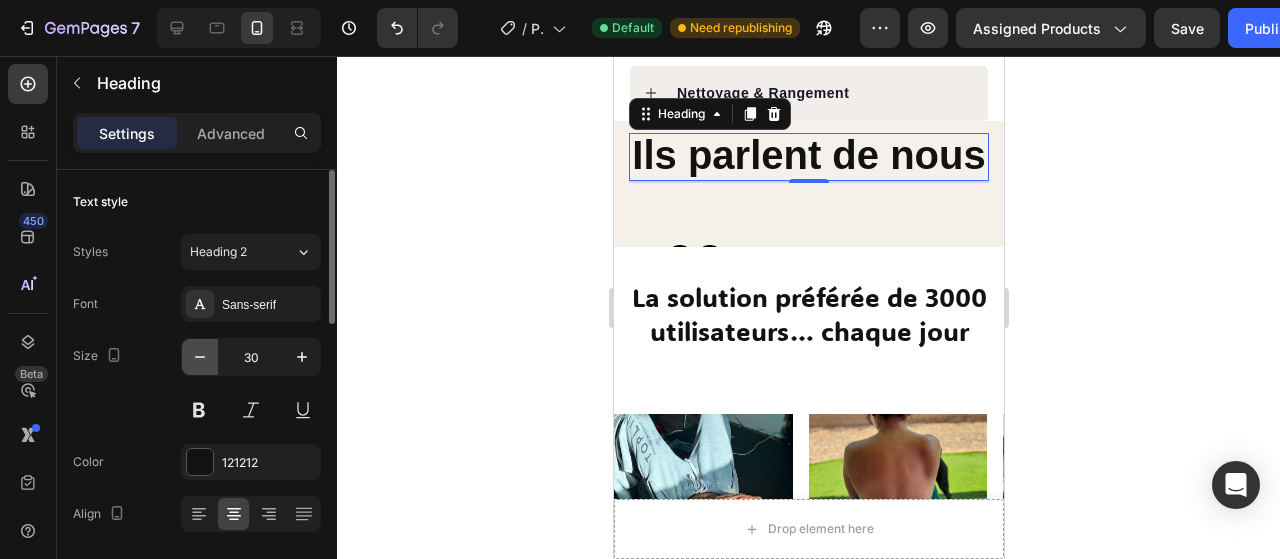click 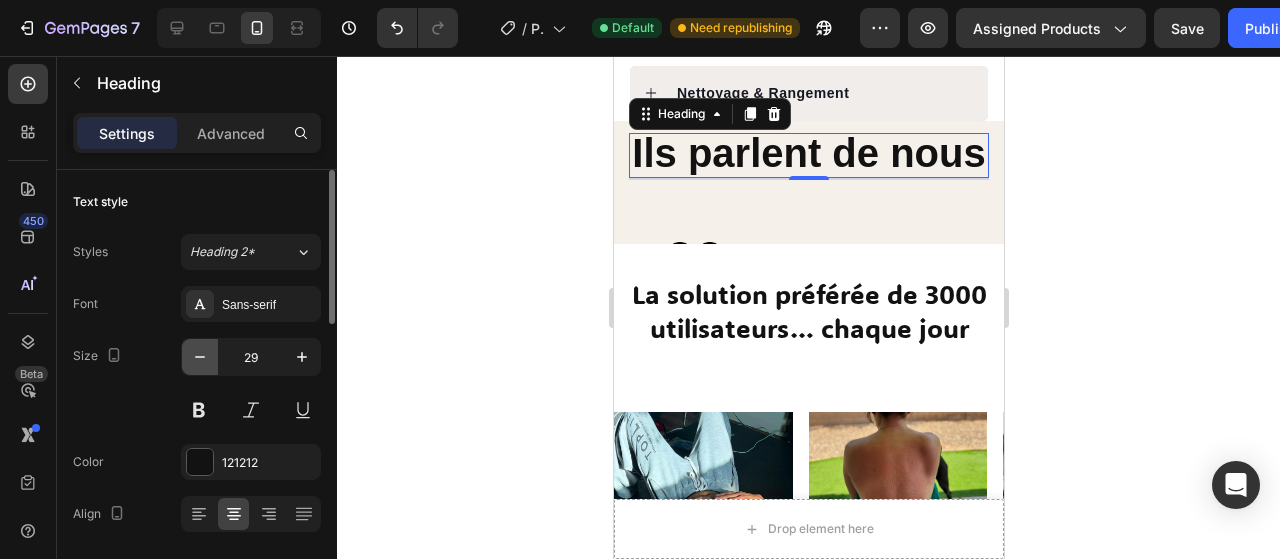 click 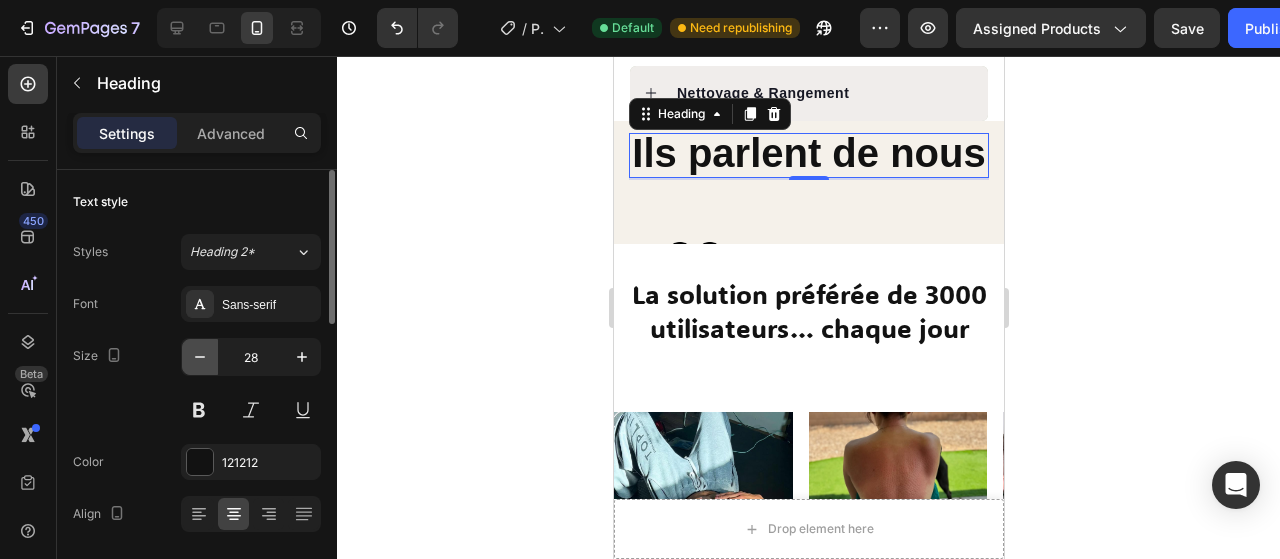 click 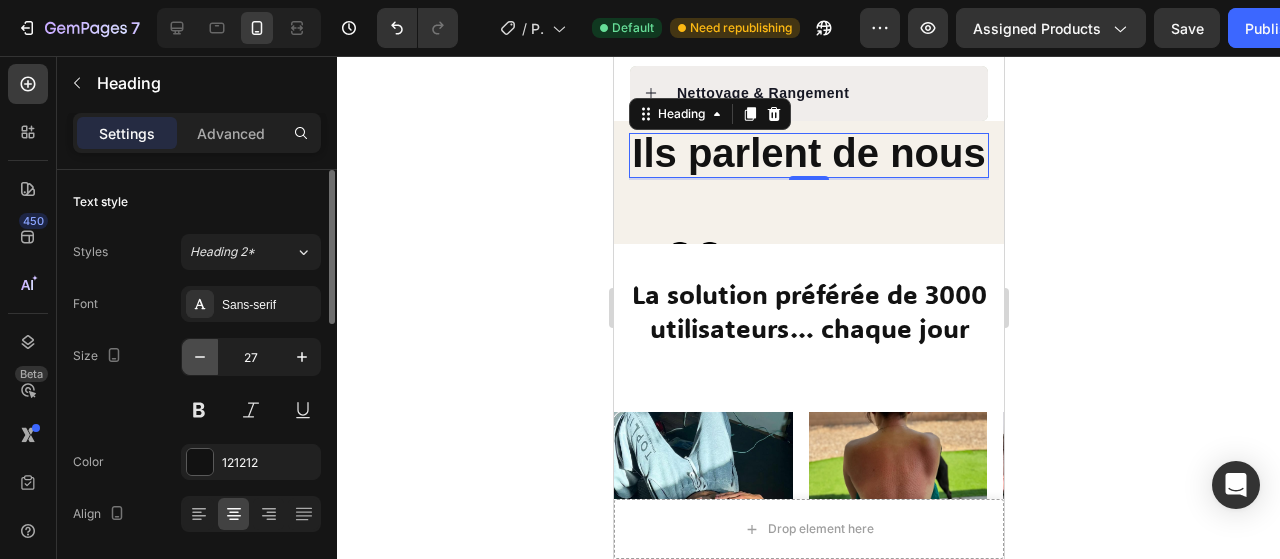 click 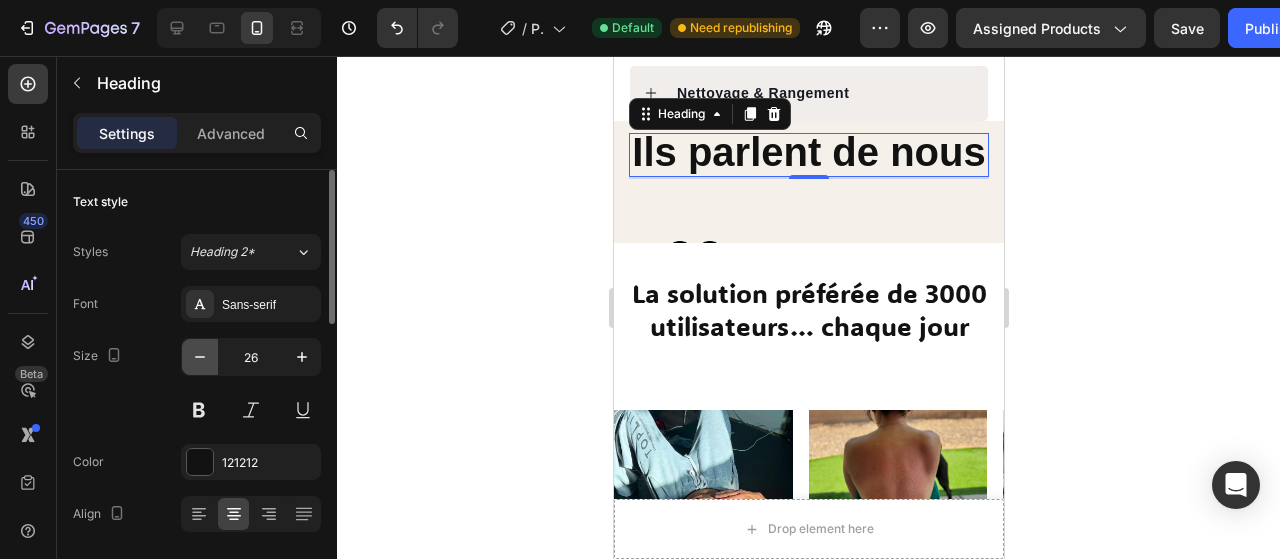 click 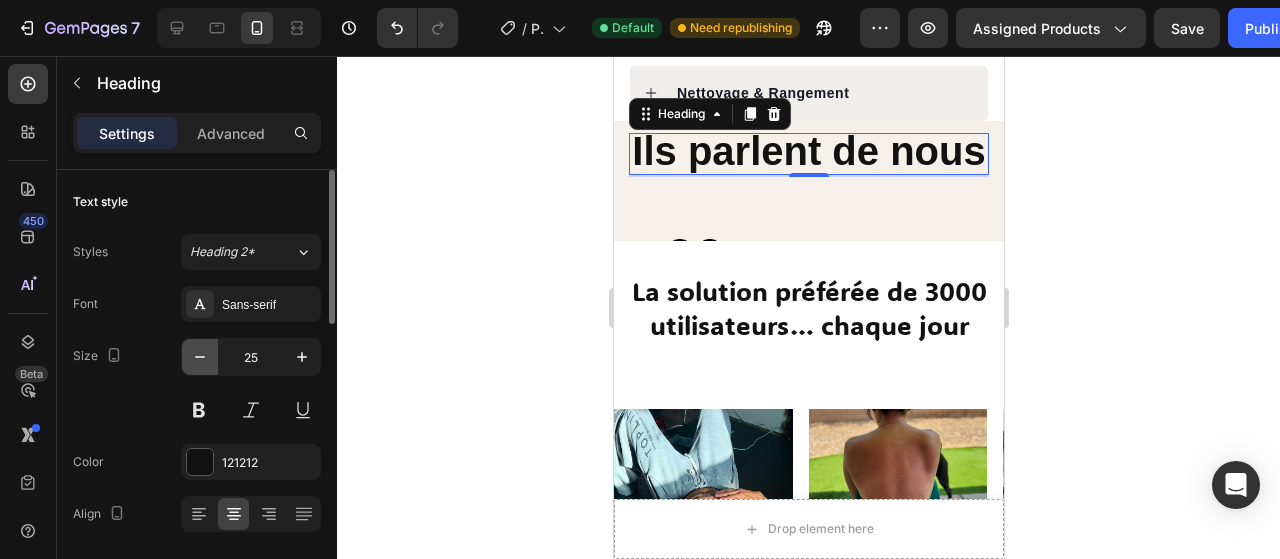 click 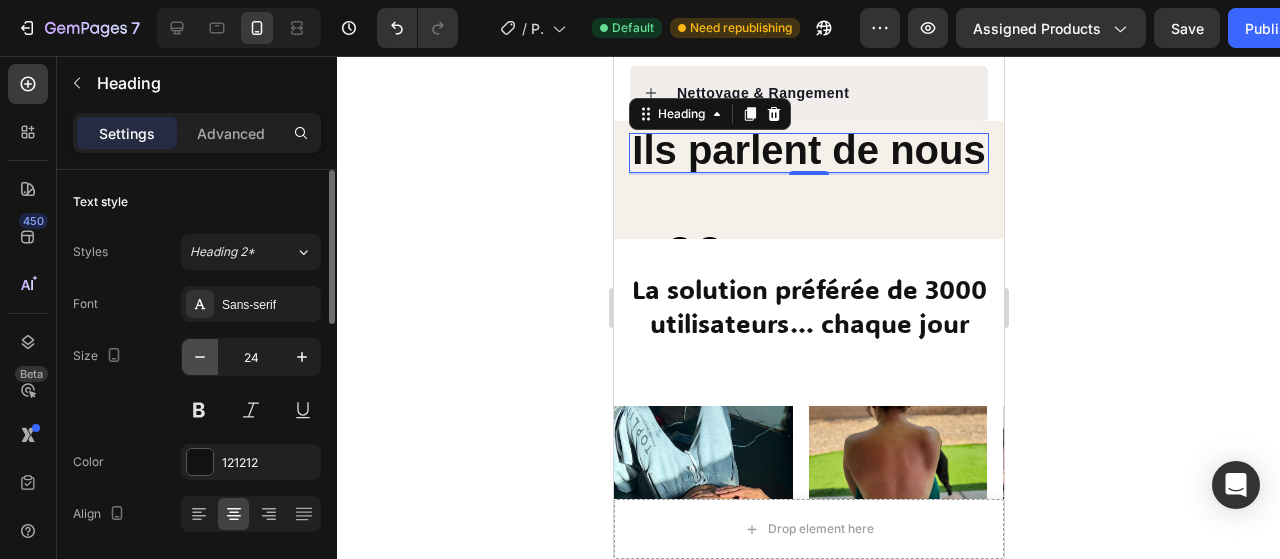 click 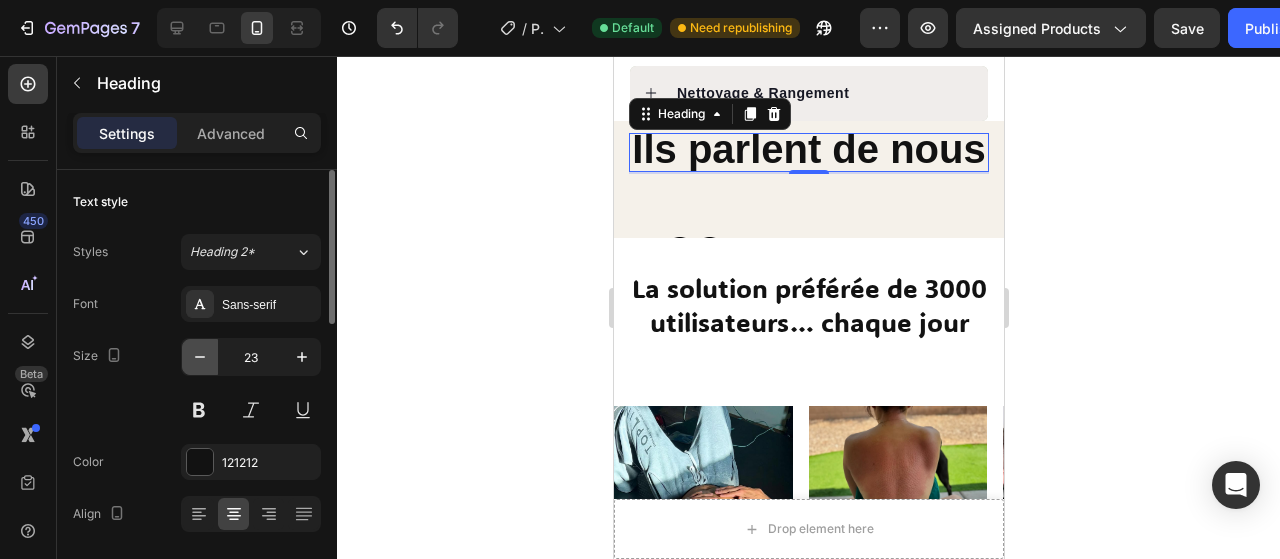 click 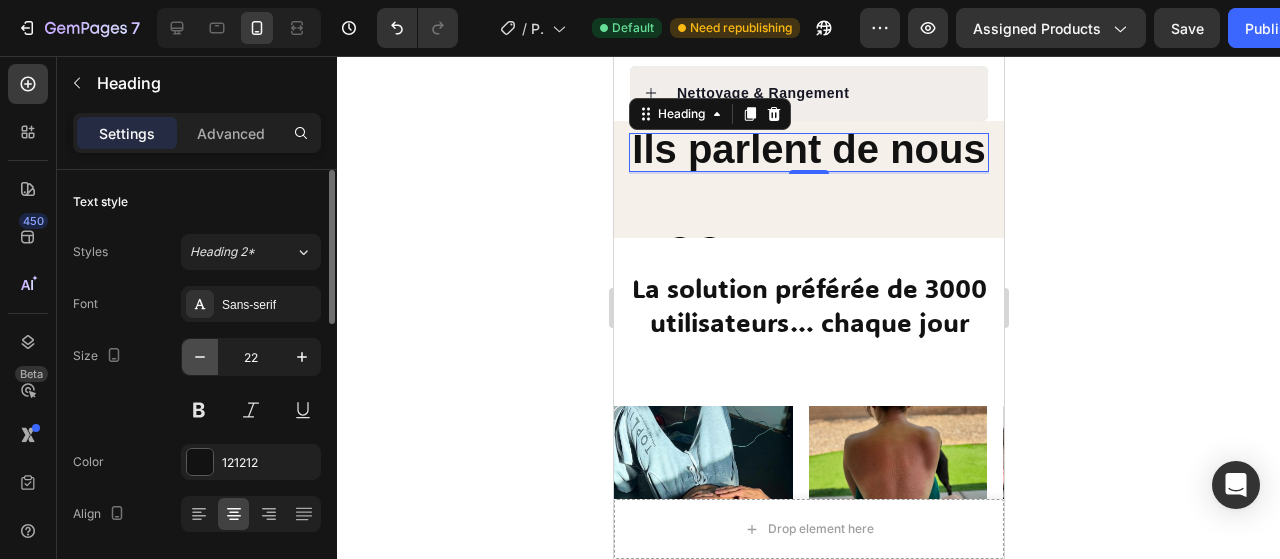 click 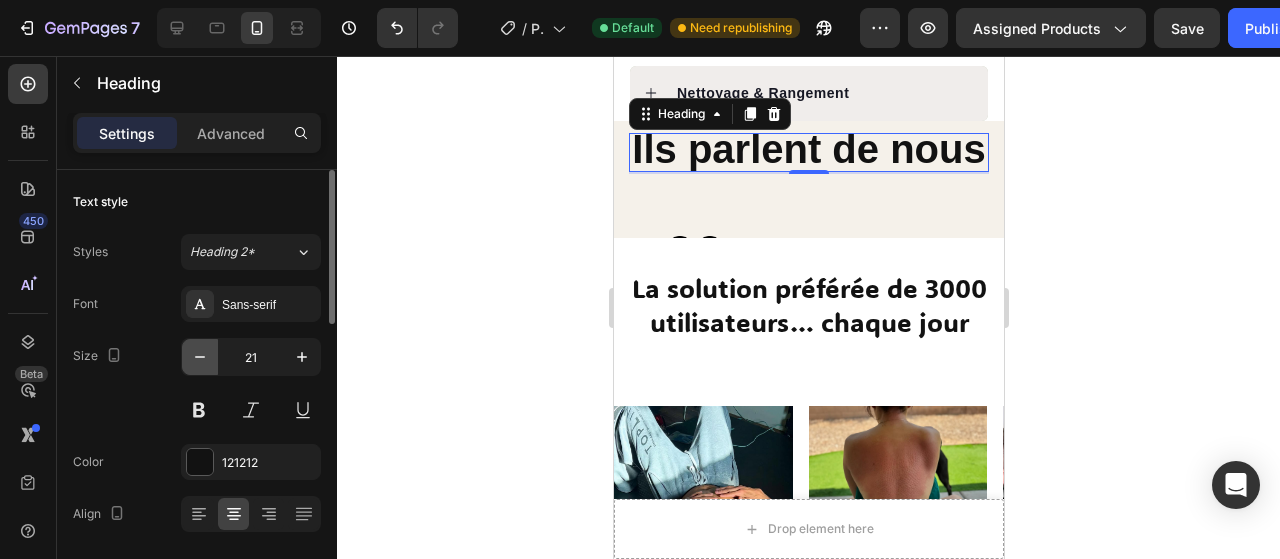 click 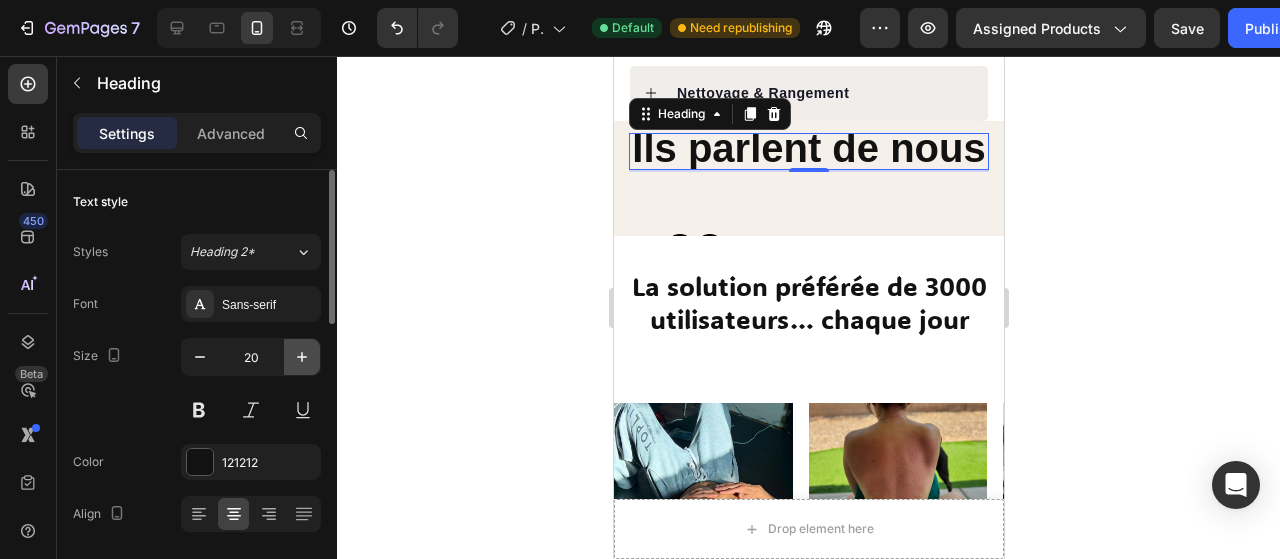 click at bounding box center [302, 357] 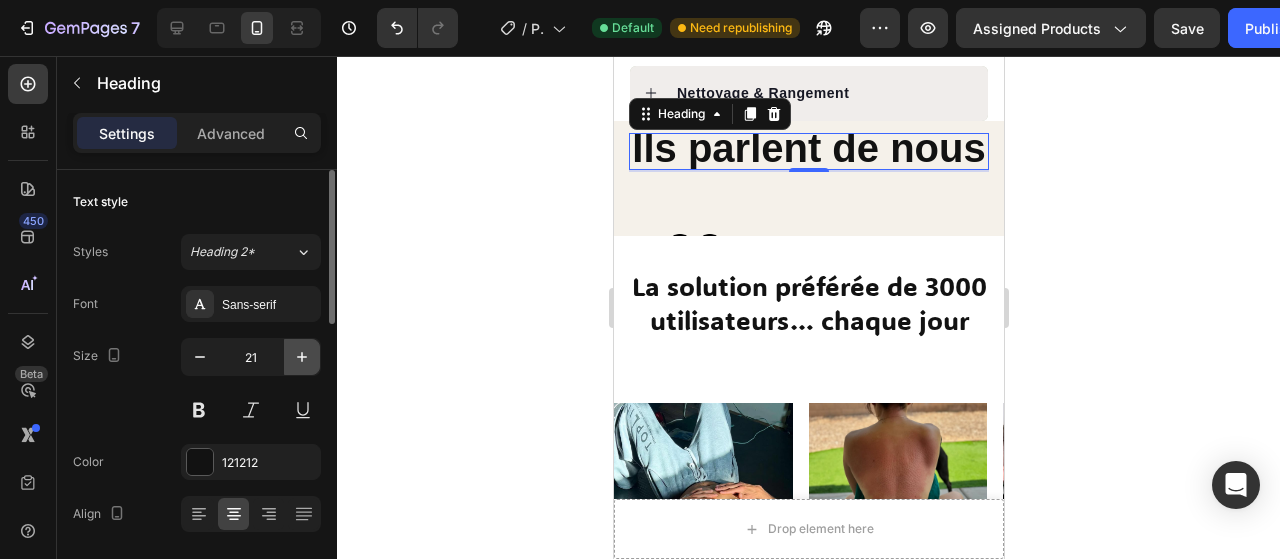 click at bounding box center (302, 357) 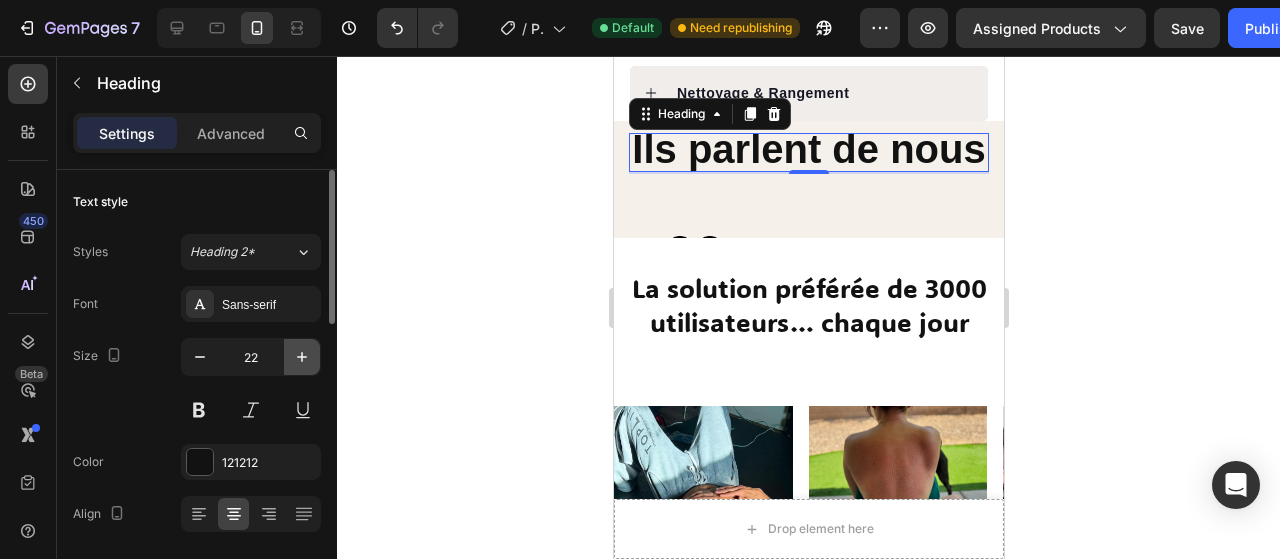 click at bounding box center (302, 357) 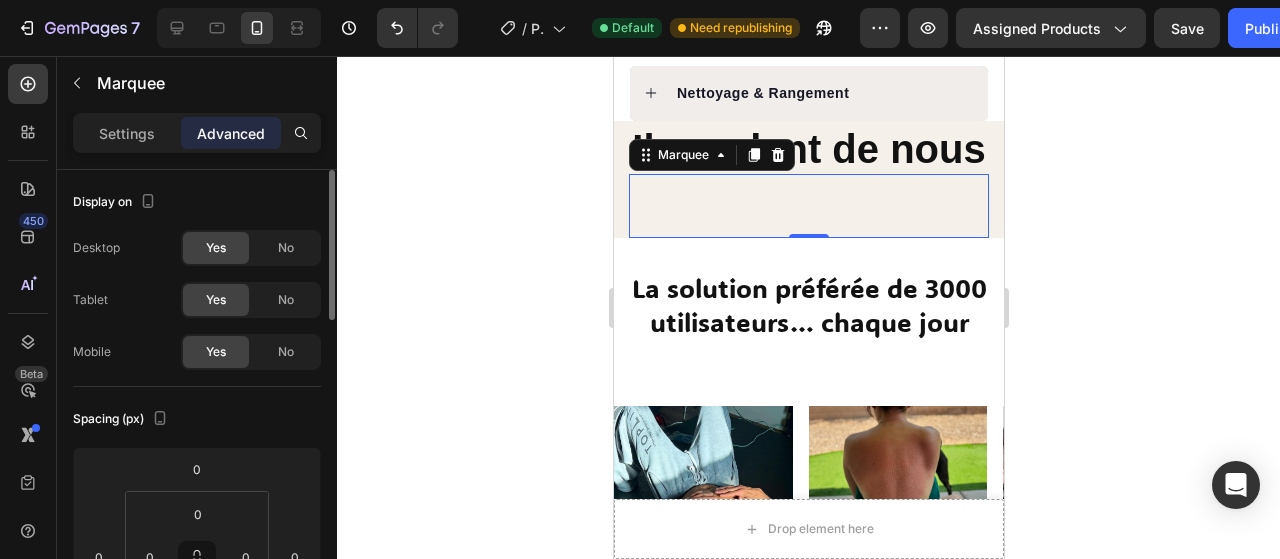 click on "Image Image Image Image Image" at bounding box center [1004, 251] 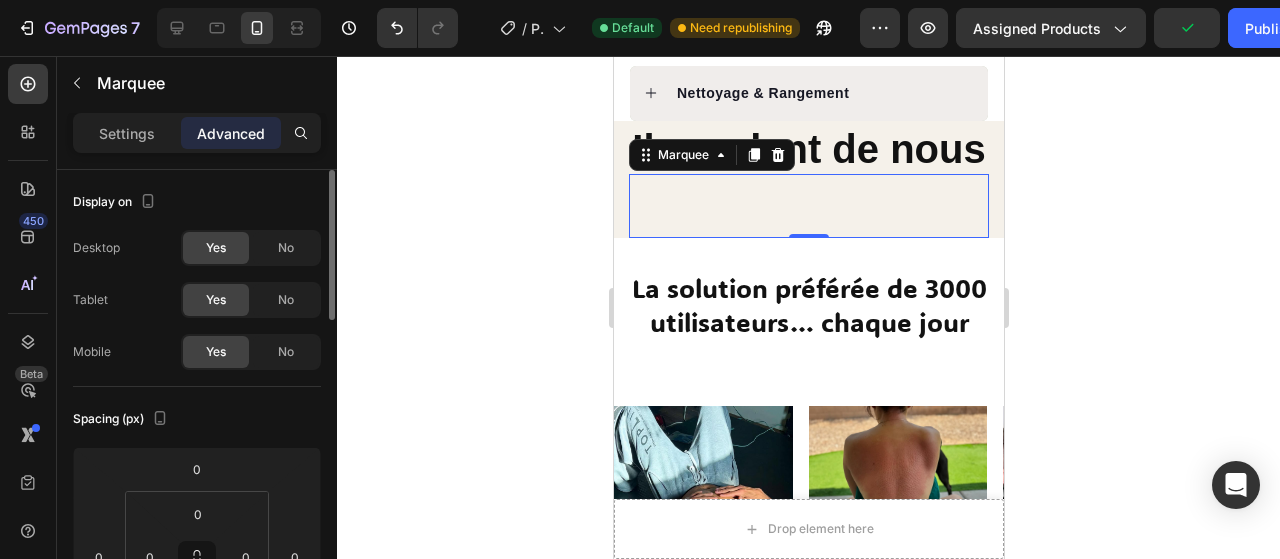click on "Image Image Image Image Image" at bounding box center (1004, 251) 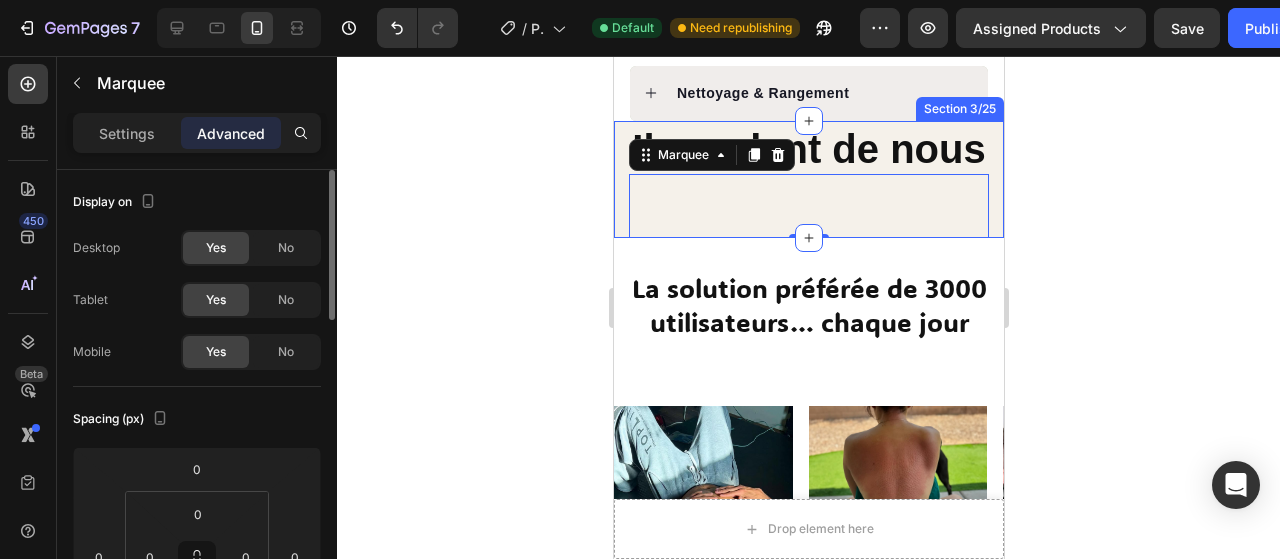 click on "Ils parlent de nous  Heading Image Image Image Image Image Image Image Image Image Image Marquee   0 Section 3/25" at bounding box center (808, 180) 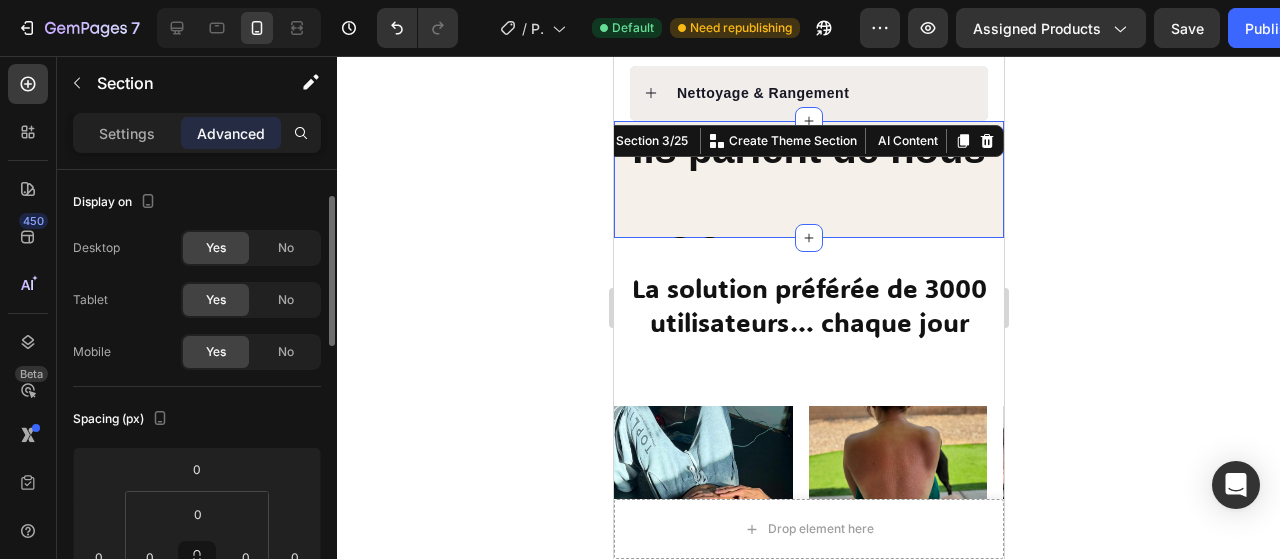 scroll, scrollTop: 135, scrollLeft: 0, axis: vertical 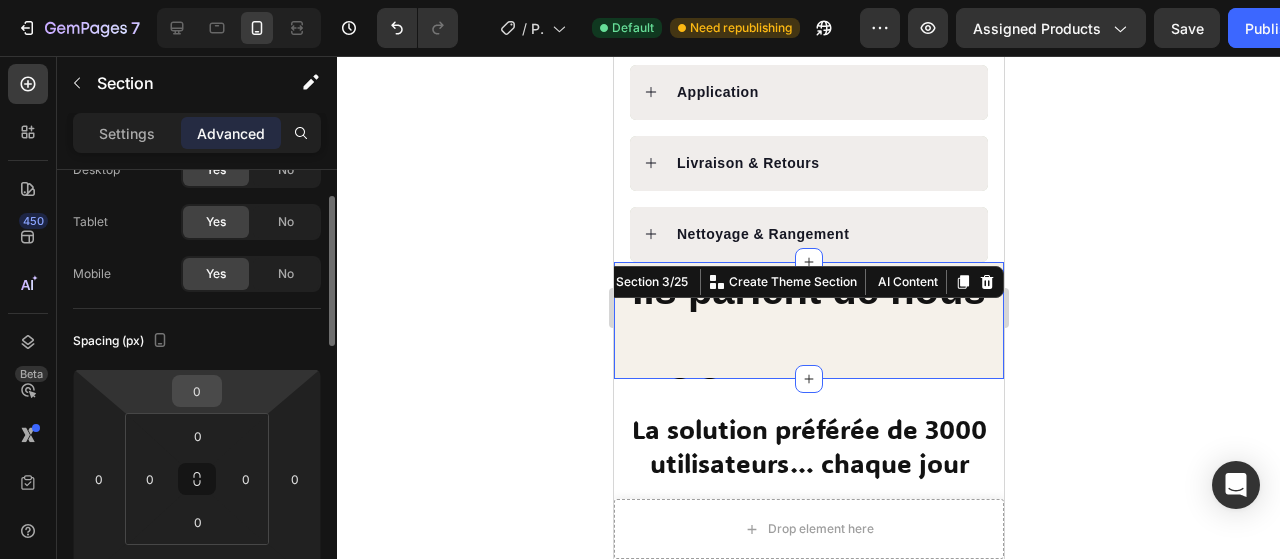 click on "0" at bounding box center [197, 391] 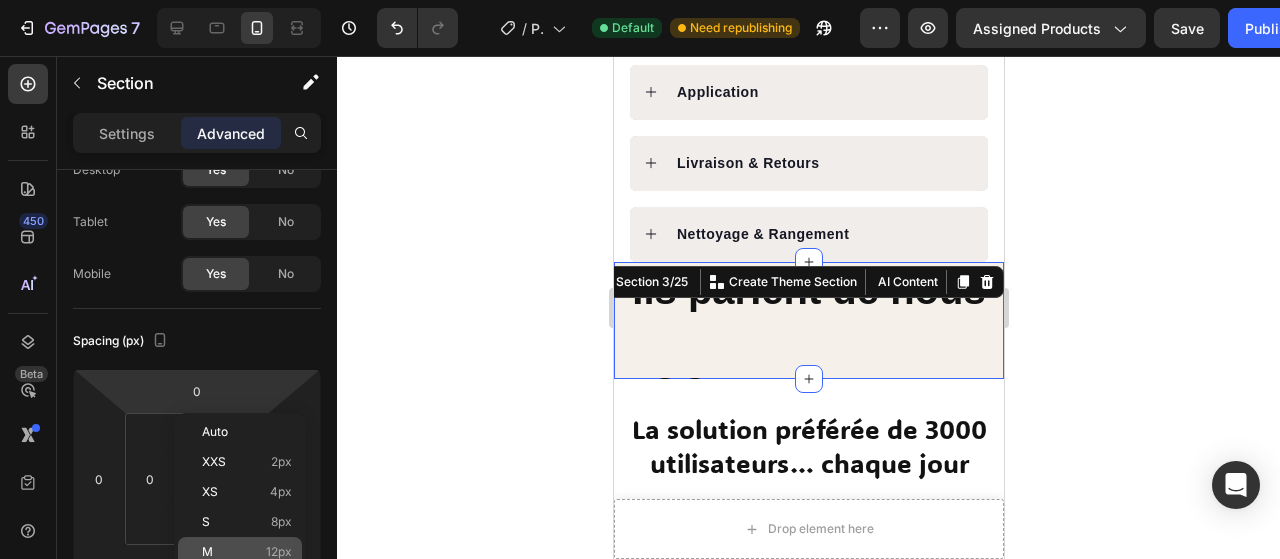 click on "M 12px" 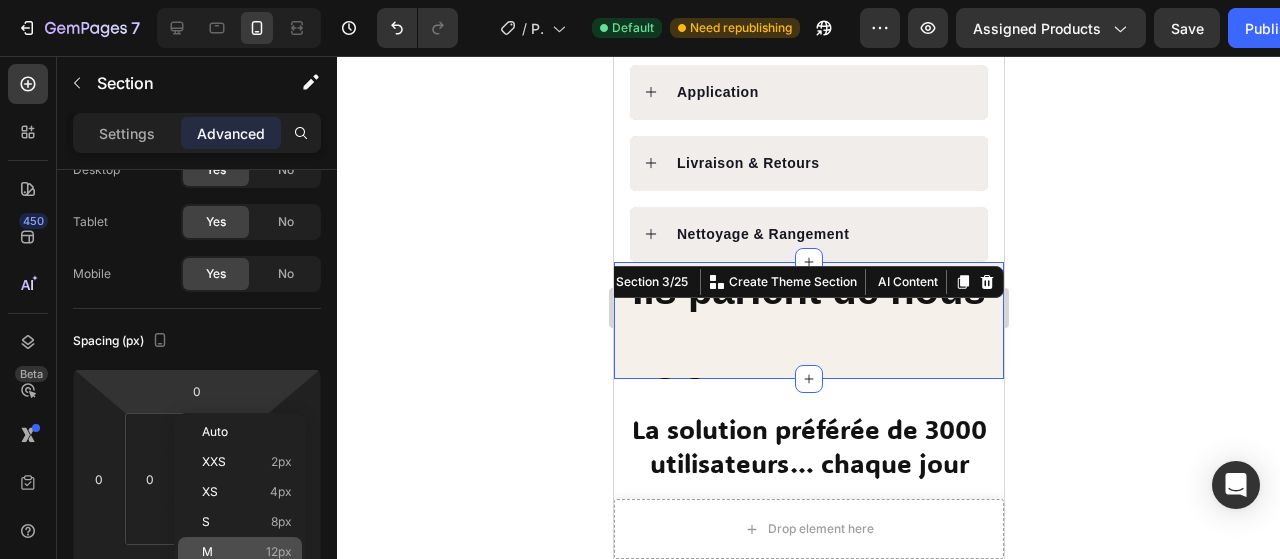 type on "12" 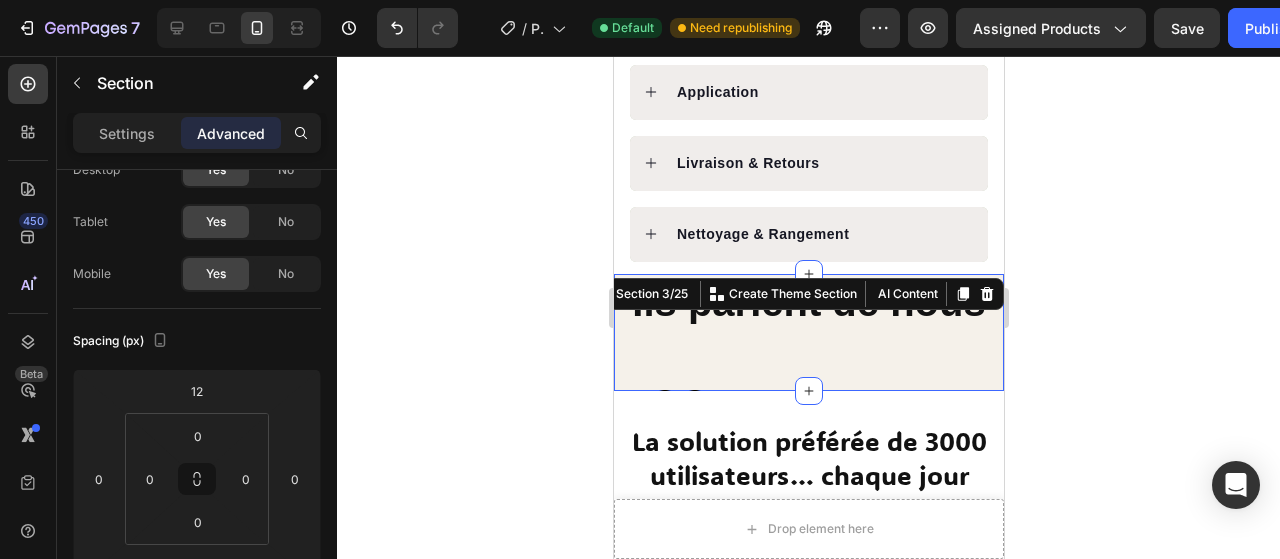 click 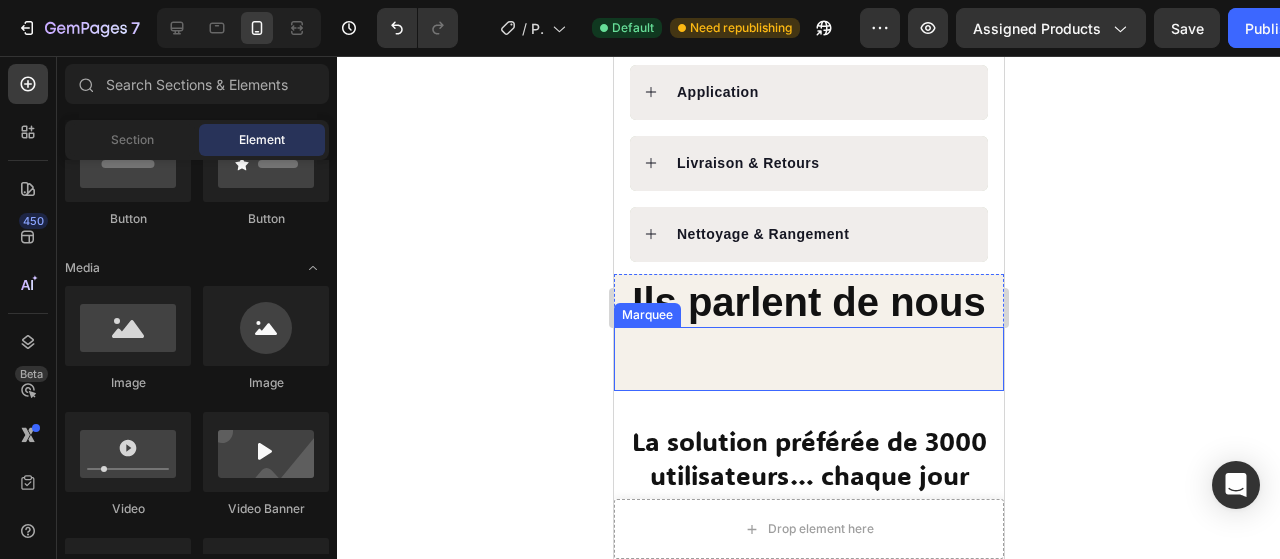 click on "Image Image Image Image Image" at bounding box center [989, 404] 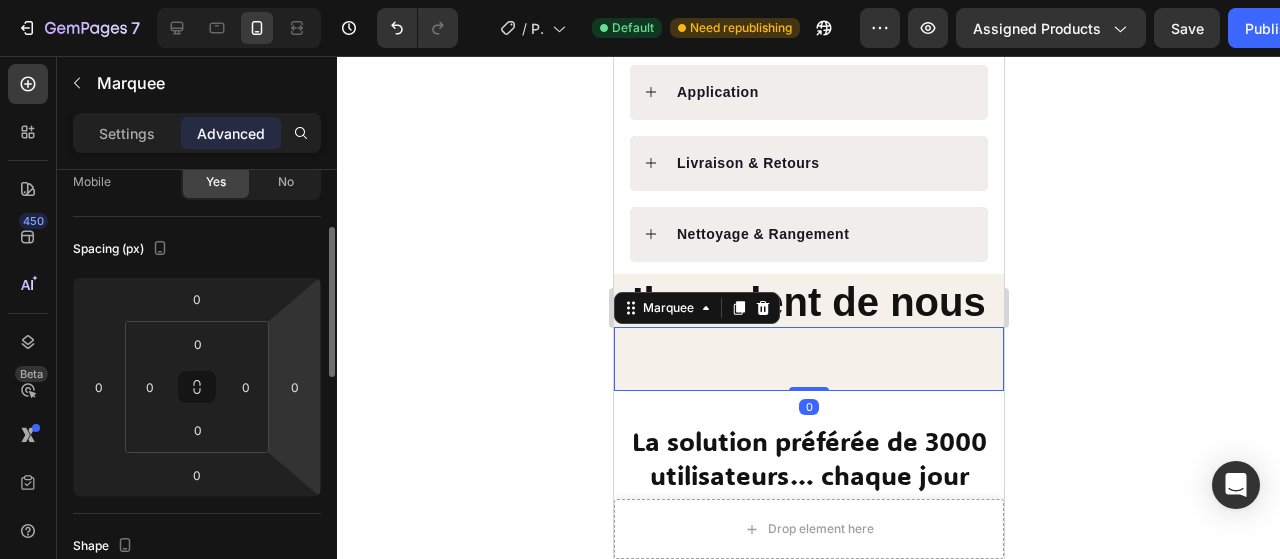 scroll, scrollTop: 194, scrollLeft: 0, axis: vertical 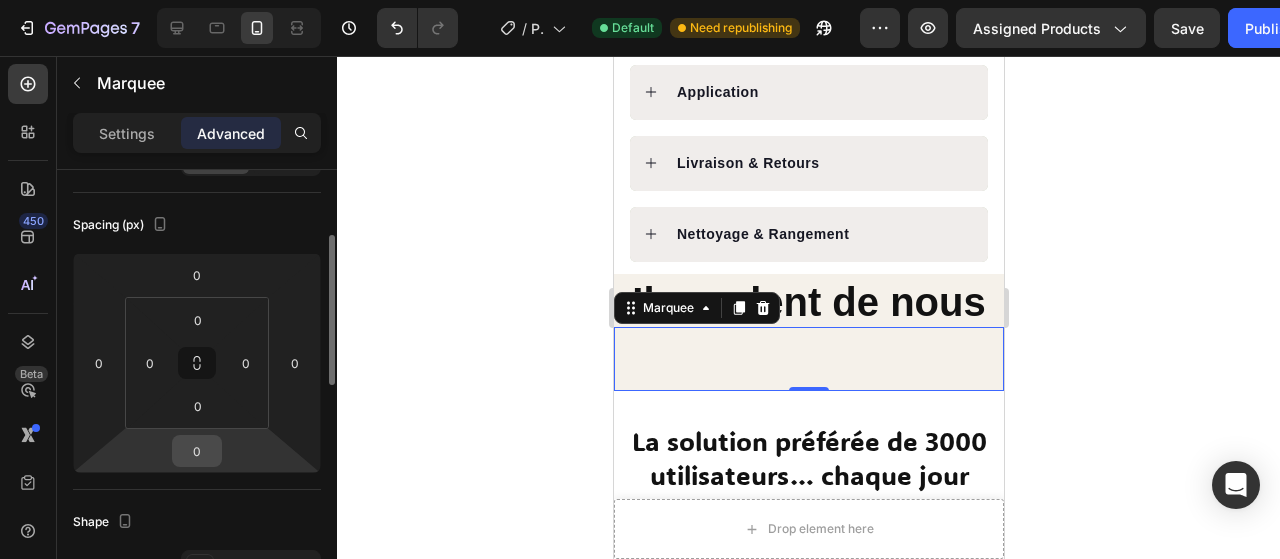 click on "0" at bounding box center [197, 451] 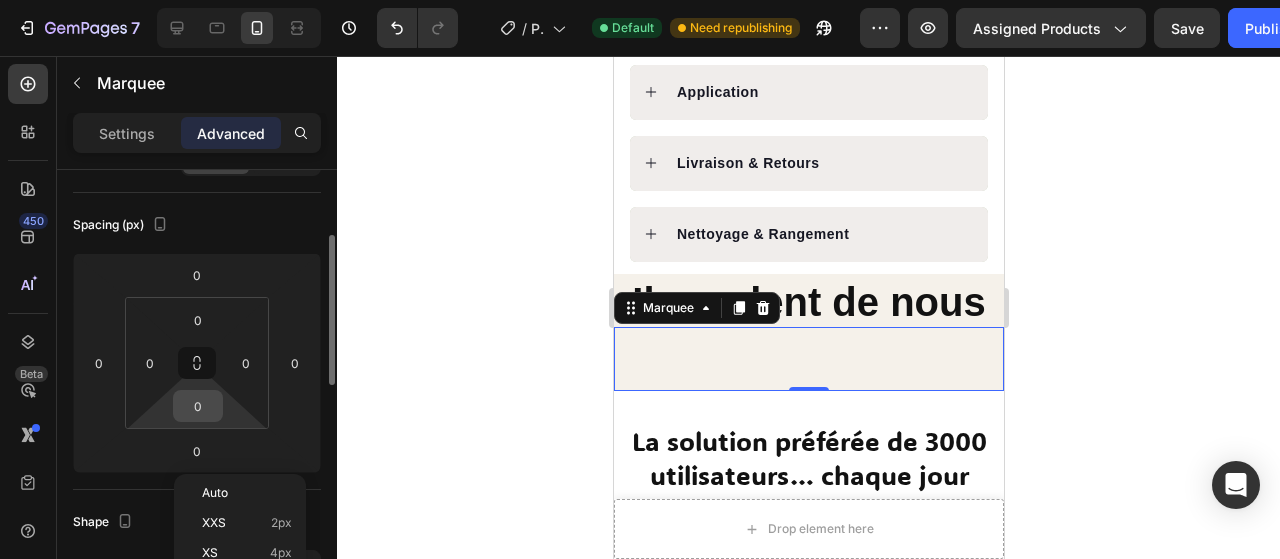 click on "0" at bounding box center (198, 406) 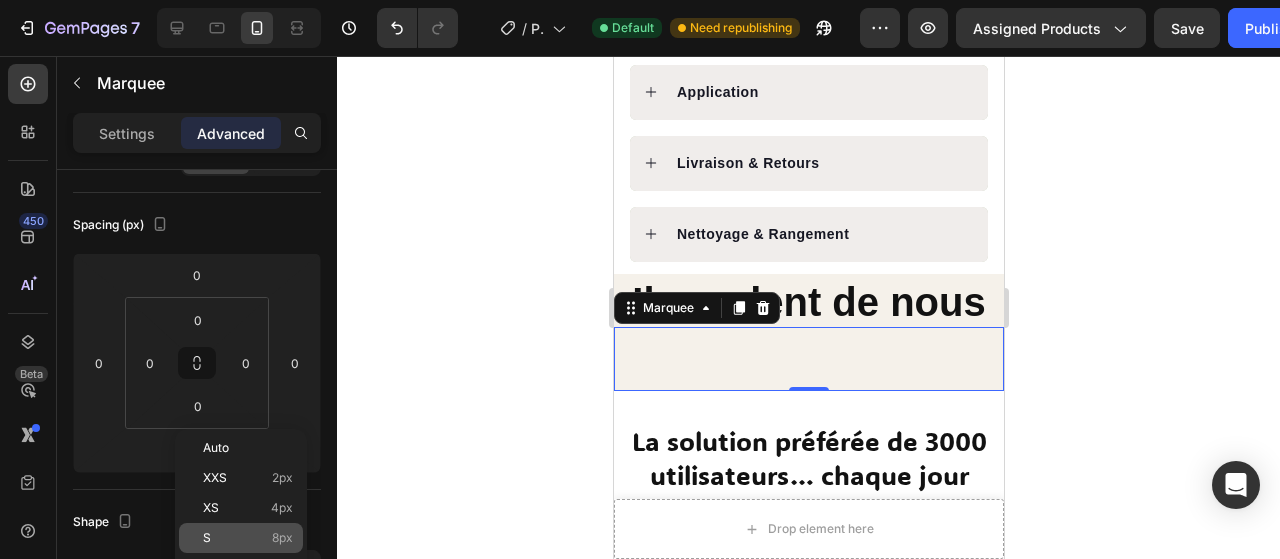 click on "S 8px" 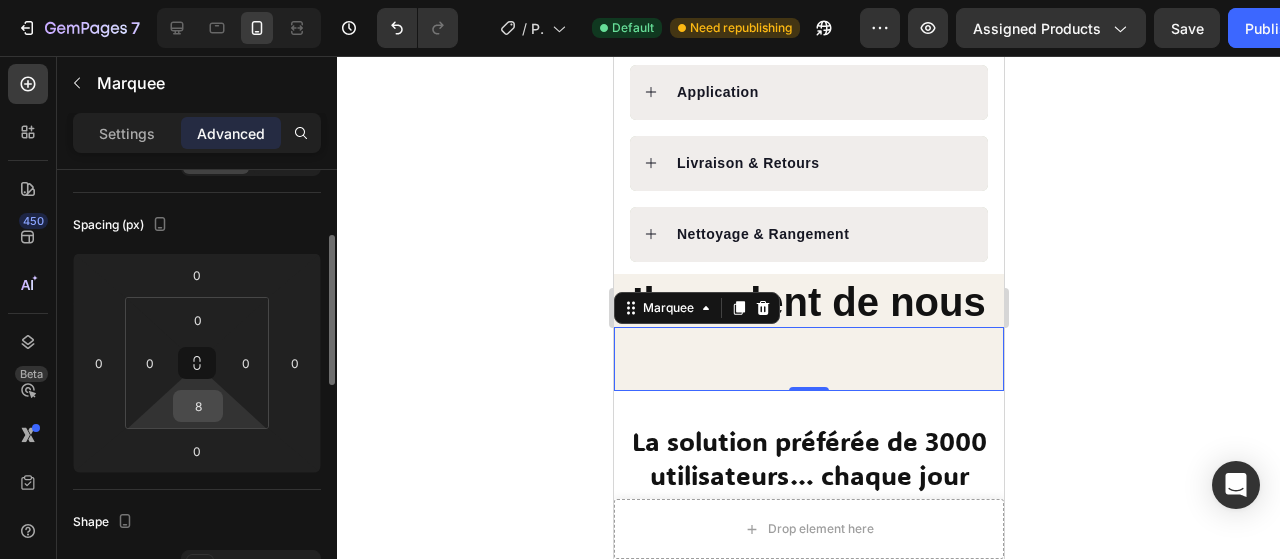 click on "8" at bounding box center [198, 406] 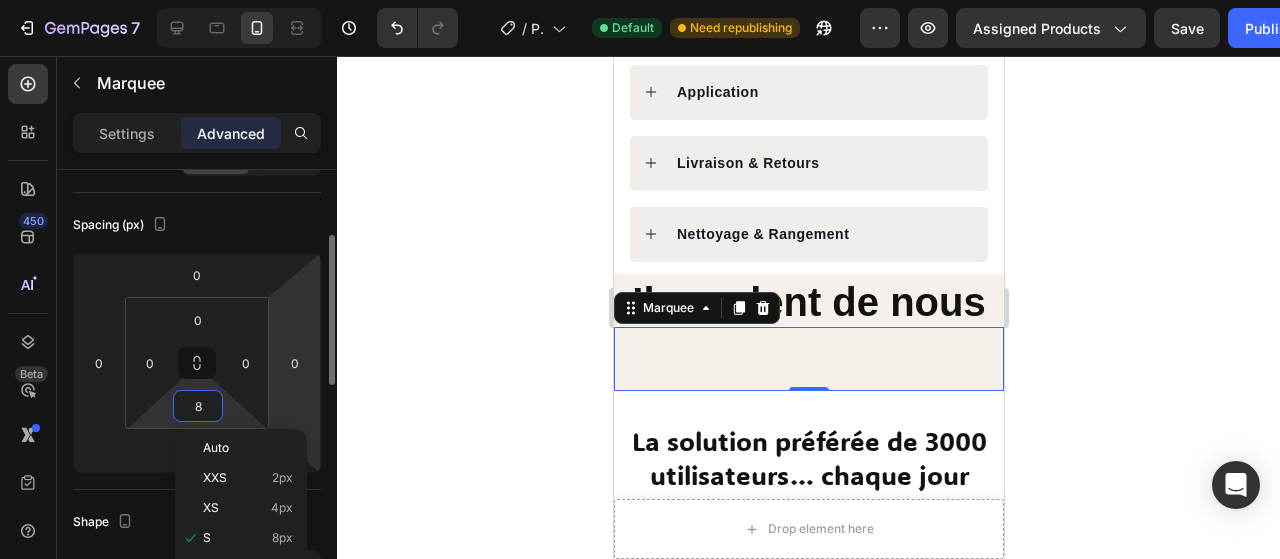 scroll, scrollTop: 532, scrollLeft: 0, axis: vertical 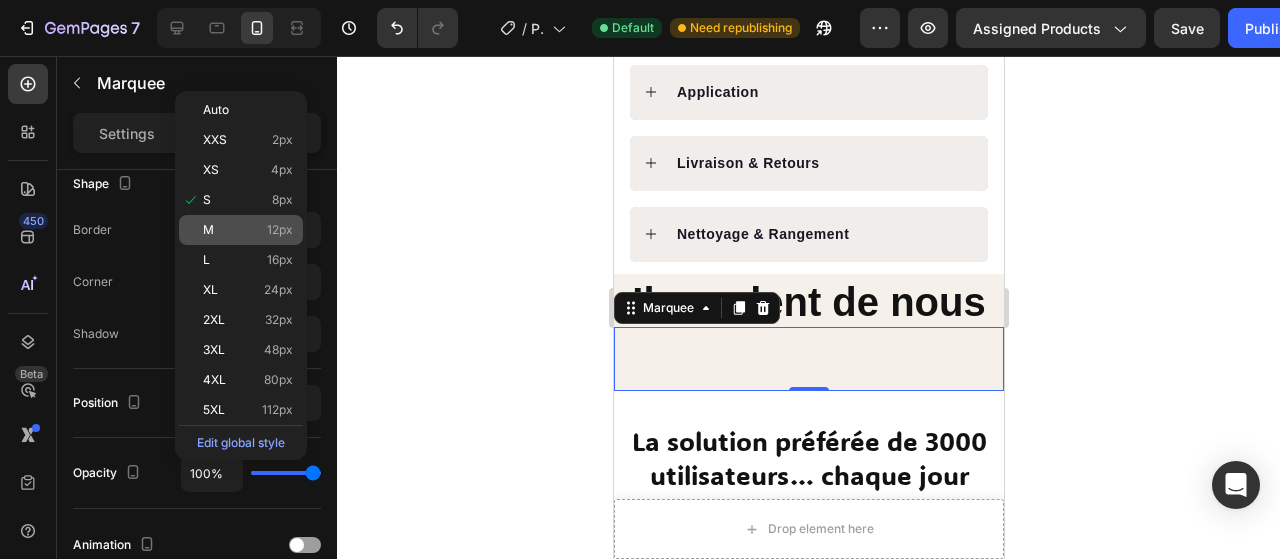 click on "M 12px" at bounding box center (248, 230) 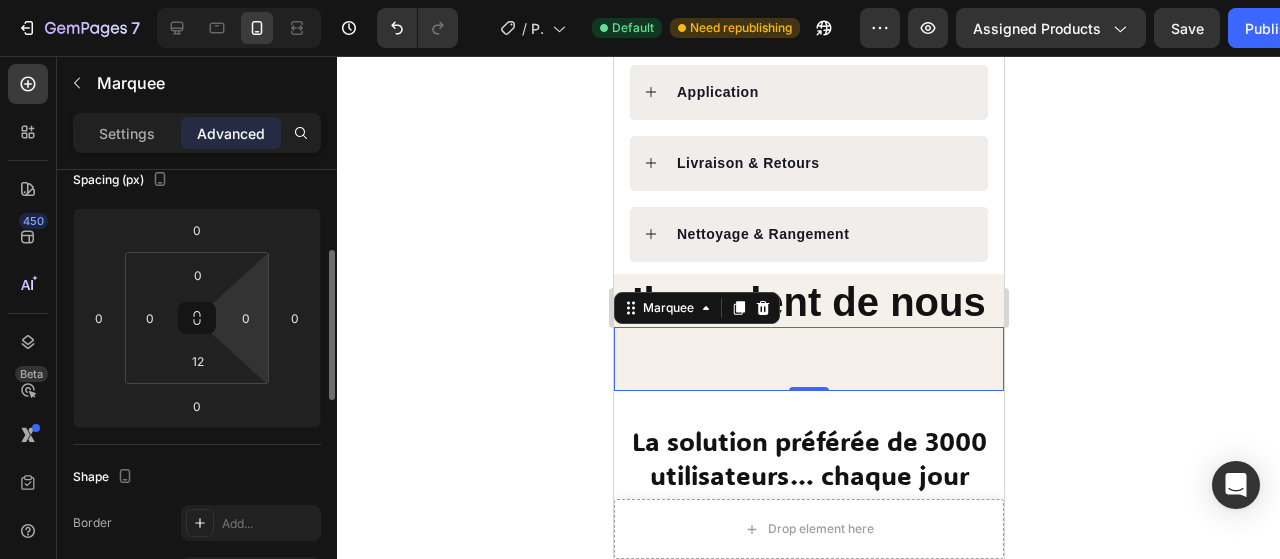 scroll, scrollTop: 236, scrollLeft: 0, axis: vertical 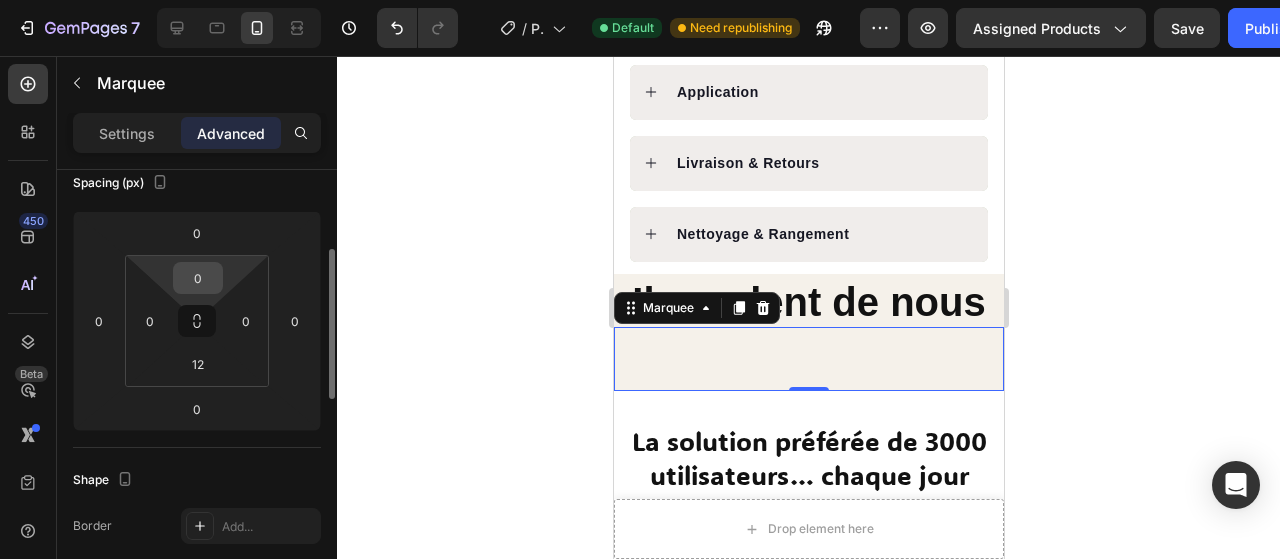 click on "0" at bounding box center (198, 278) 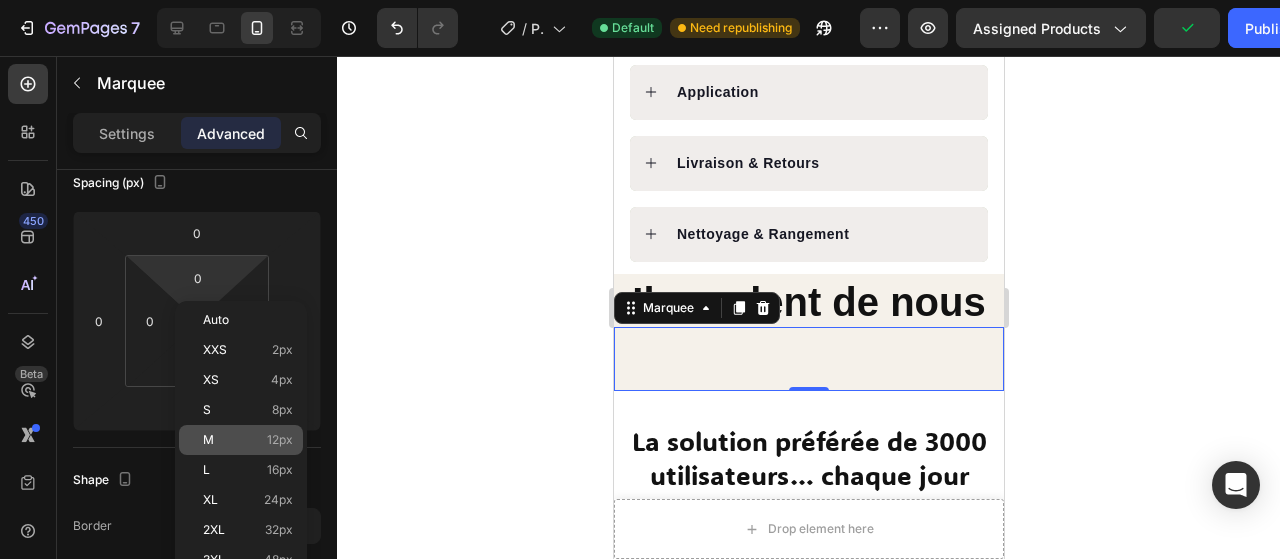 click on "12px" at bounding box center [280, 440] 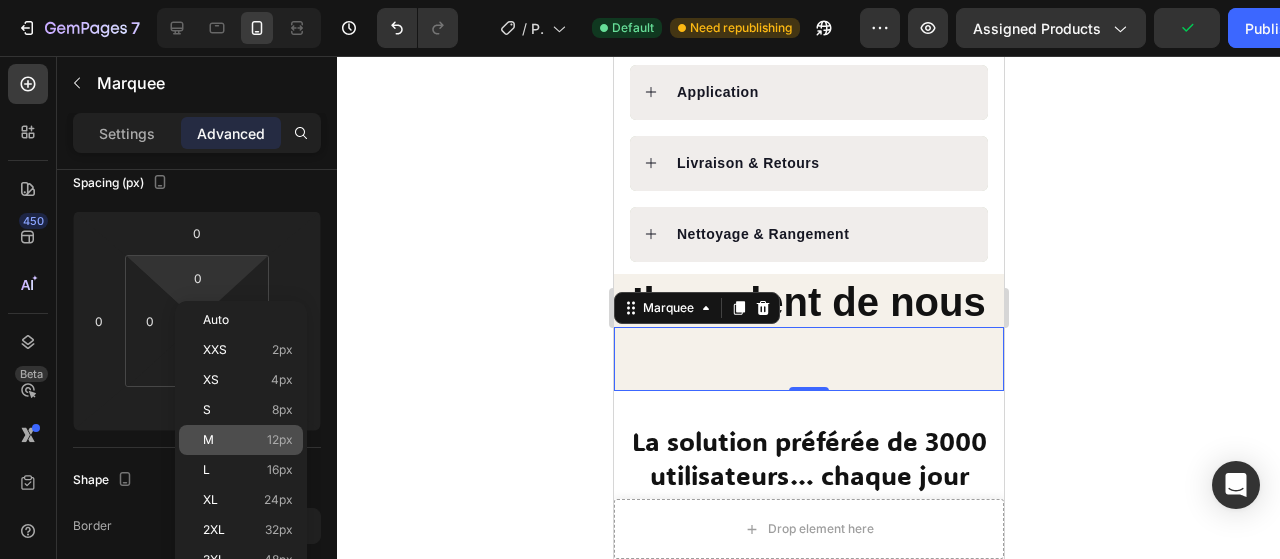 type on "12" 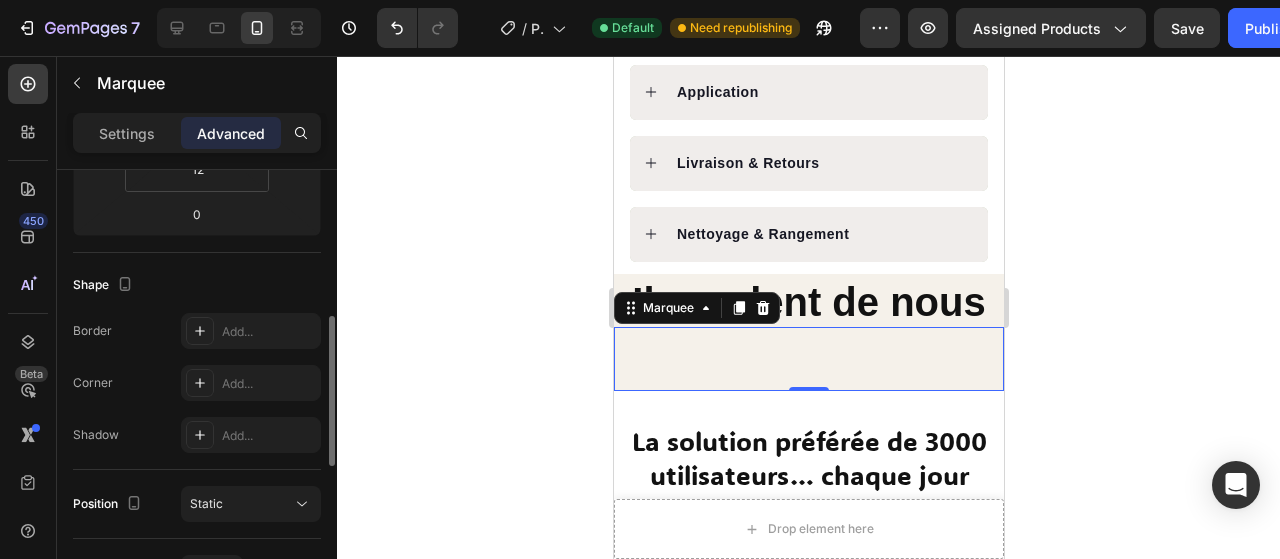scroll, scrollTop: 432, scrollLeft: 0, axis: vertical 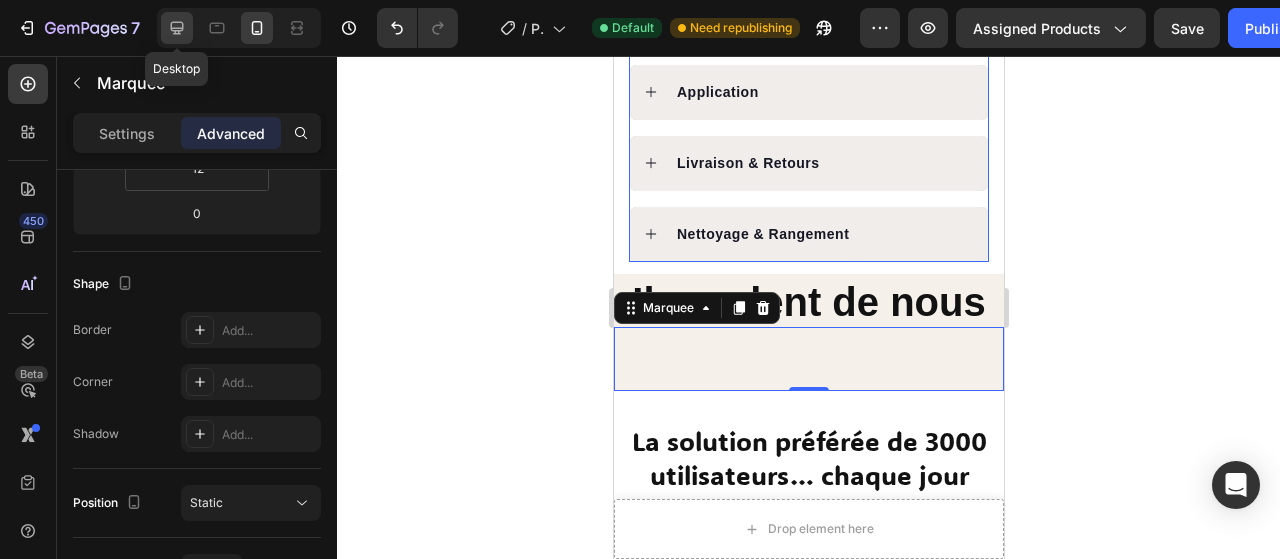 click 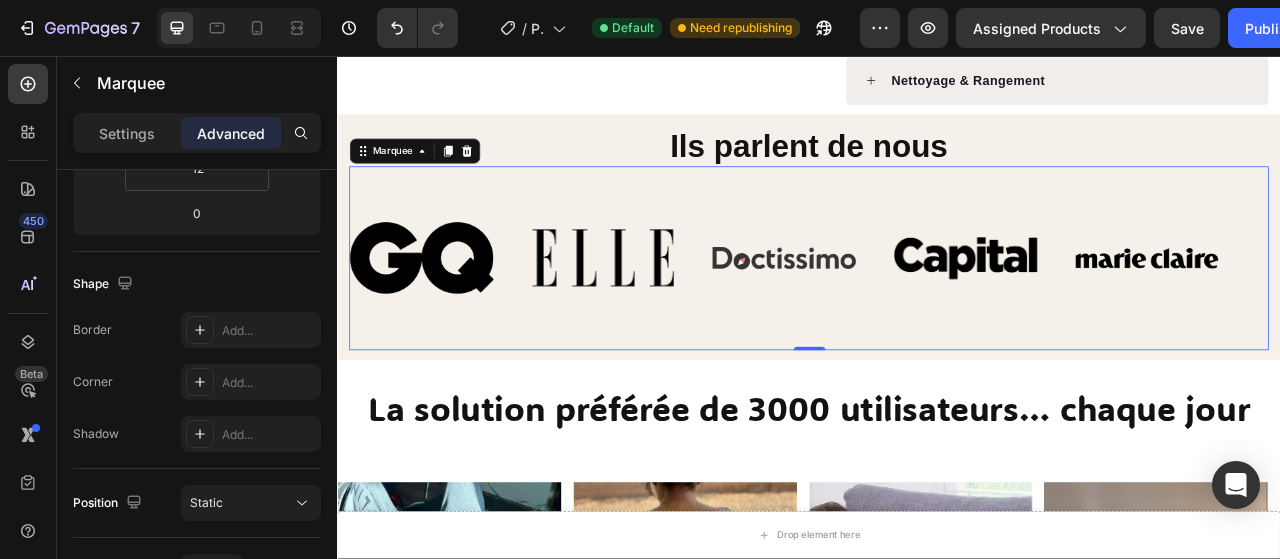 scroll, scrollTop: 1306, scrollLeft: 0, axis: vertical 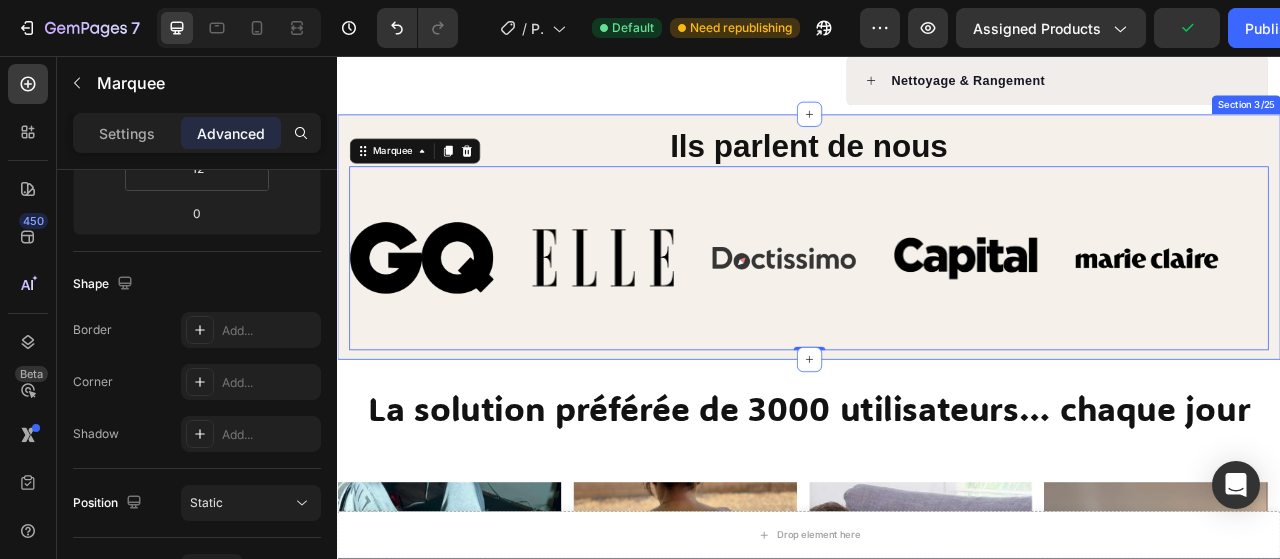click on "Ils parlent de nous  Heading Image Image Image Image Image Image Image Image Image Image Marquee   0 Section 3/25" at bounding box center (937, 287) 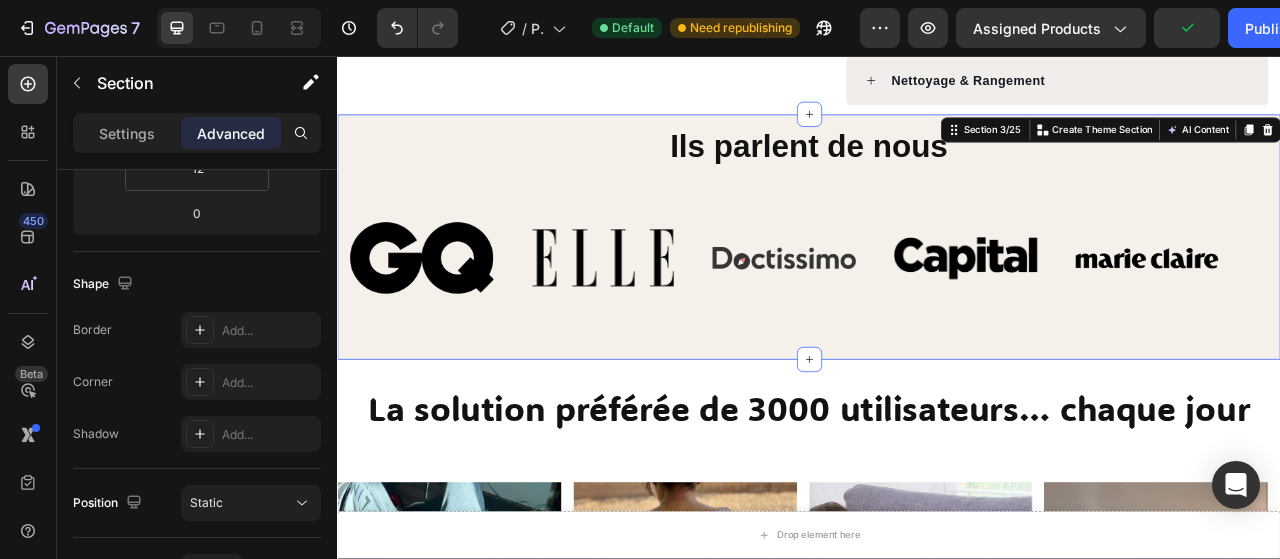 scroll, scrollTop: 0, scrollLeft: 0, axis: both 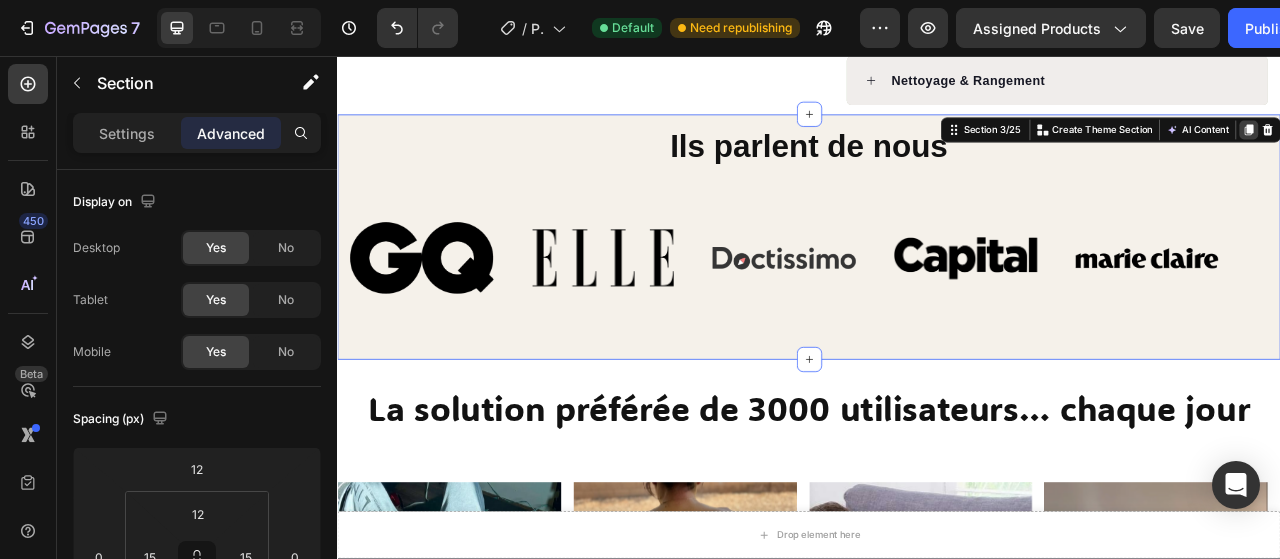 click 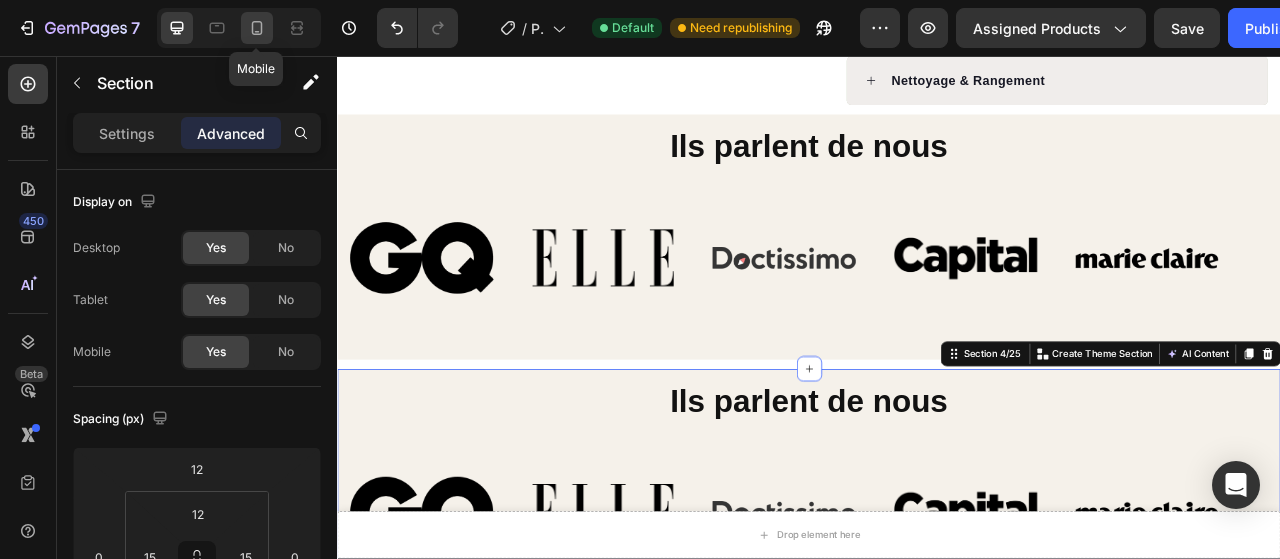 click 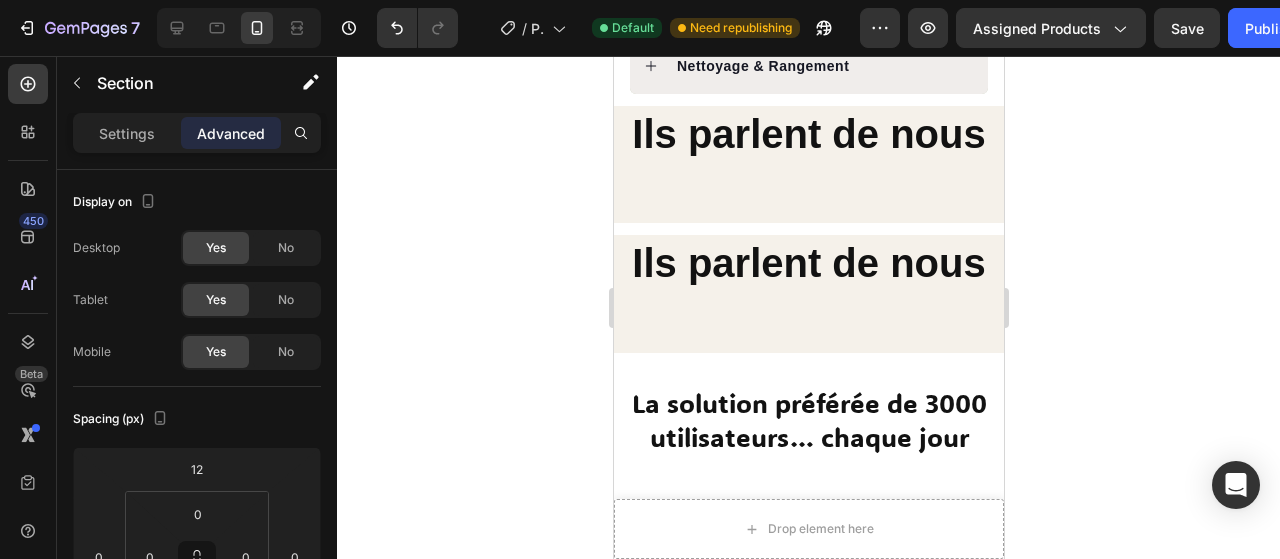 scroll, scrollTop: 1689, scrollLeft: 0, axis: vertical 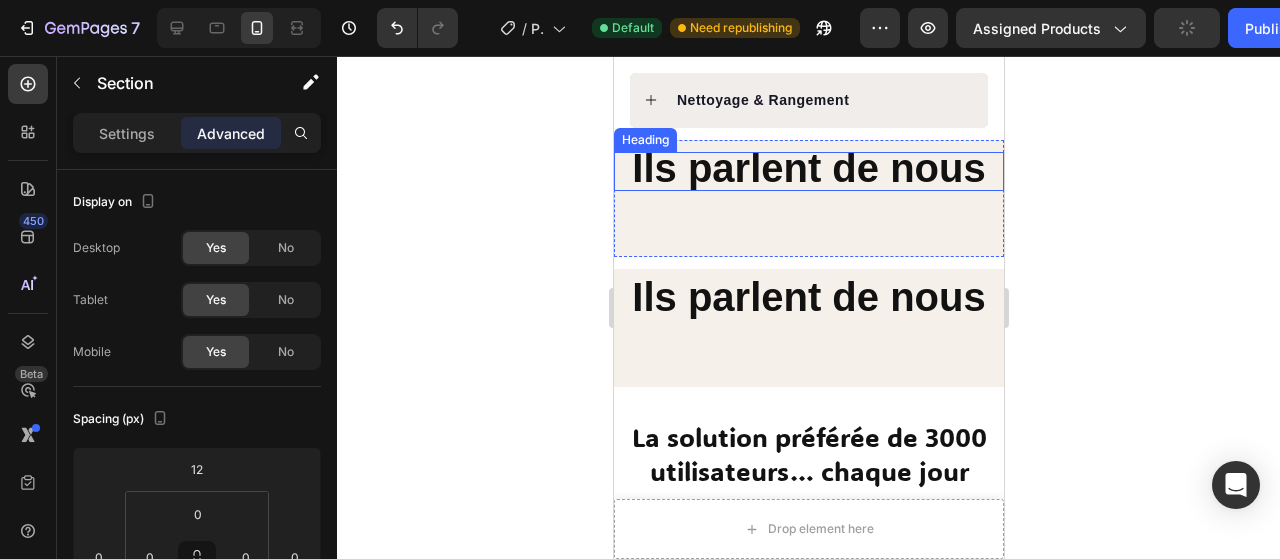 click on "Ils parlent de nous" at bounding box center [807, 168] 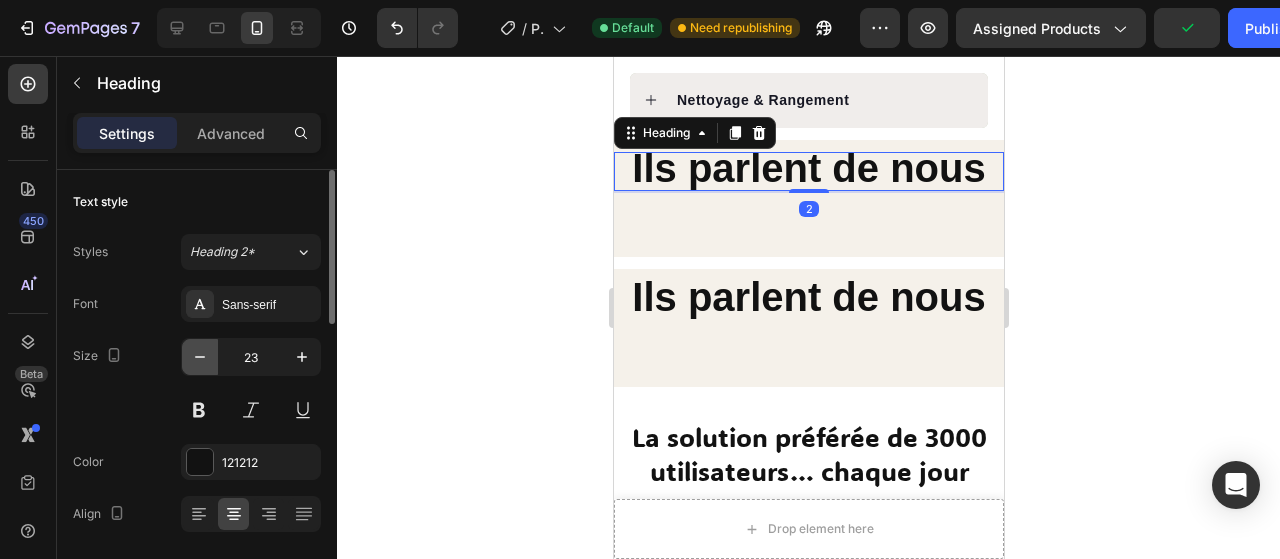 click 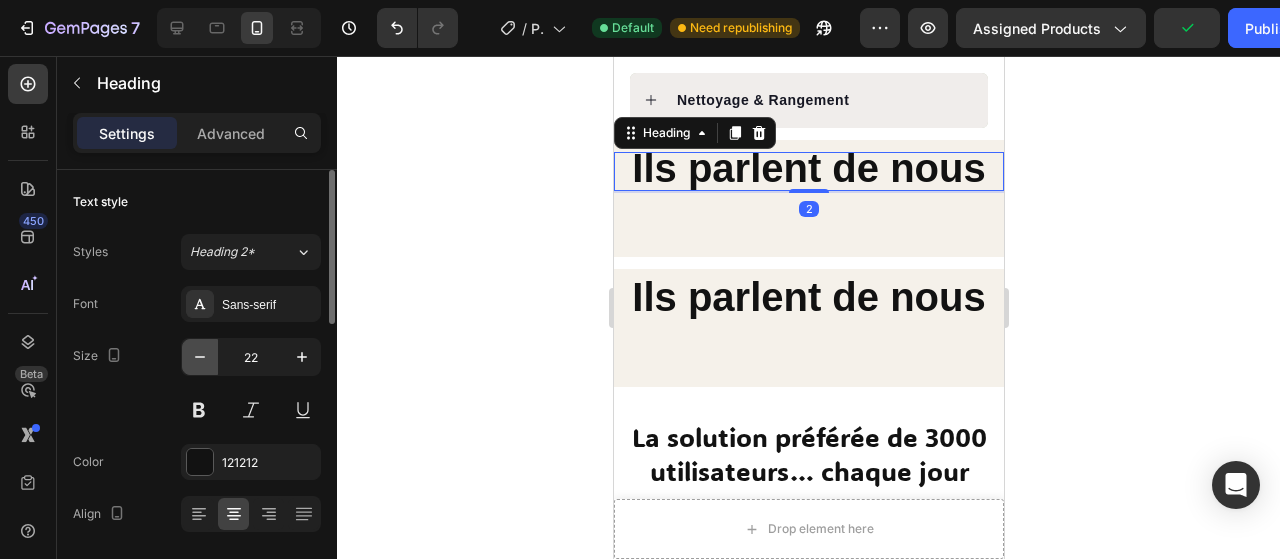 click 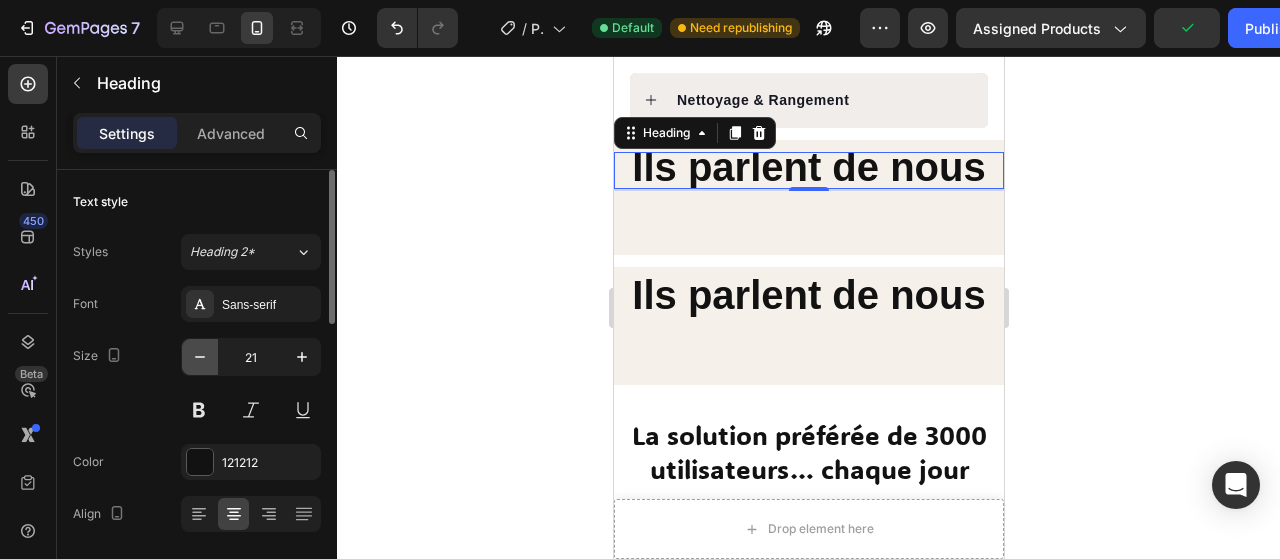 click 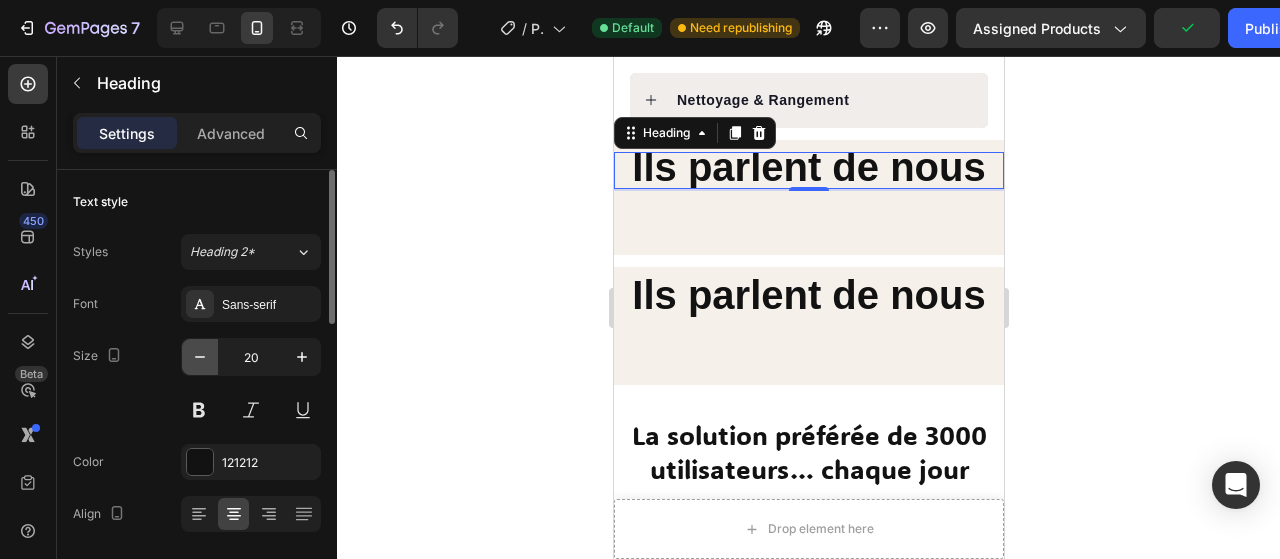 click 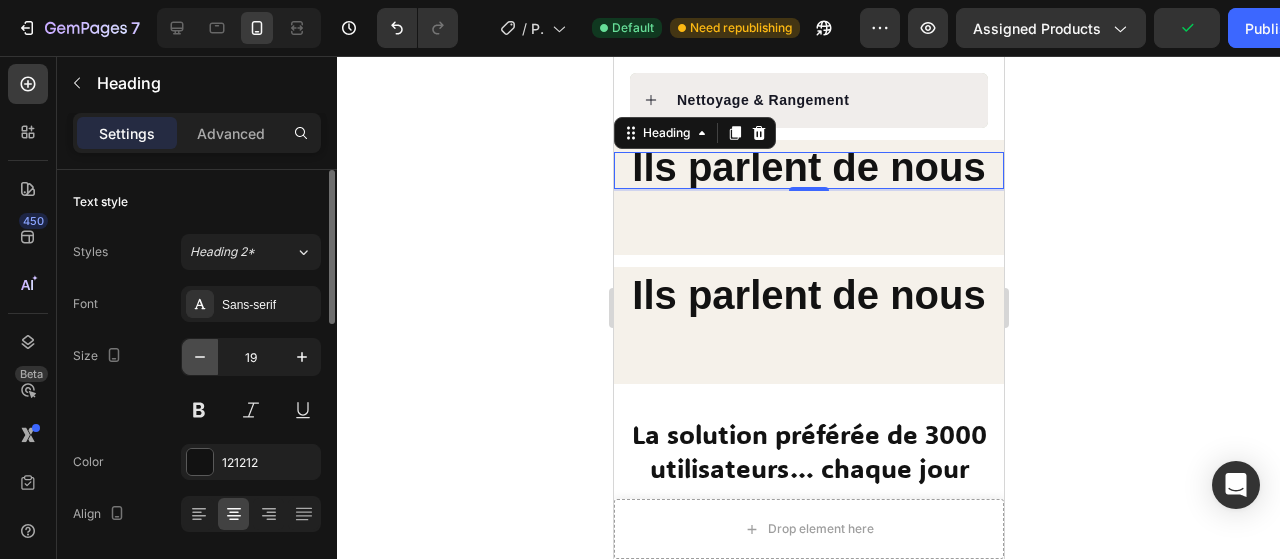 click 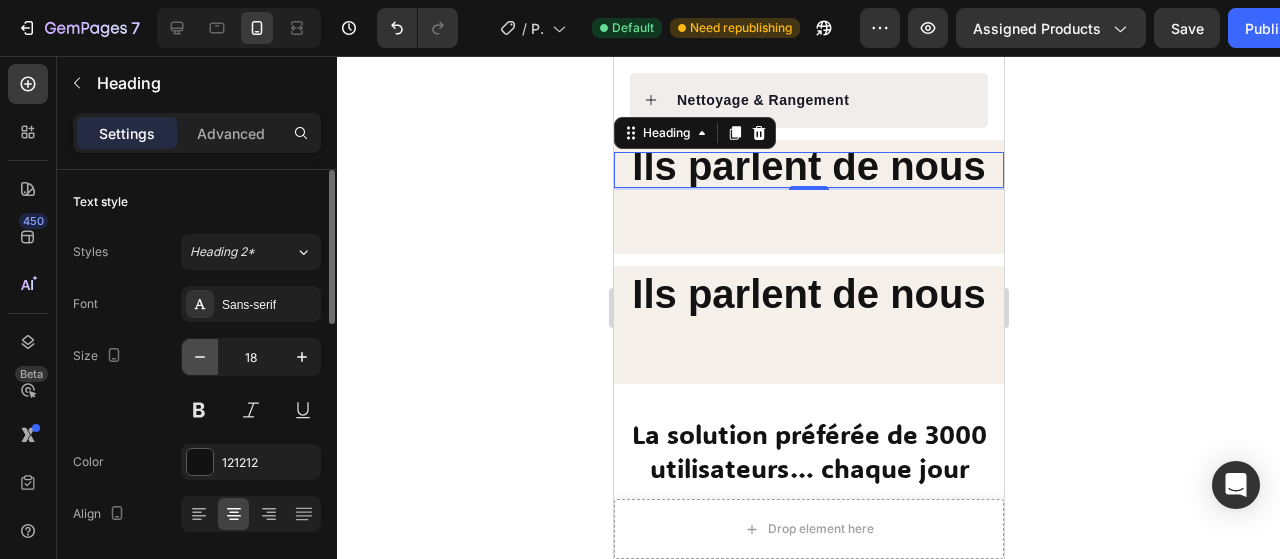 click 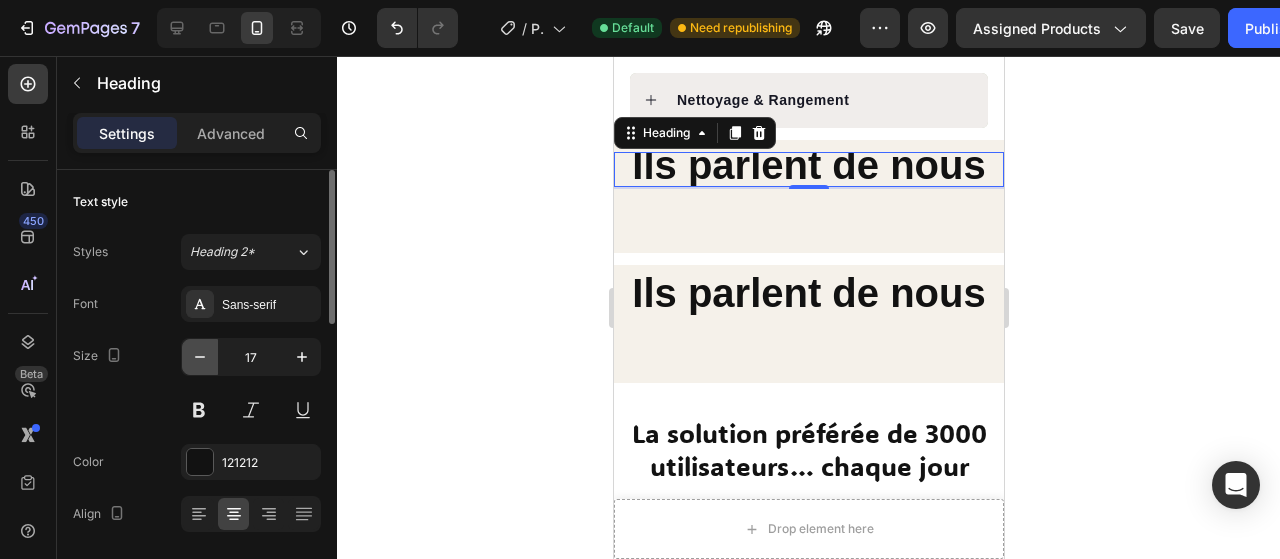 click 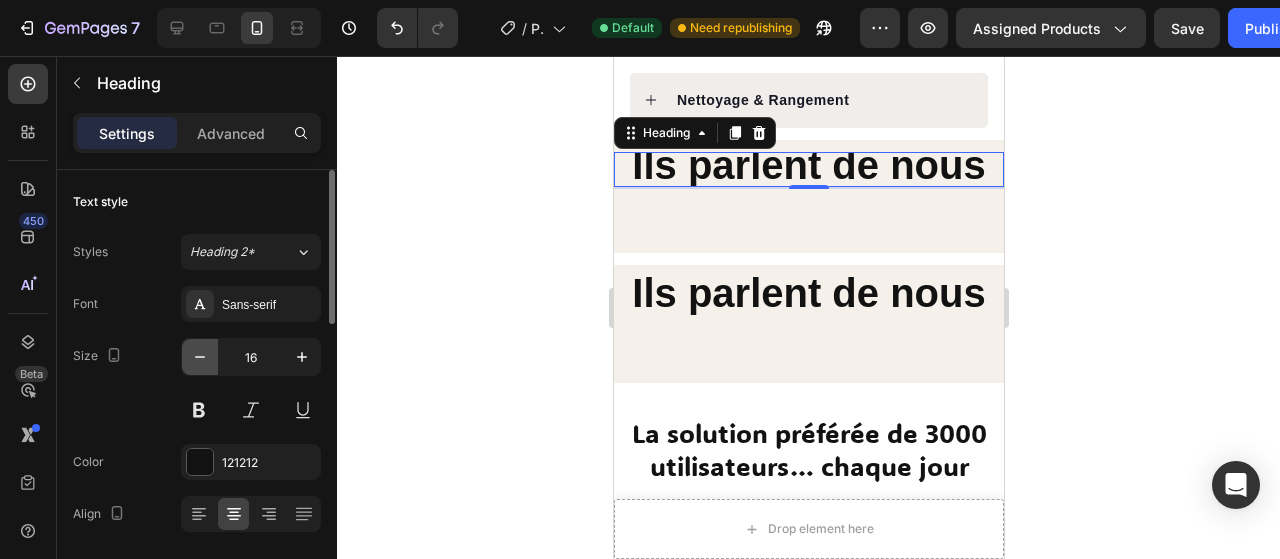click 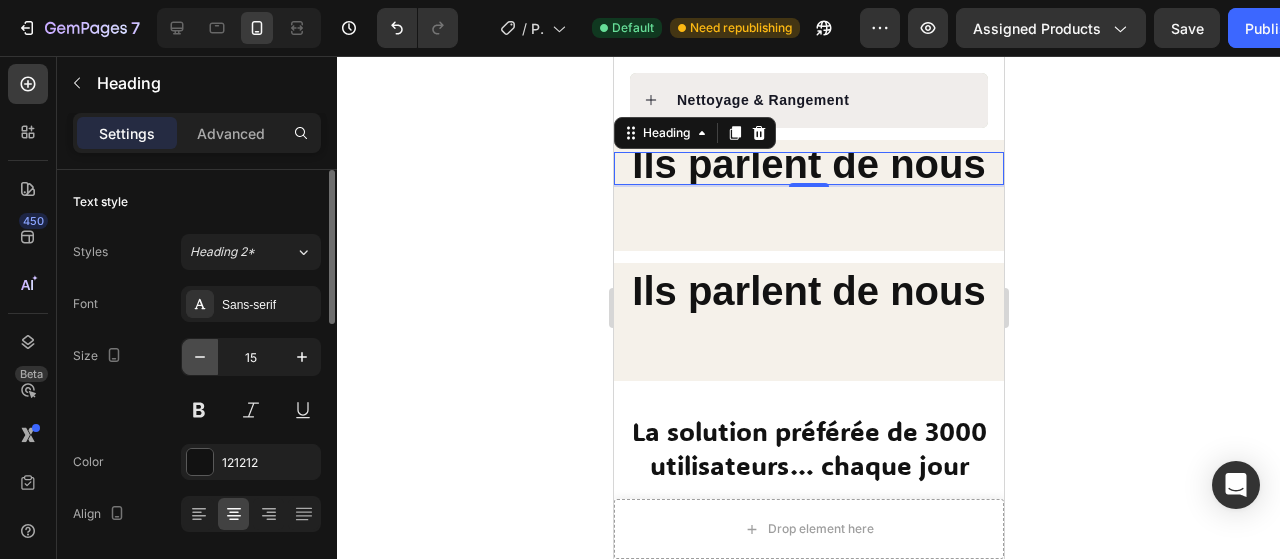 click 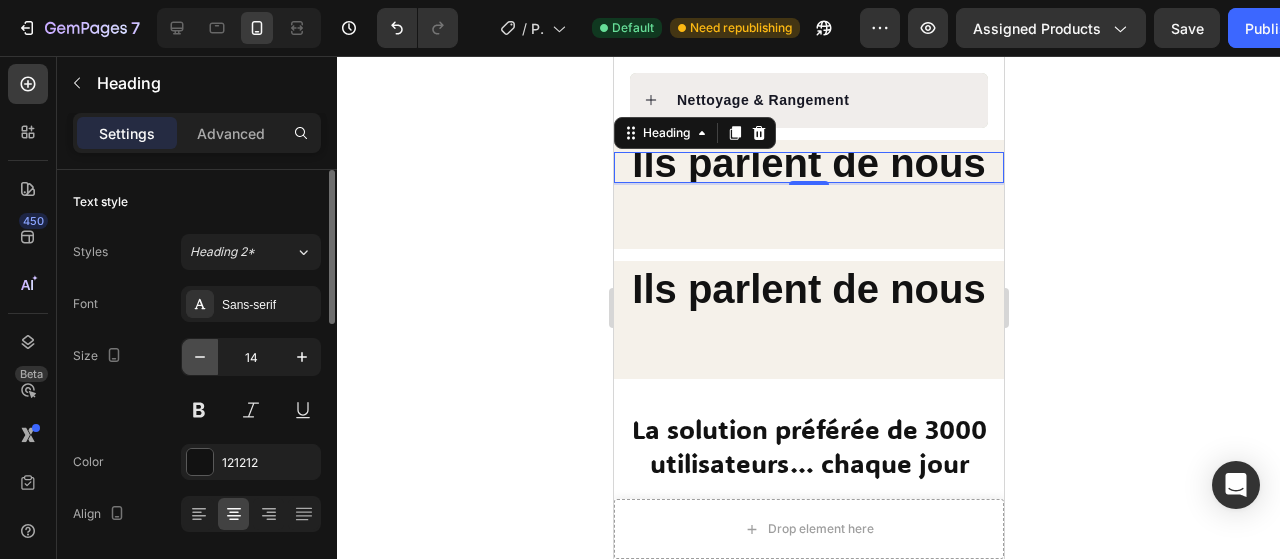 click 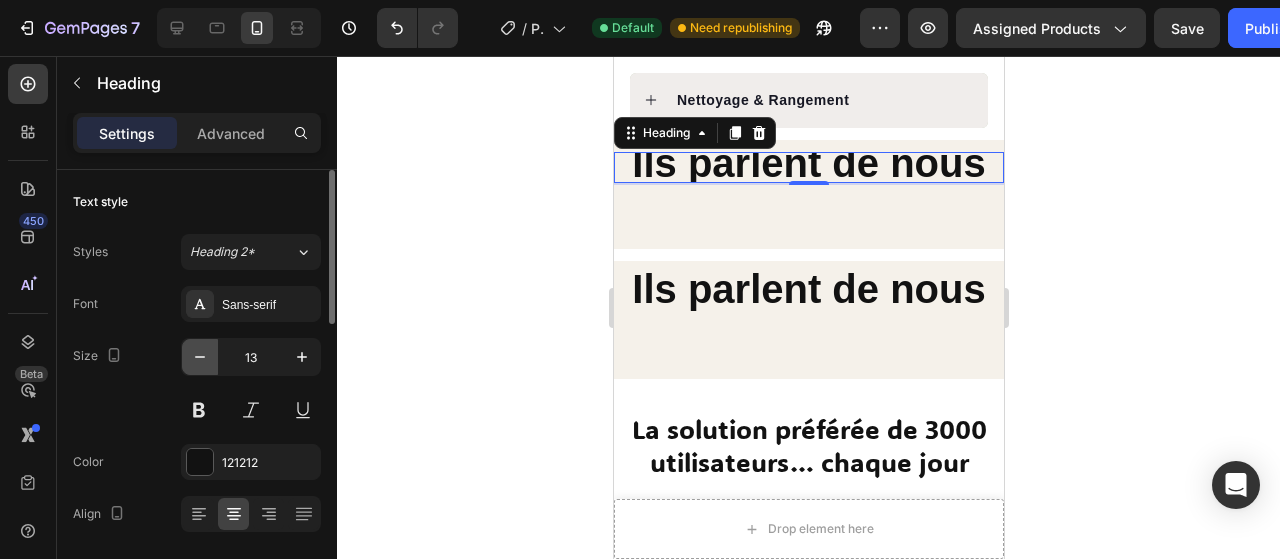 click 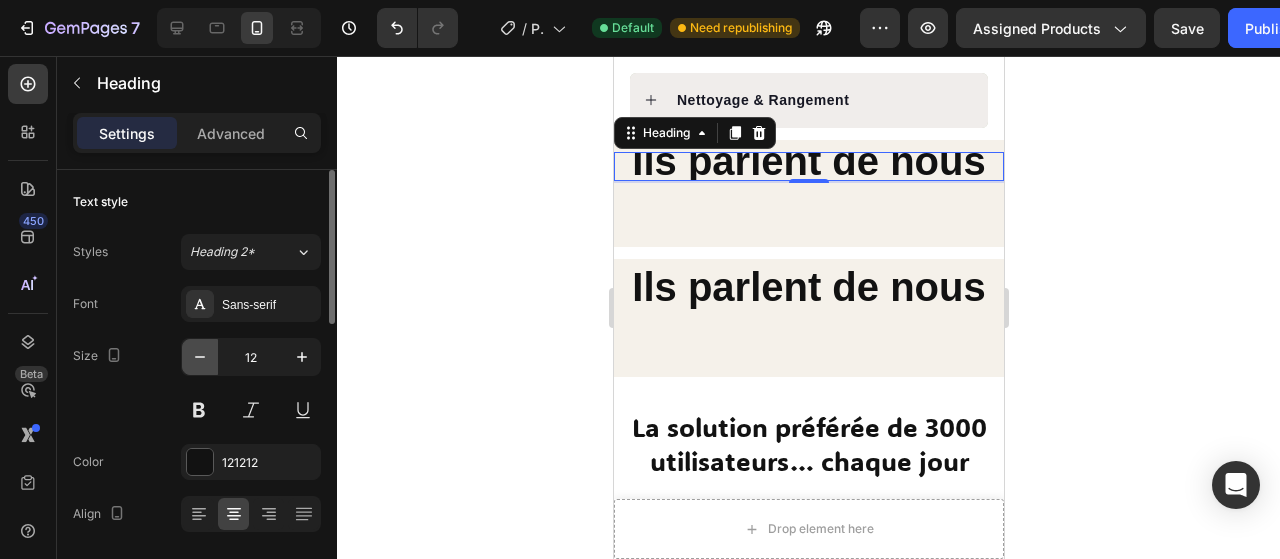 click 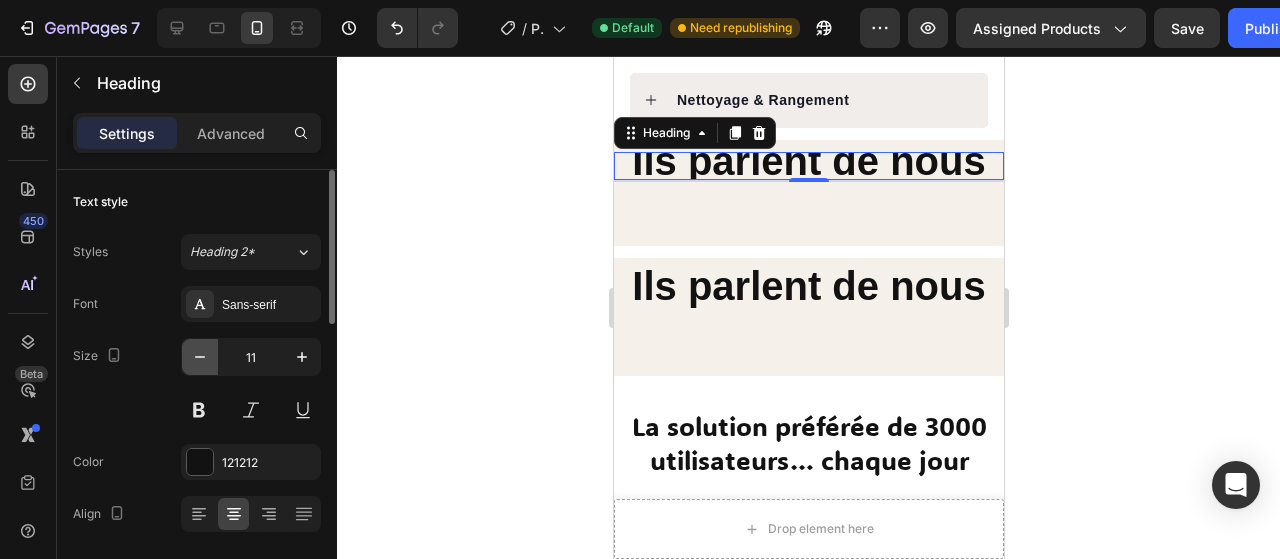 click 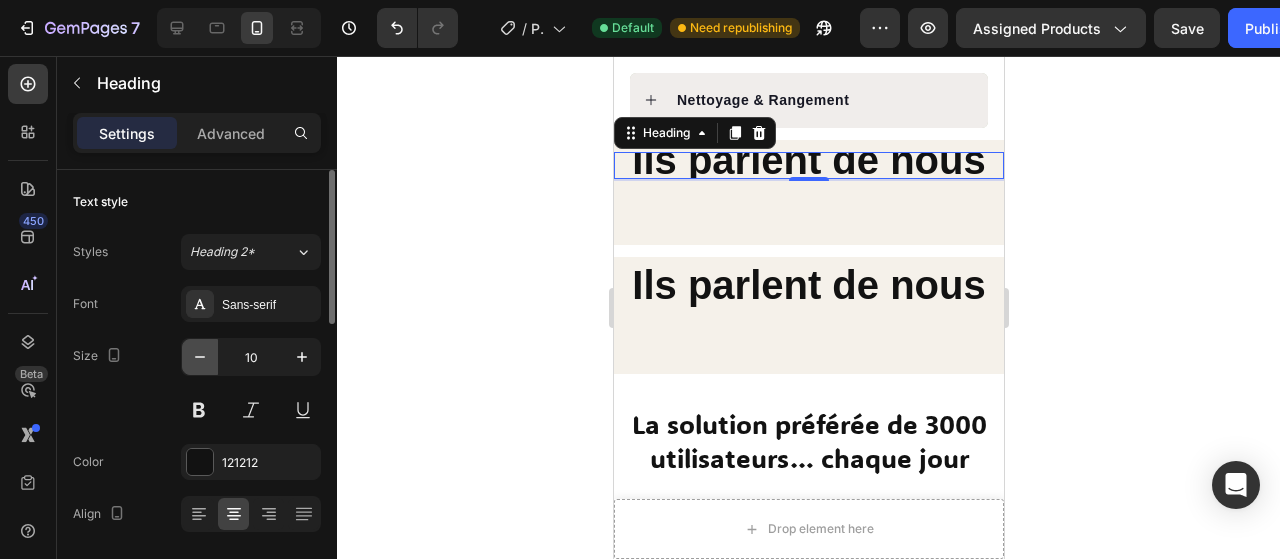 click 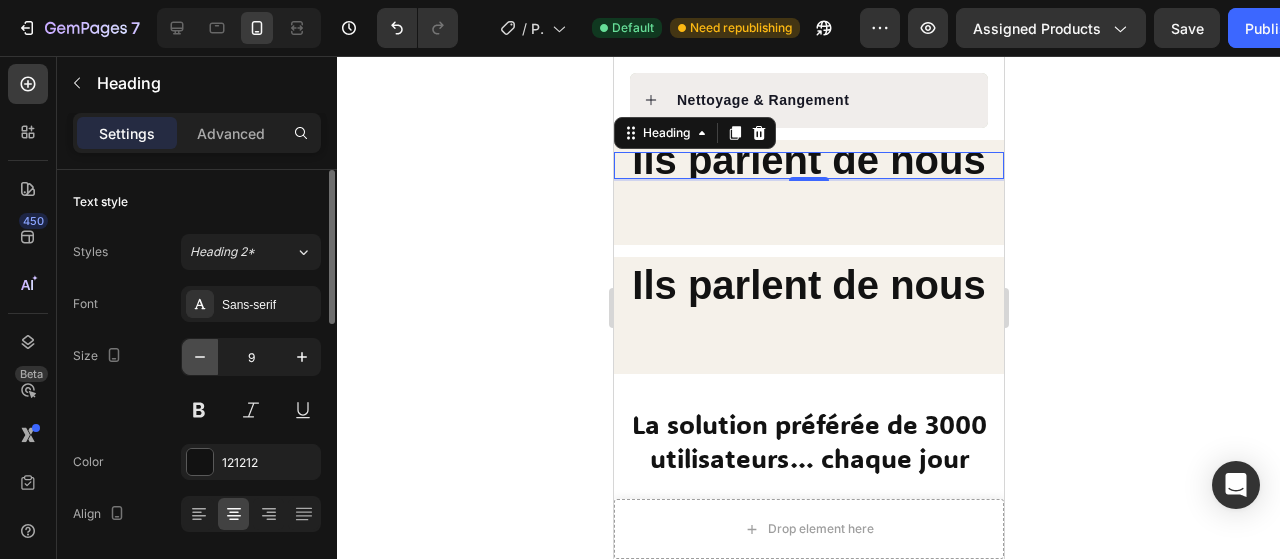 click 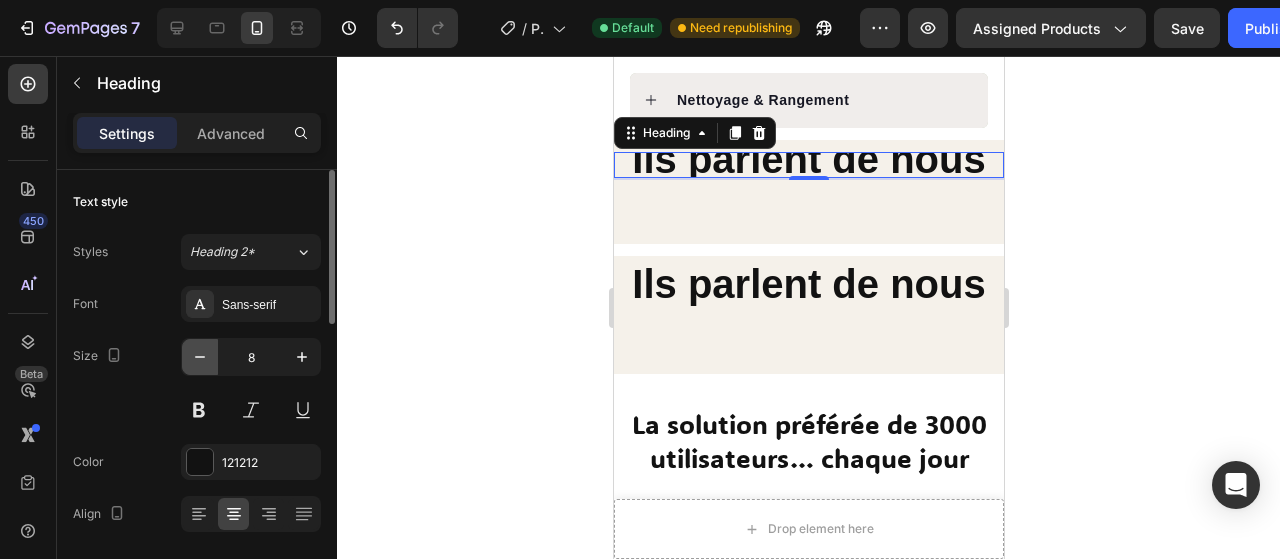 click 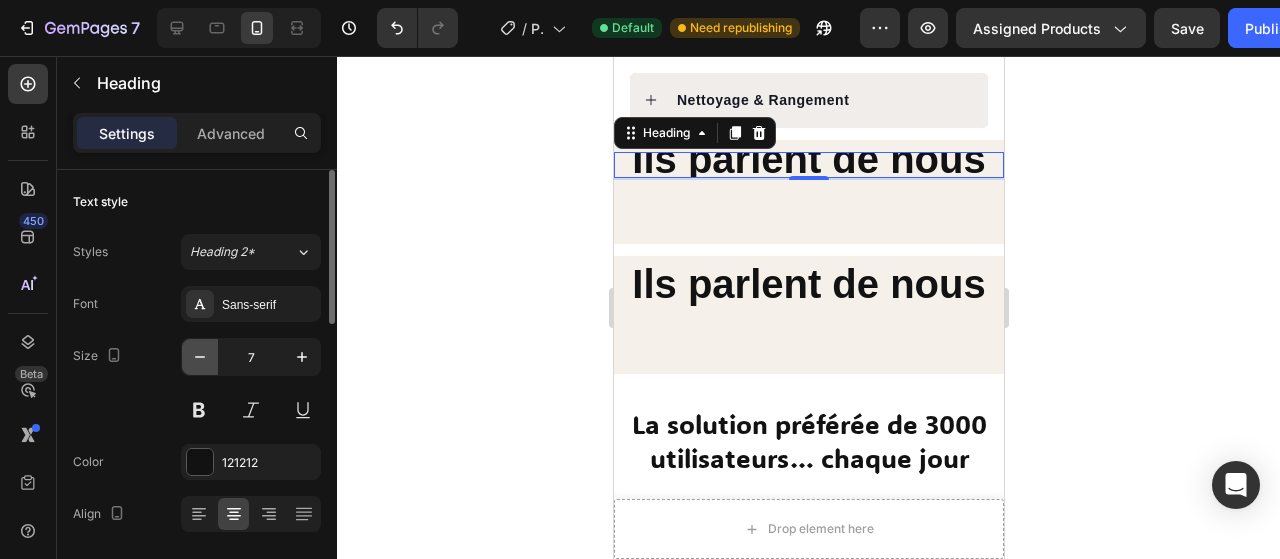 click 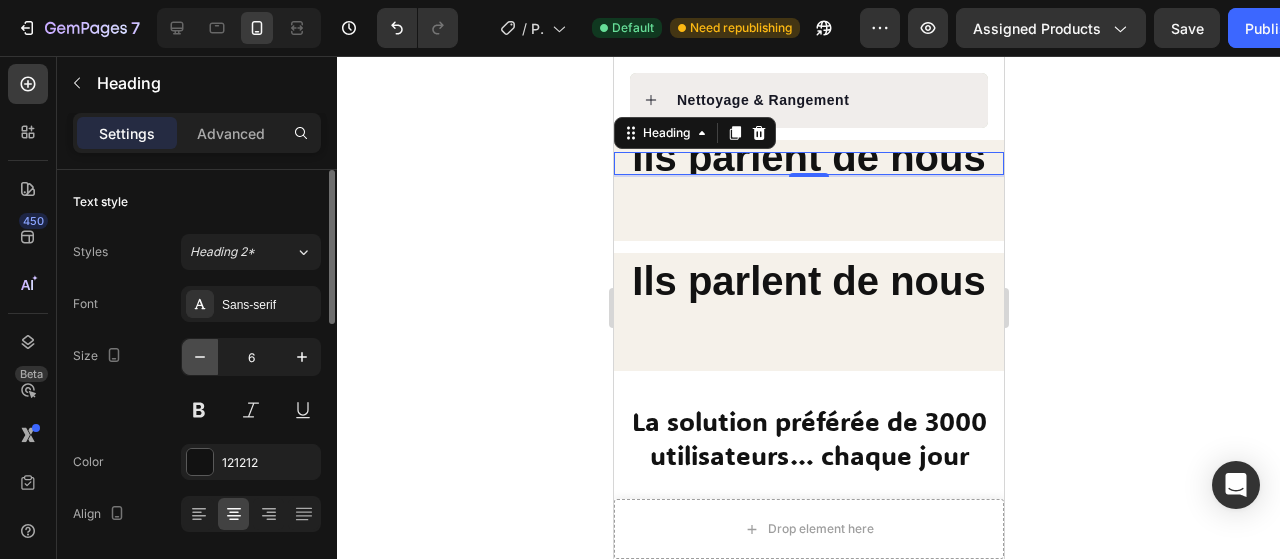 click 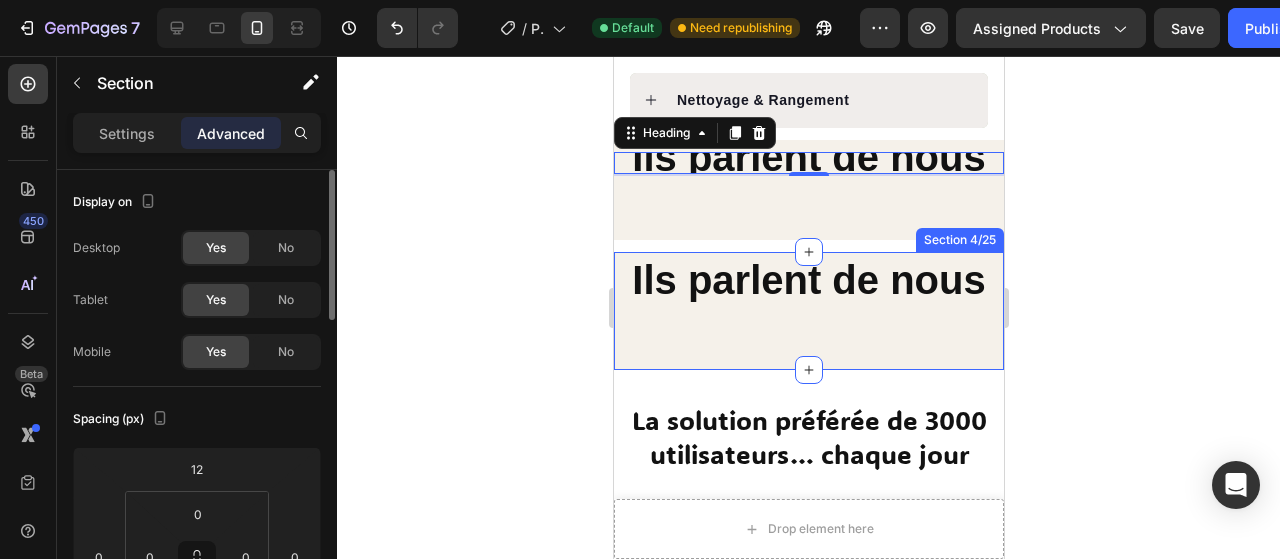click on "Ils parlent de nous  Heading Image Image Image Image Image Image Image Image Image Image Marquee" at bounding box center [808, 311] 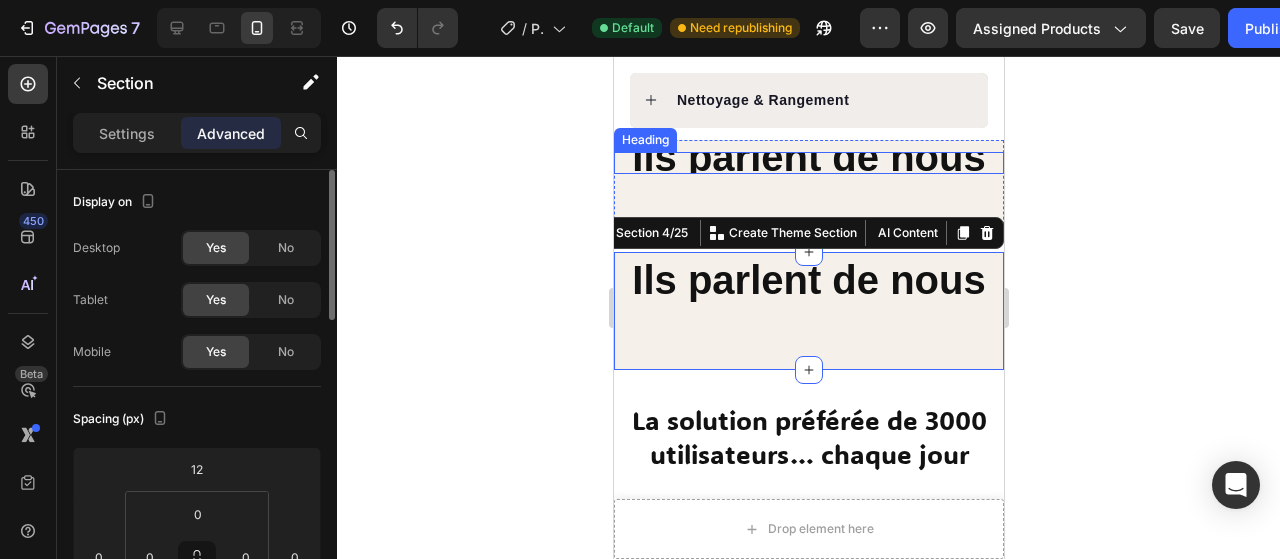 click on "Ils parlent de nous" at bounding box center (807, 157) 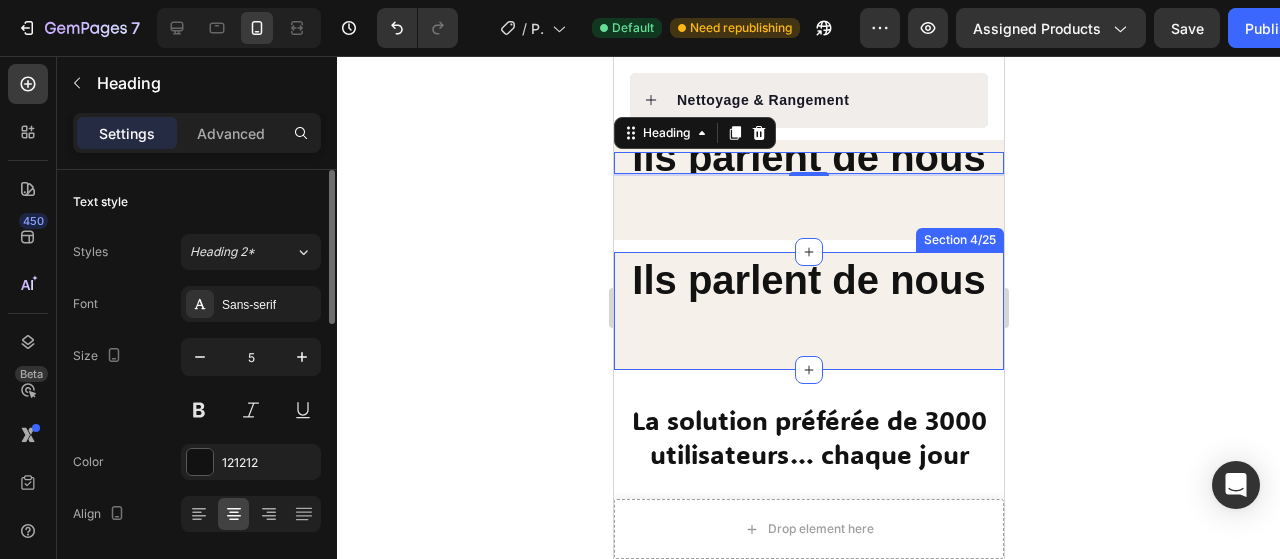 click on "Ils parlent de nous  Heading Image Image Image Image Image Image Image Image Image Image Marquee" at bounding box center [808, 311] 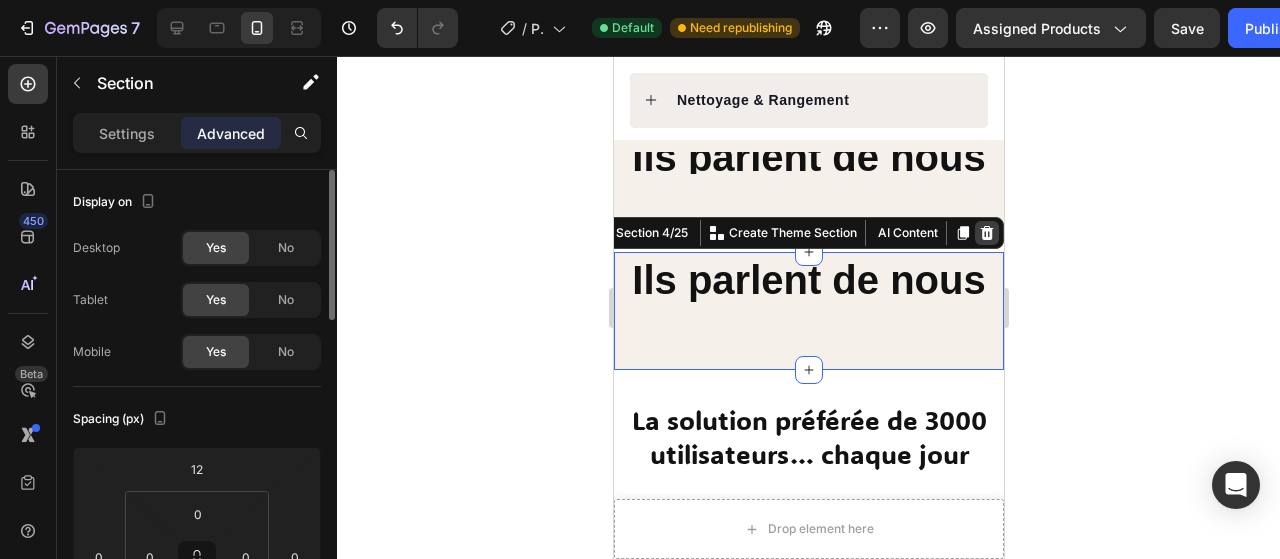 click 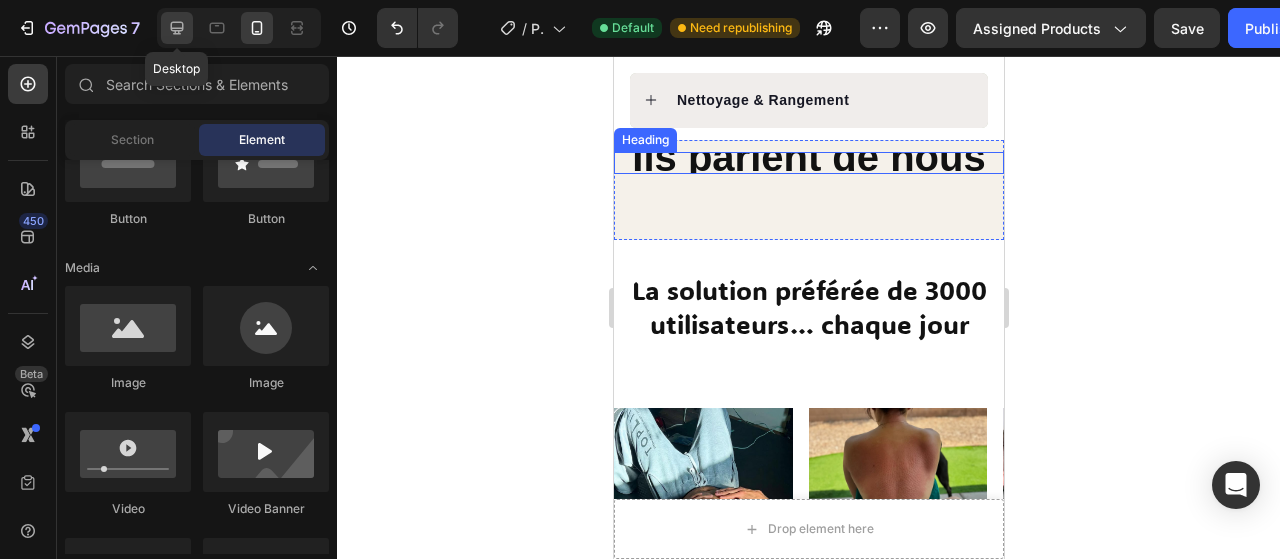 click 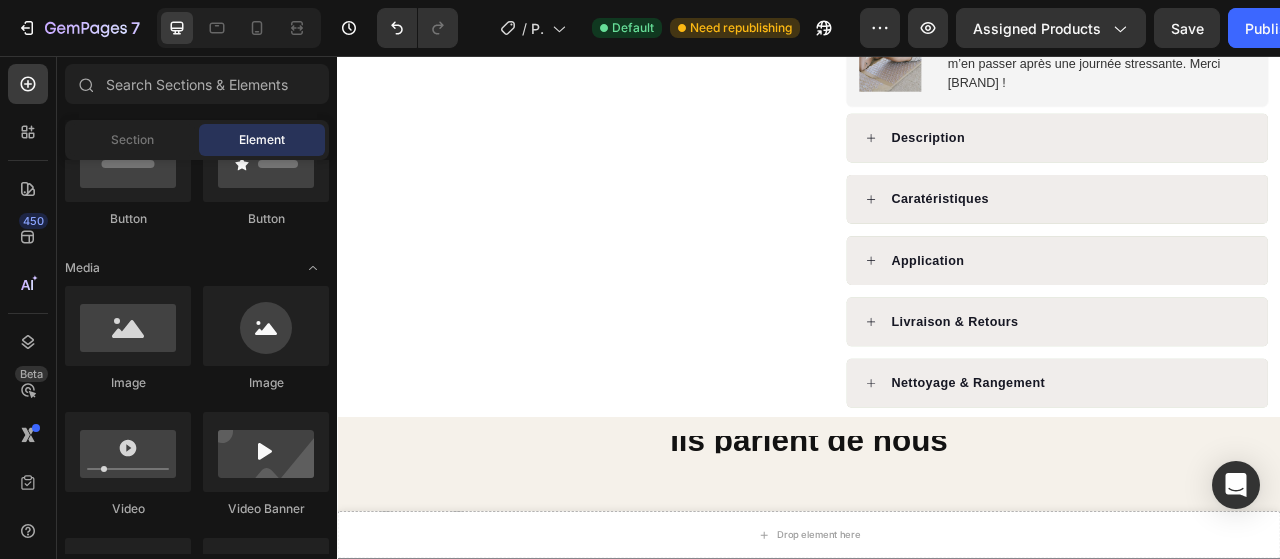 scroll, scrollTop: 1032, scrollLeft: 0, axis: vertical 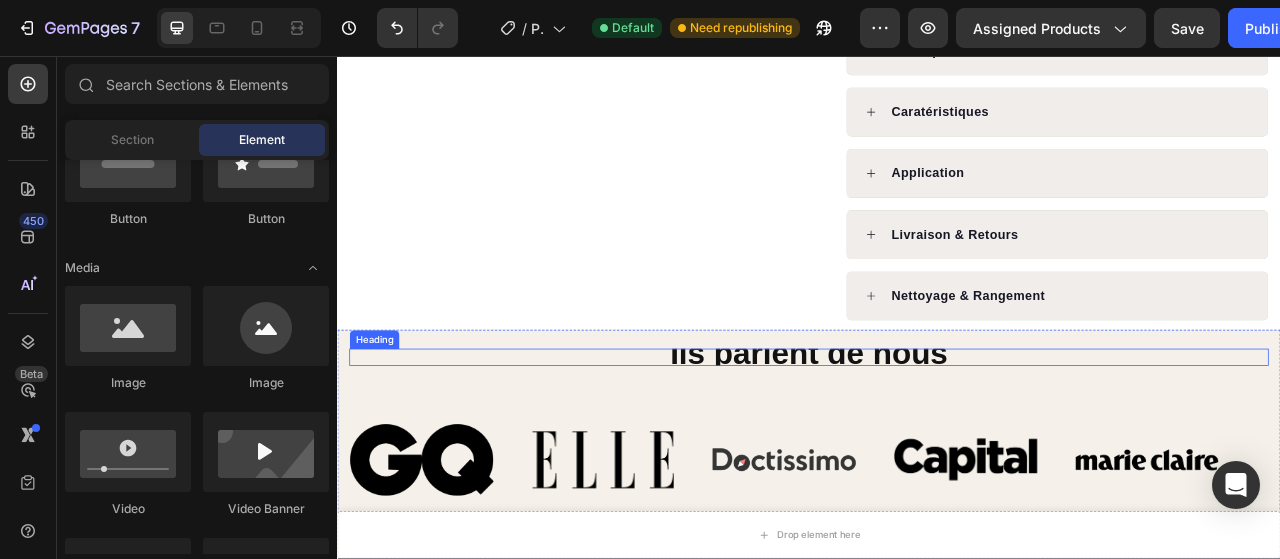 click on "Ils parlent de nous" at bounding box center (936, 434) 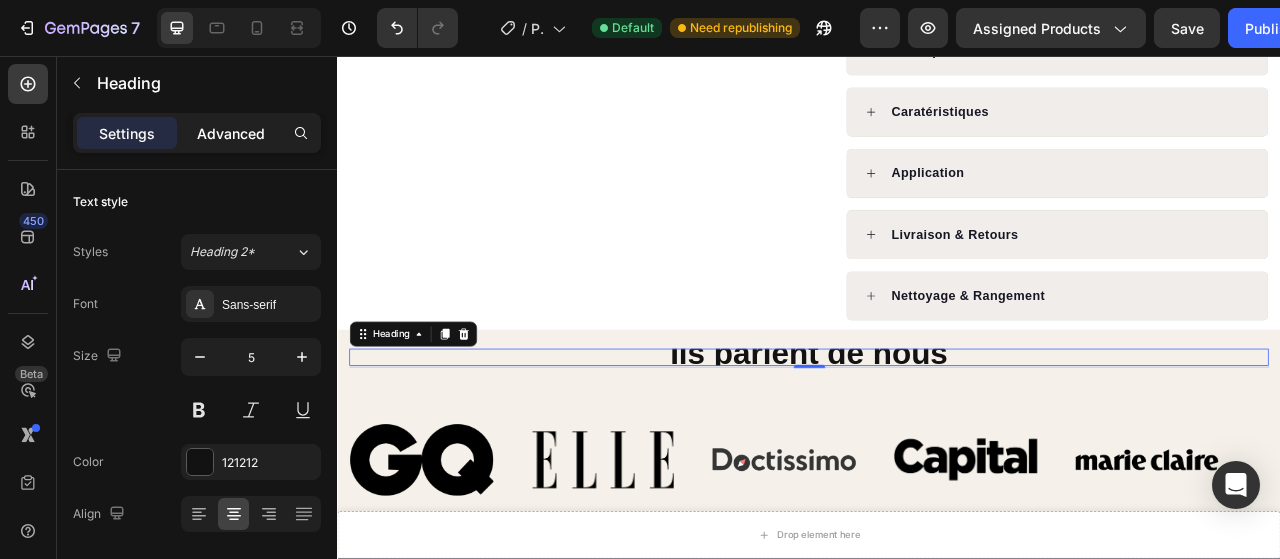 click on "Advanced" at bounding box center [231, 133] 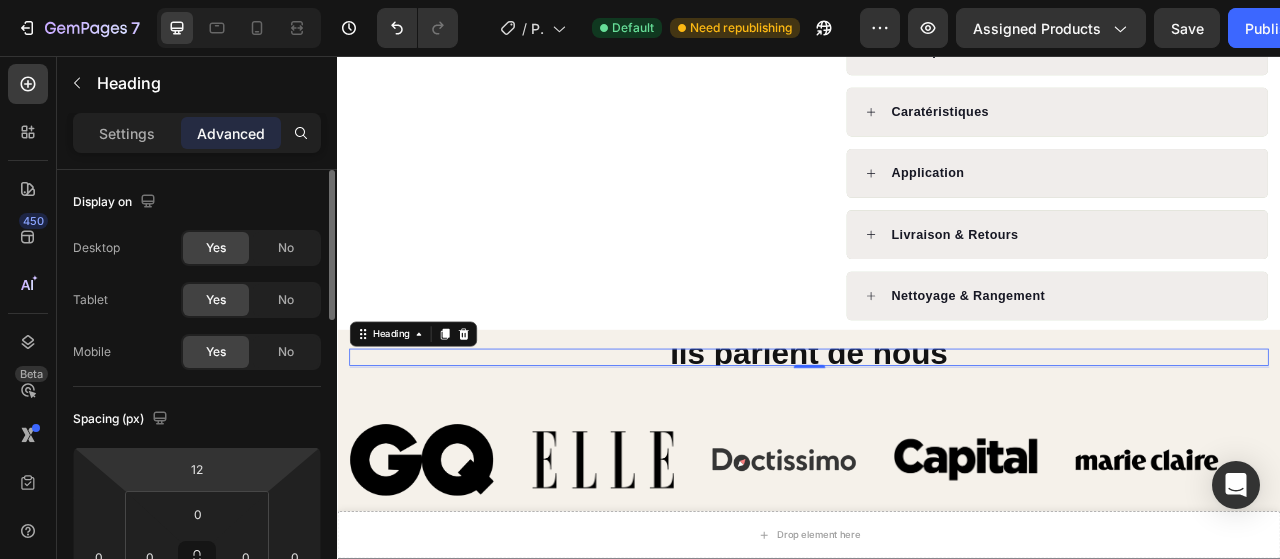 click on "ton système nerveux naturellement. Une intensité parfaitement dosée pour convenir à la grande majorité des utilisateurs." at bounding box center [640, 0] 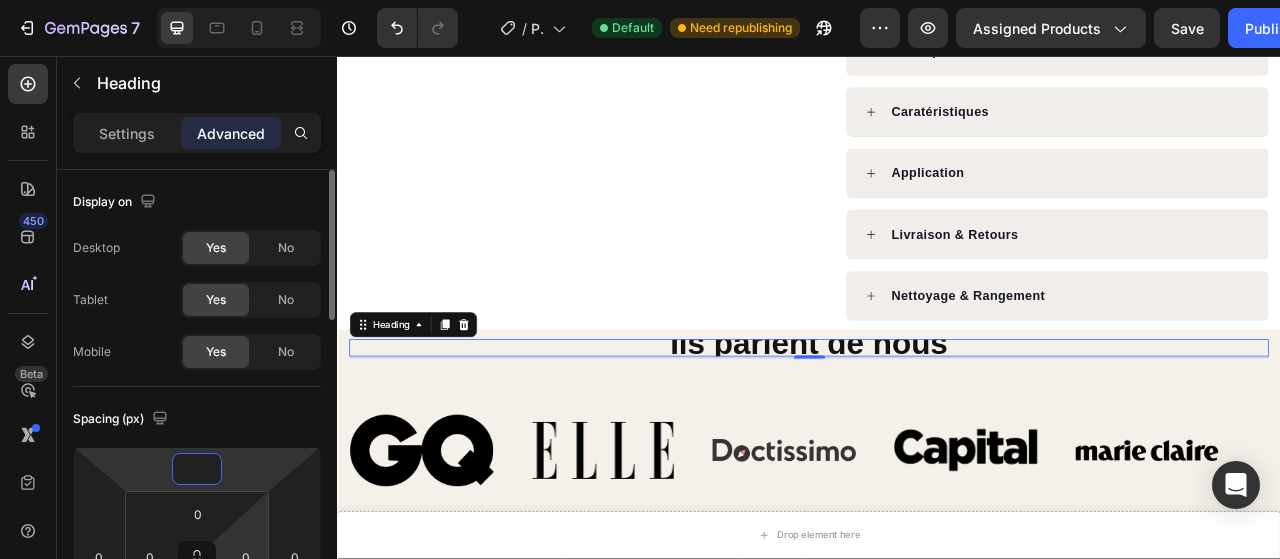 click on "ton système nerveux naturellement. Une intensité parfaitement dosée pour convenir à la grande majorité des utilisateurs." at bounding box center (640, 0) 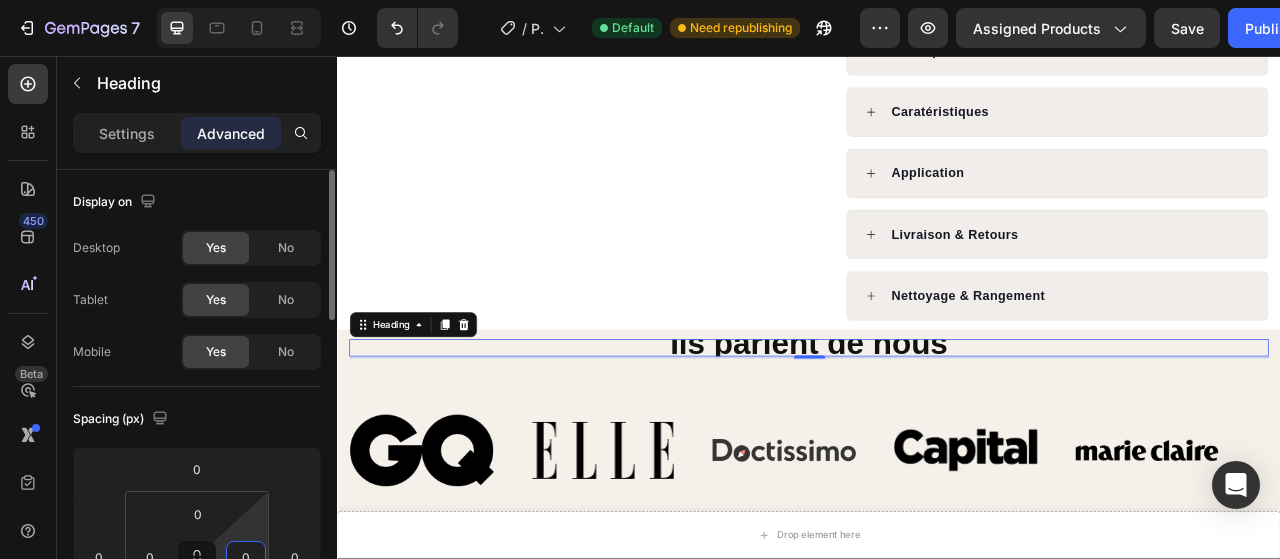 scroll, scrollTop: 12, scrollLeft: 0, axis: vertical 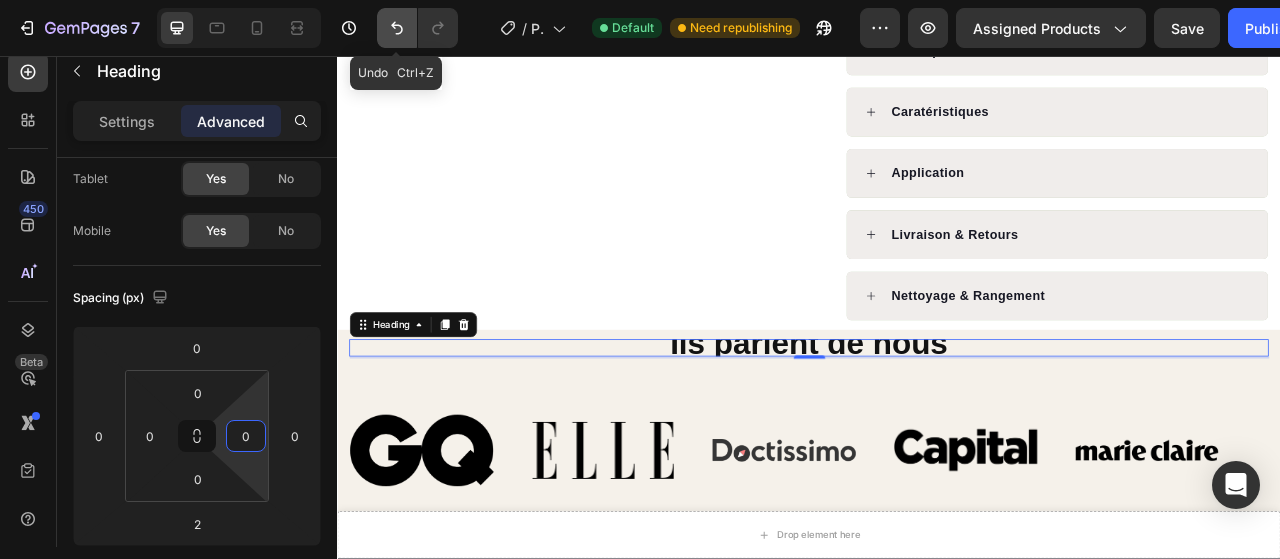 click 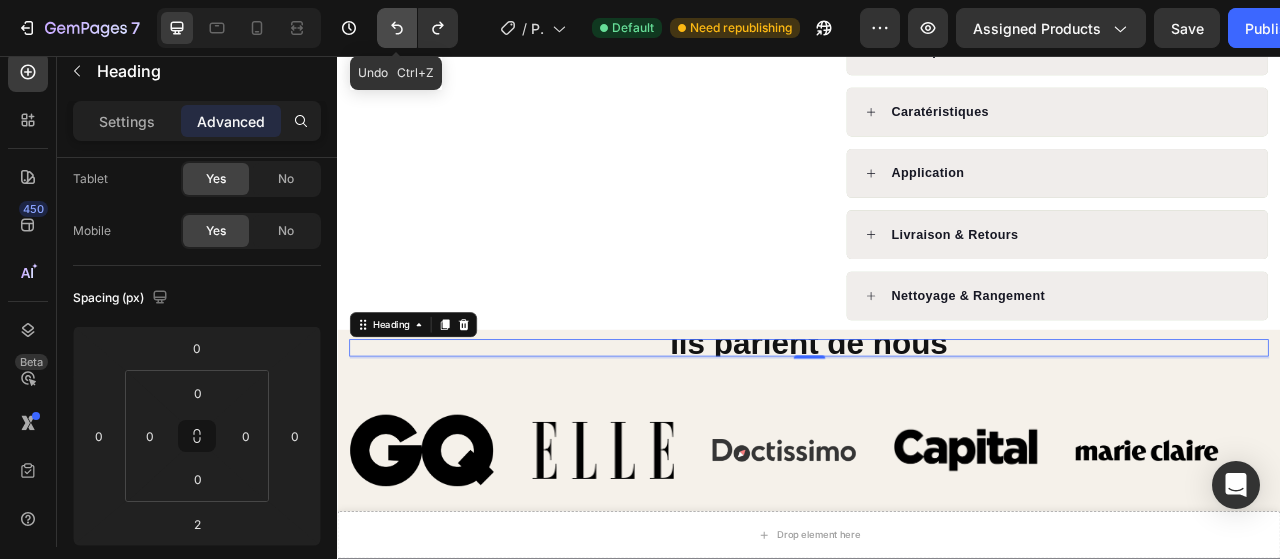 click 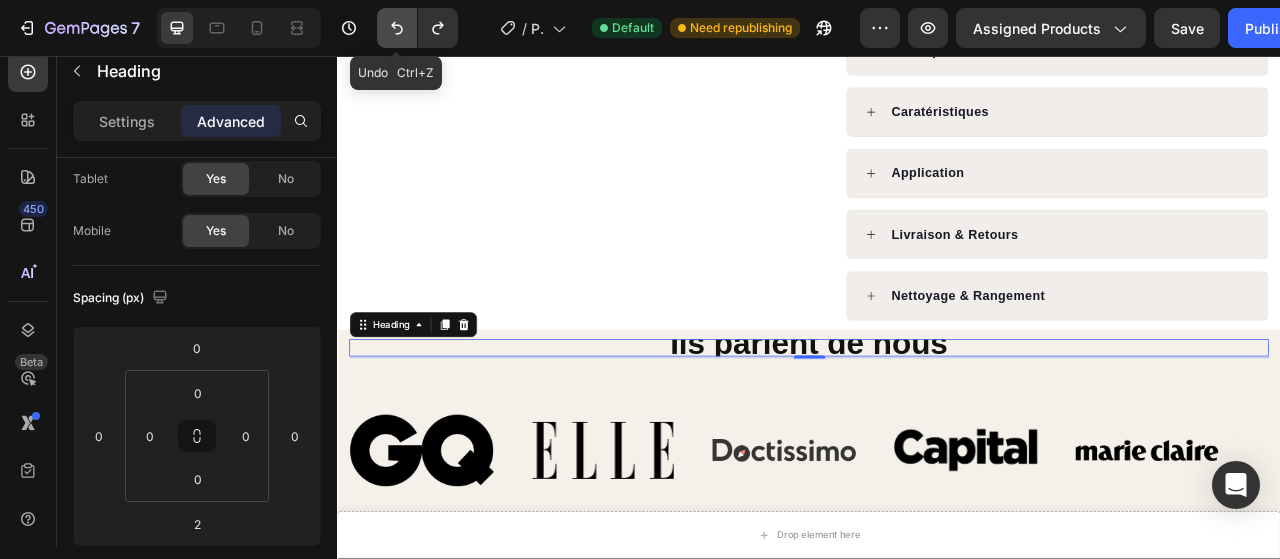 click 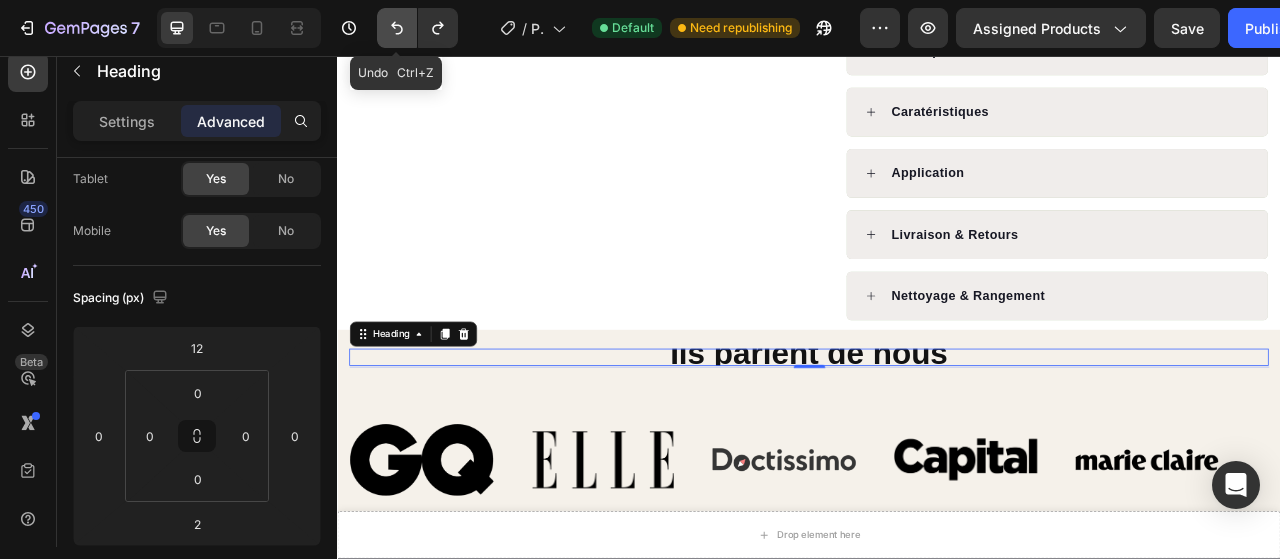 click 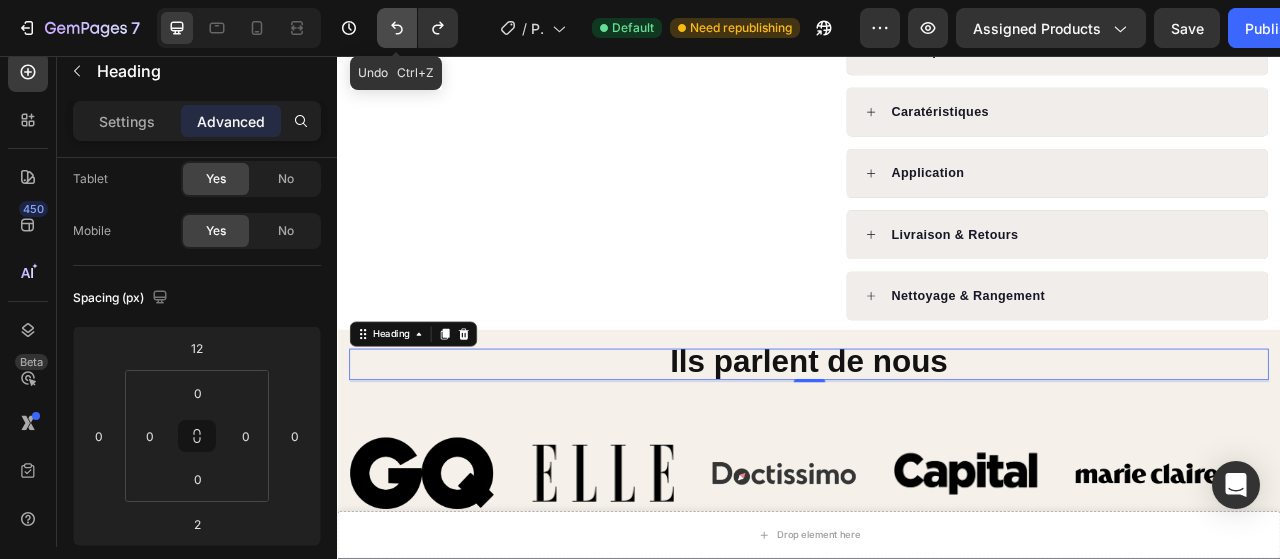 click 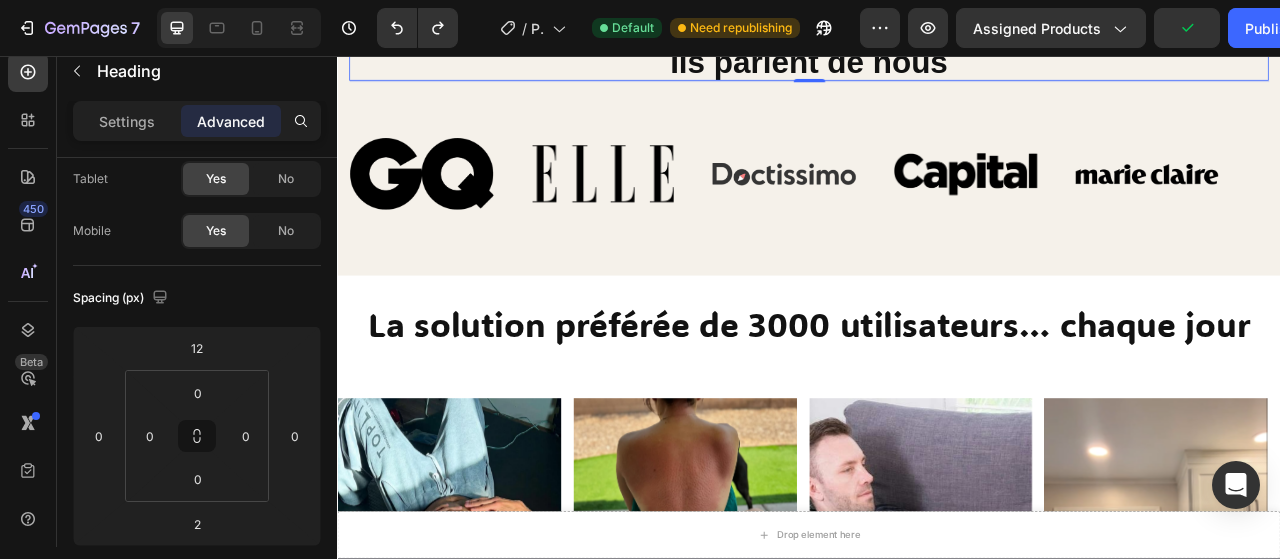 scroll, scrollTop: 1319, scrollLeft: 0, axis: vertical 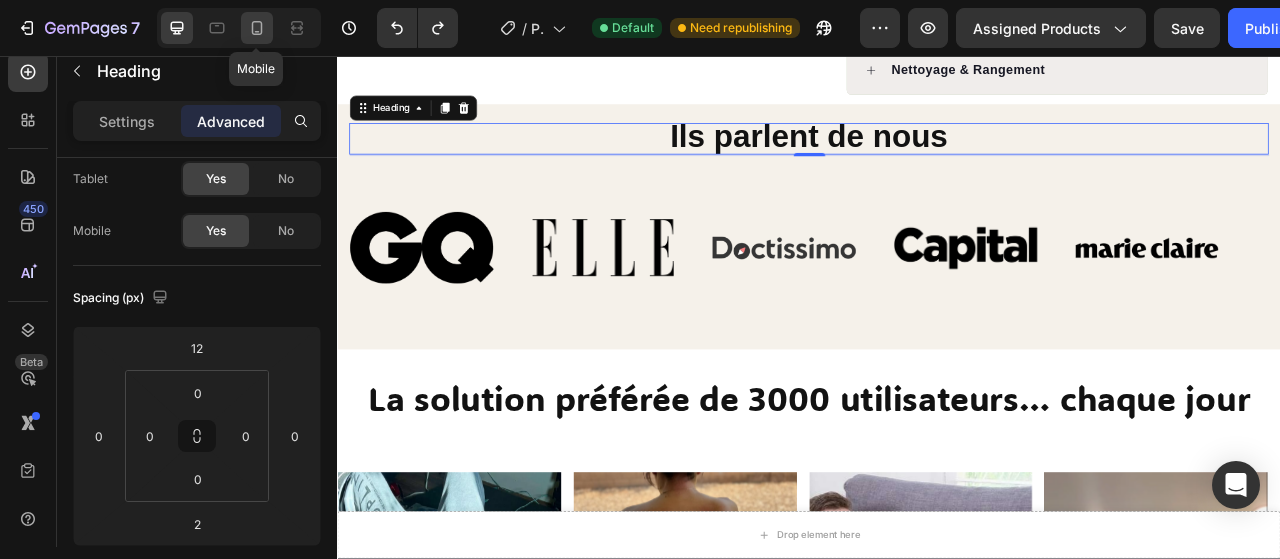 click 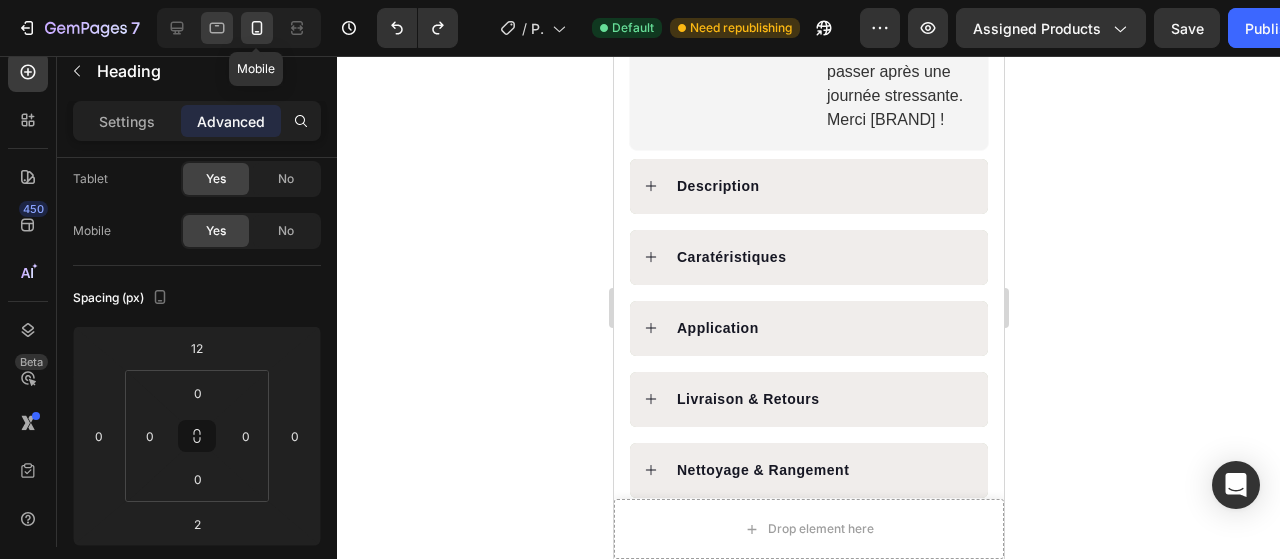 click 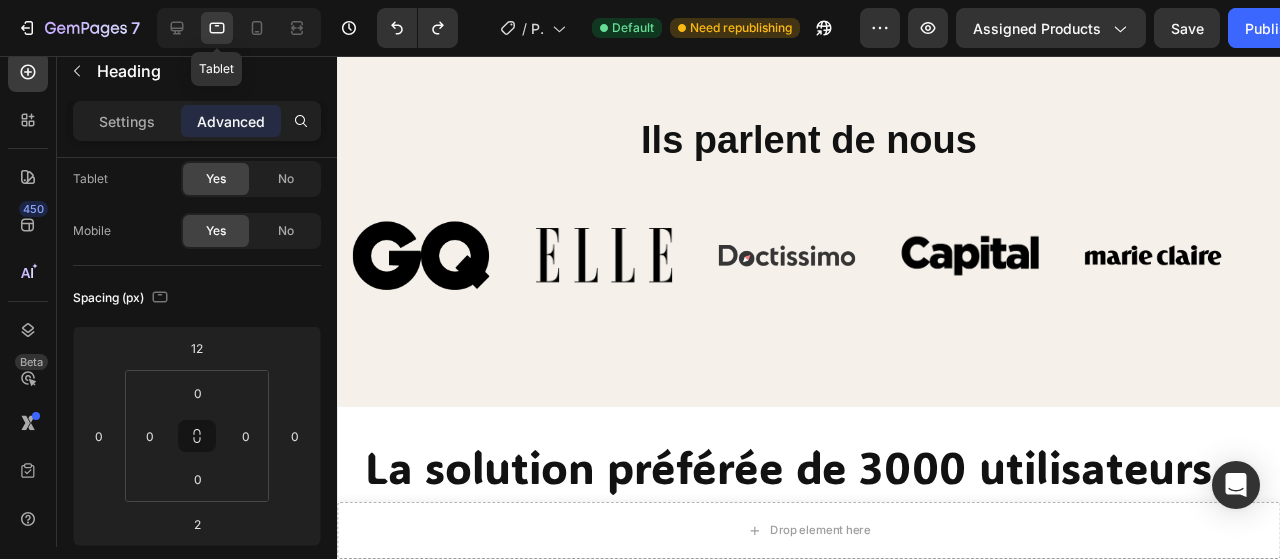 scroll, scrollTop: 1544, scrollLeft: 0, axis: vertical 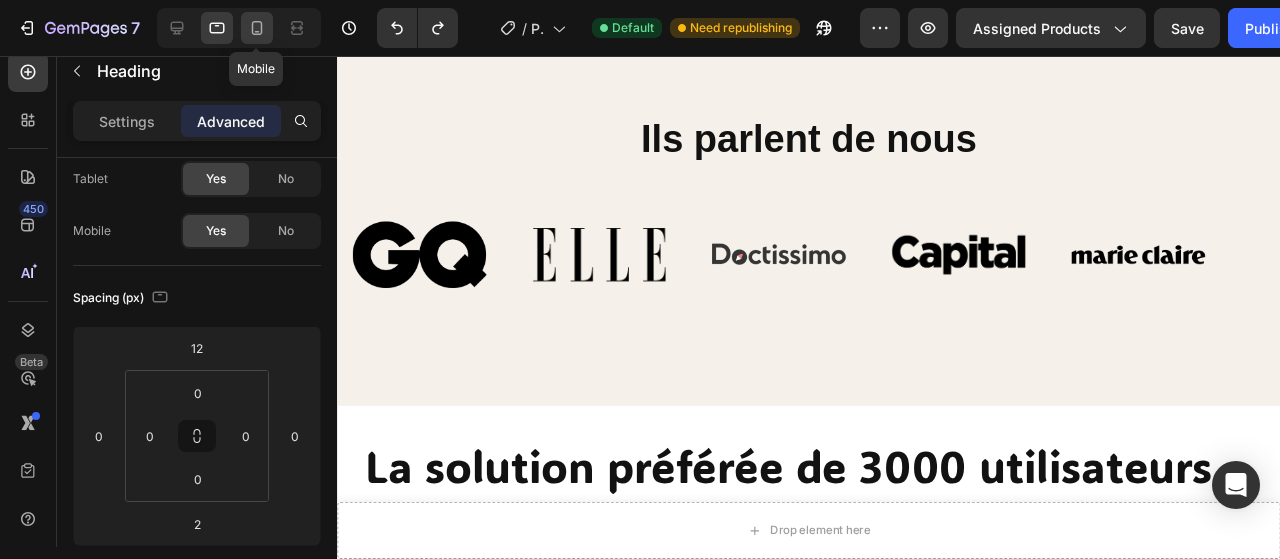 click 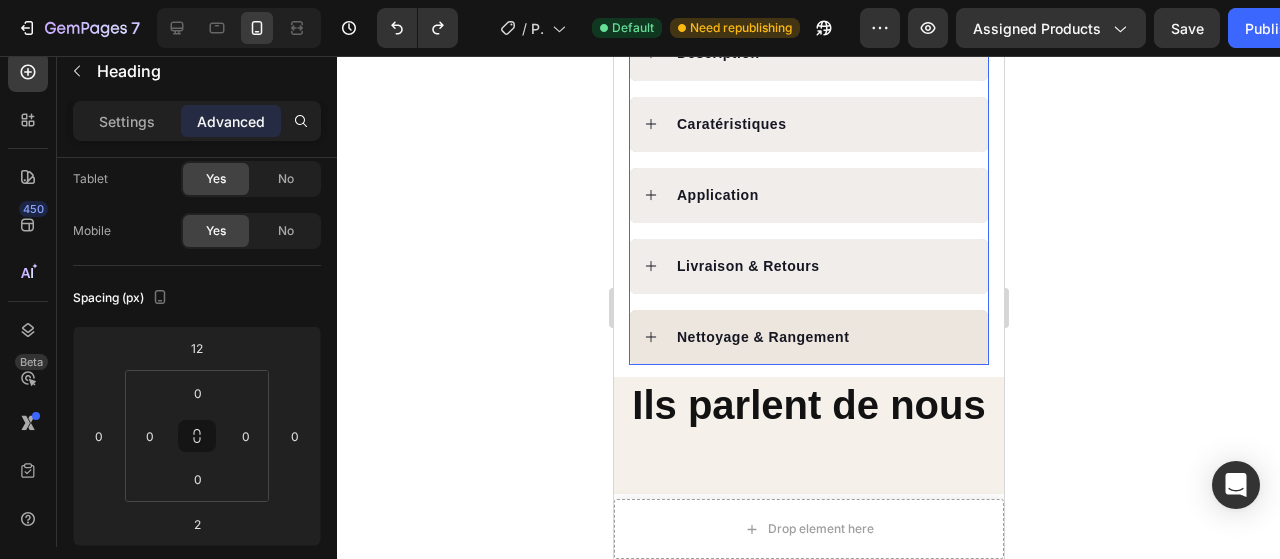 scroll, scrollTop: 1533, scrollLeft: 0, axis: vertical 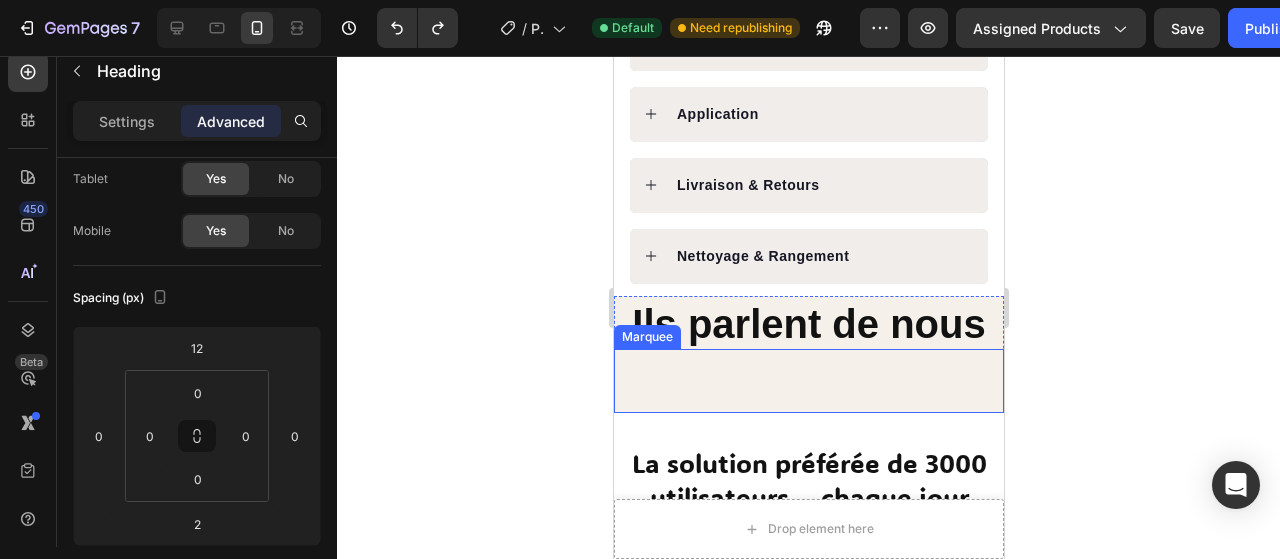 click on "Image Image Image Image Image" at bounding box center (989, 438) 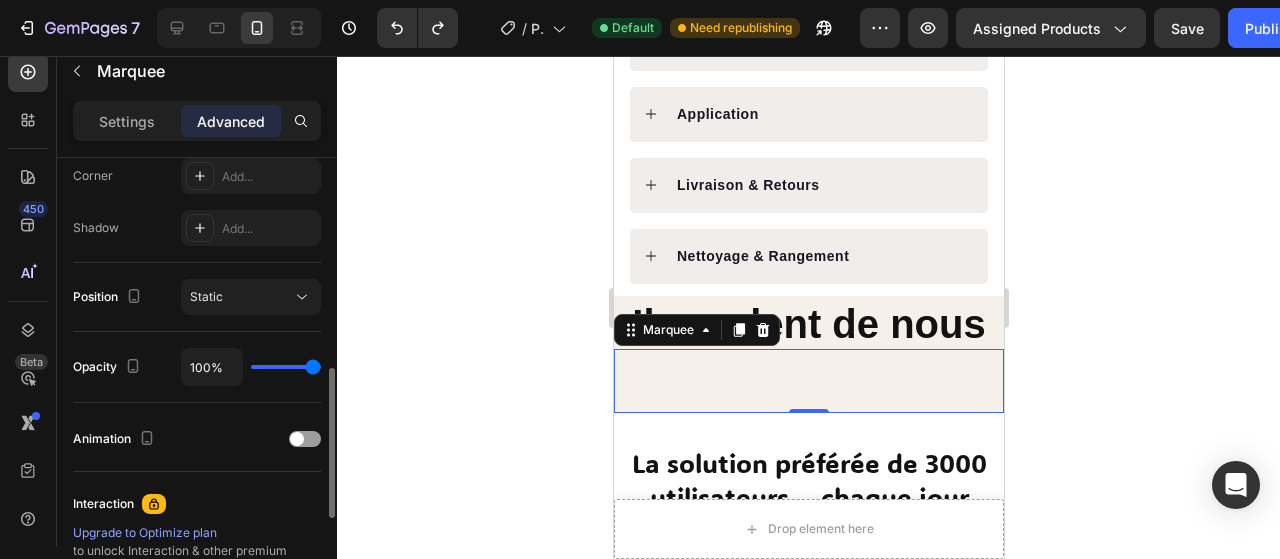 scroll, scrollTop: 635, scrollLeft: 0, axis: vertical 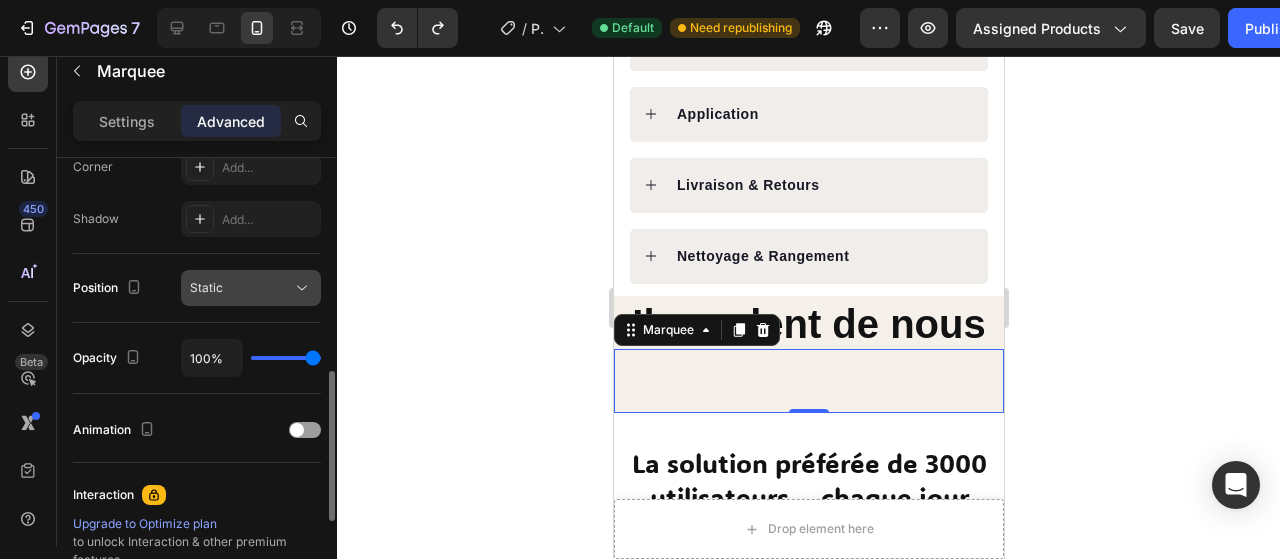 click 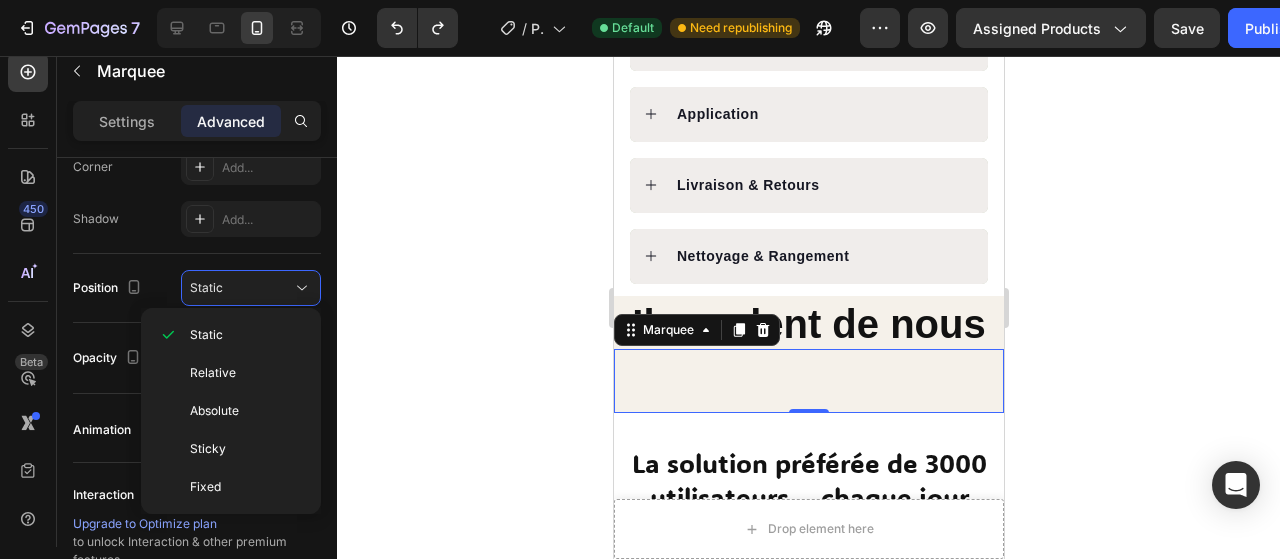 click 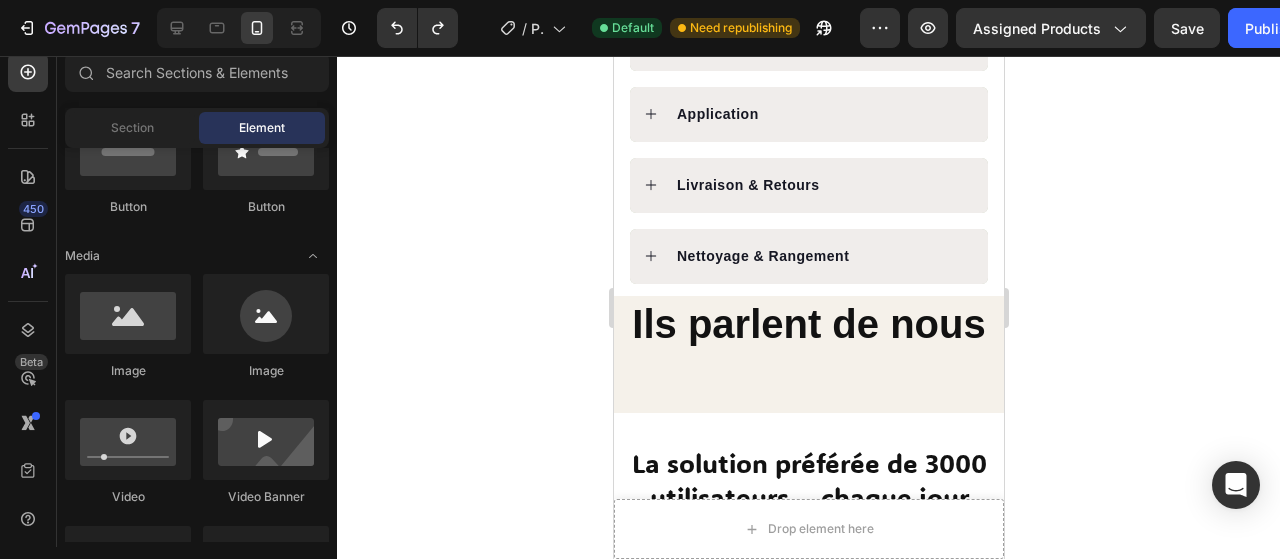 click 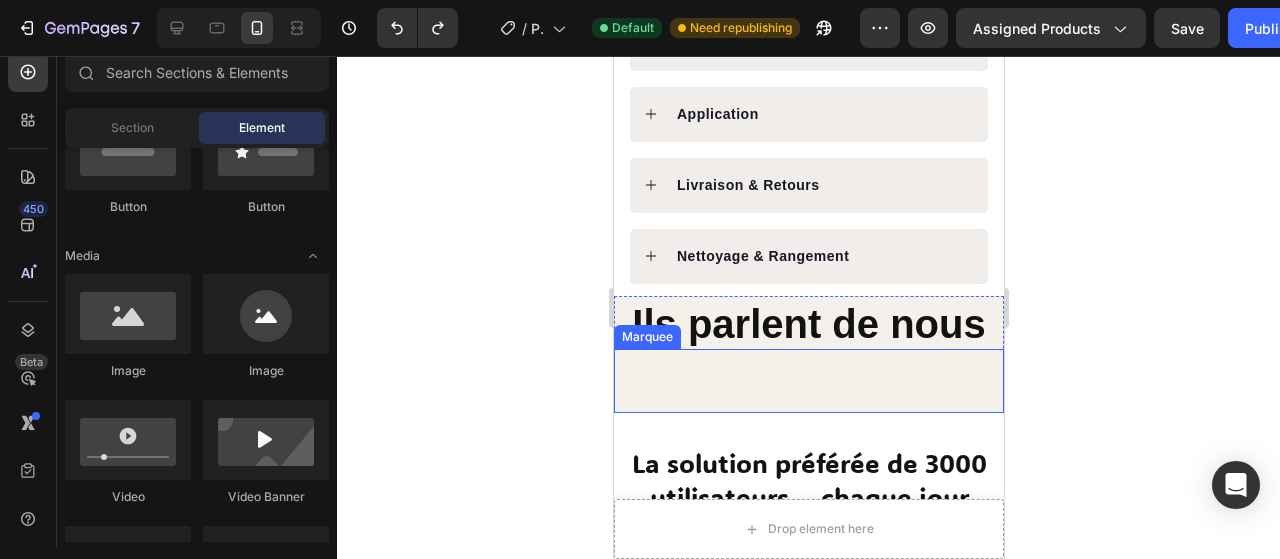 click on "Image Image Image Image Image" at bounding box center (989, 438) 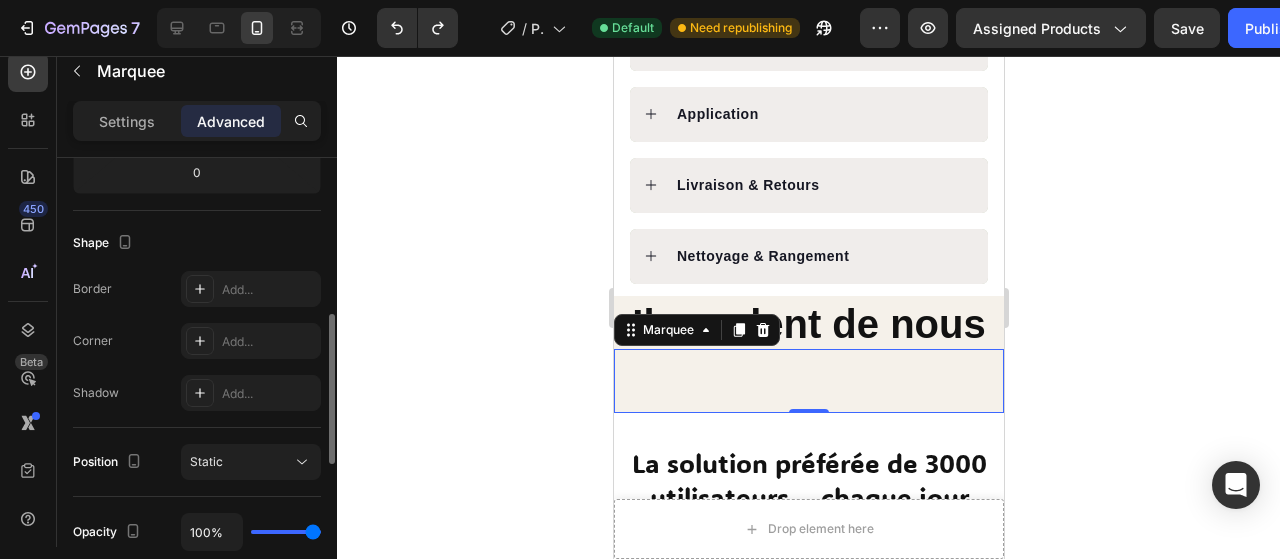 scroll, scrollTop: 462, scrollLeft: 0, axis: vertical 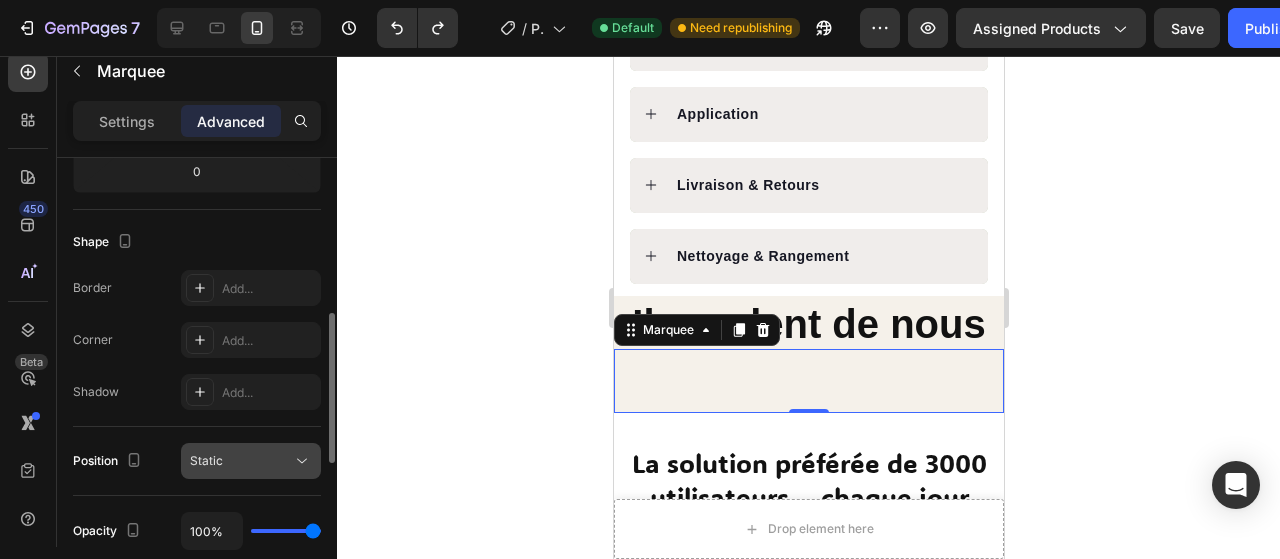 click on "Static" at bounding box center (241, 461) 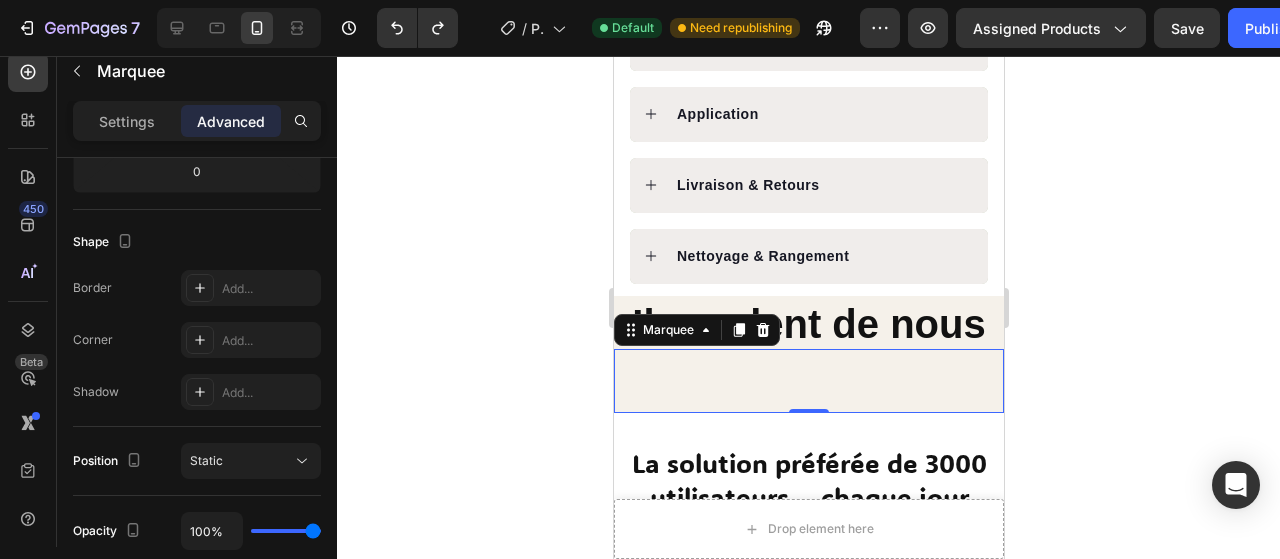 click 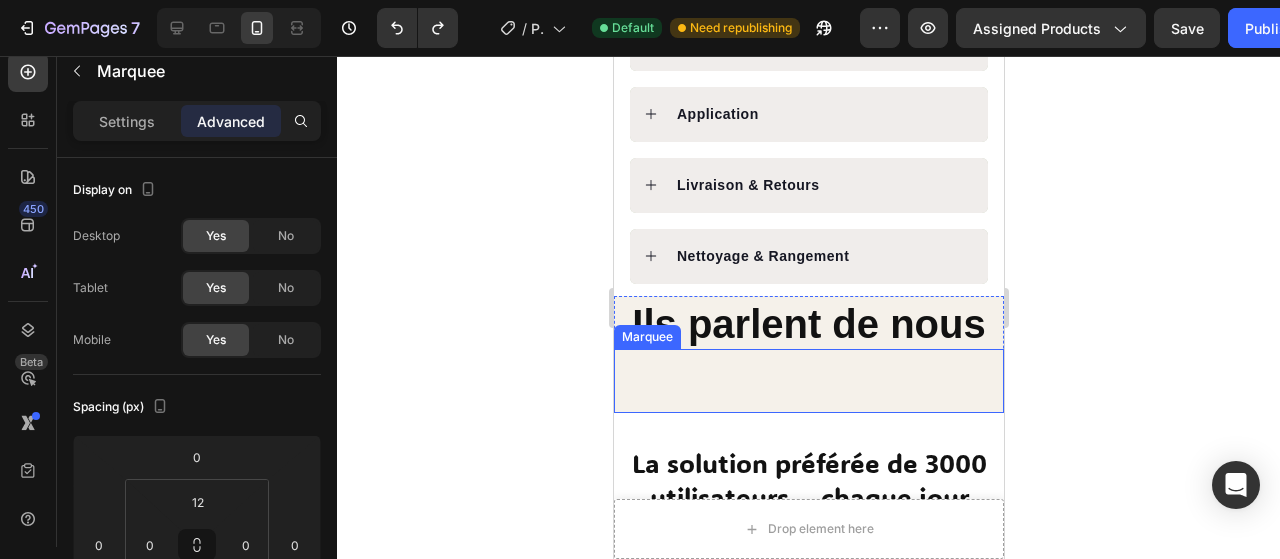 click on "Image Image Image Image Image" at bounding box center (989, 438) 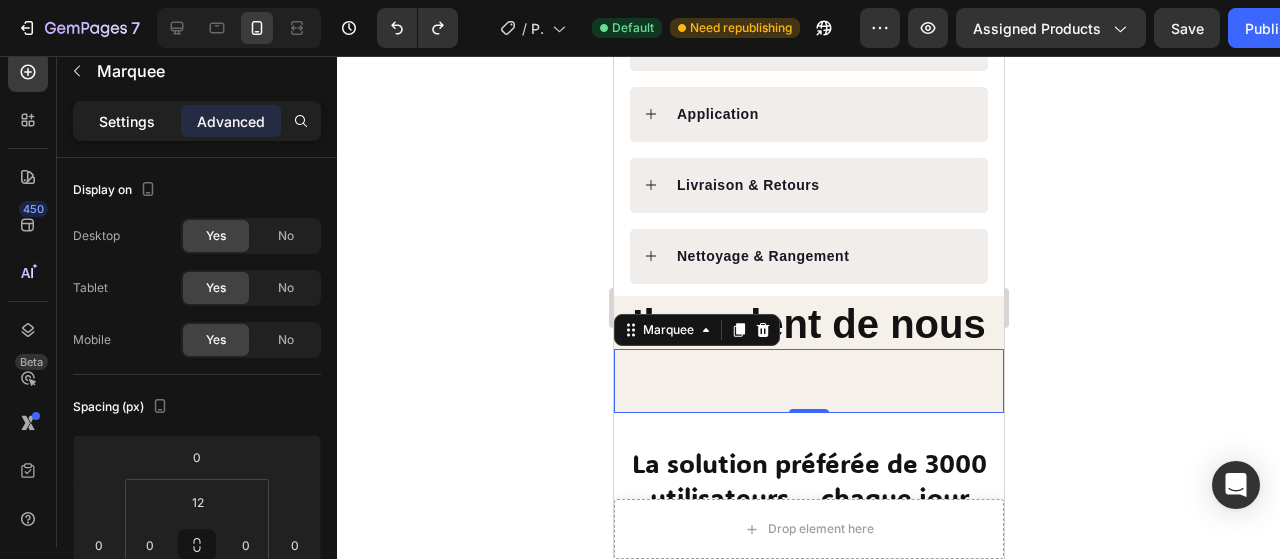 click on "Settings" at bounding box center (127, 121) 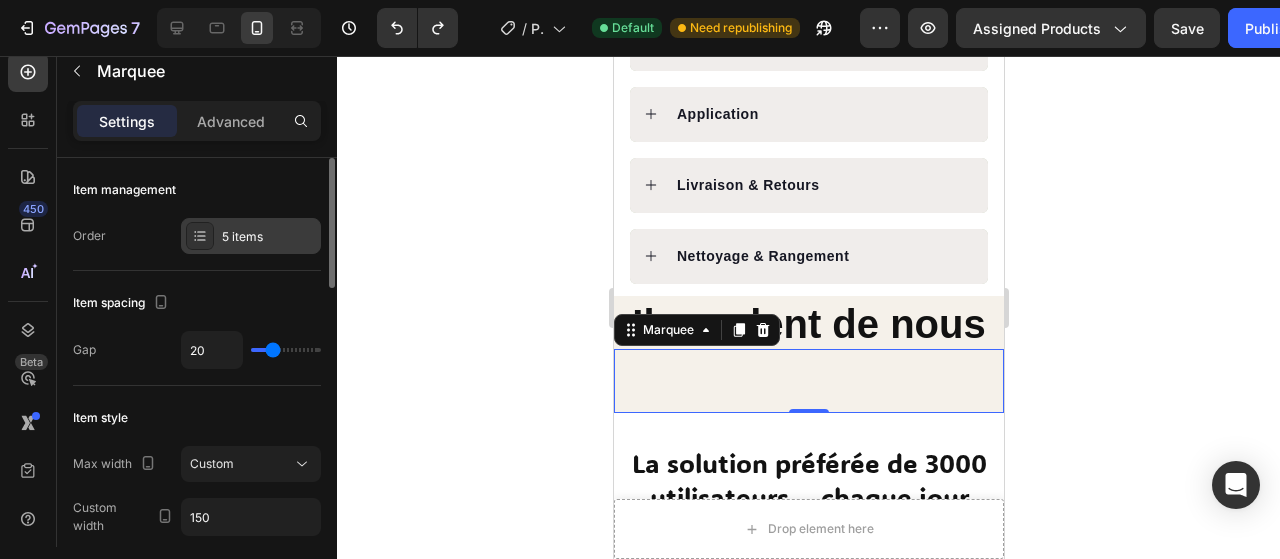 click on "5 items" at bounding box center (269, 237) 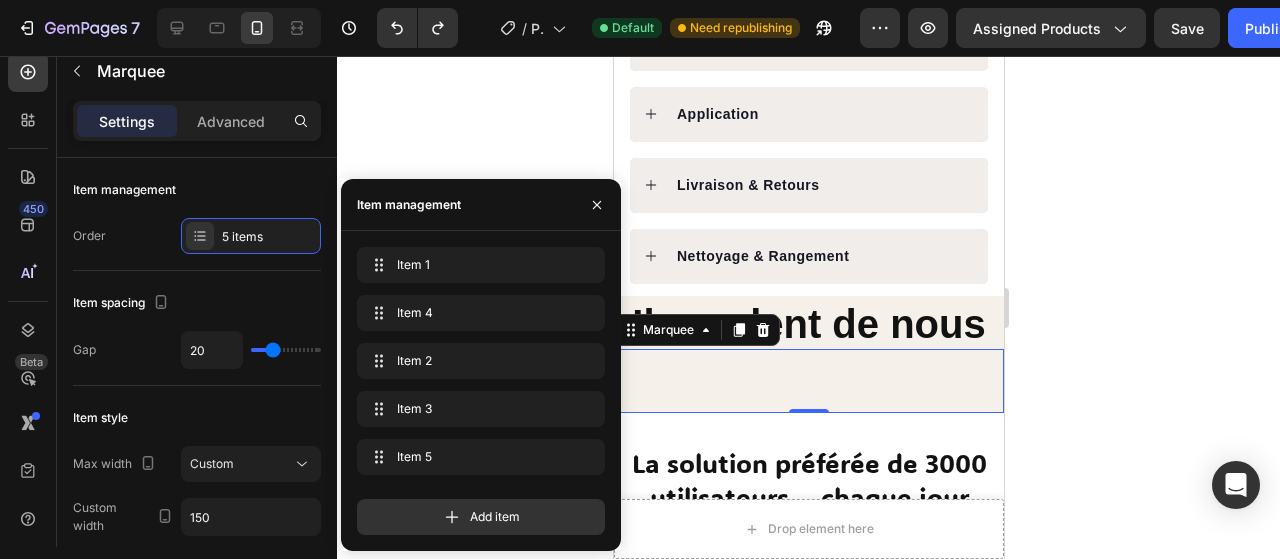 click 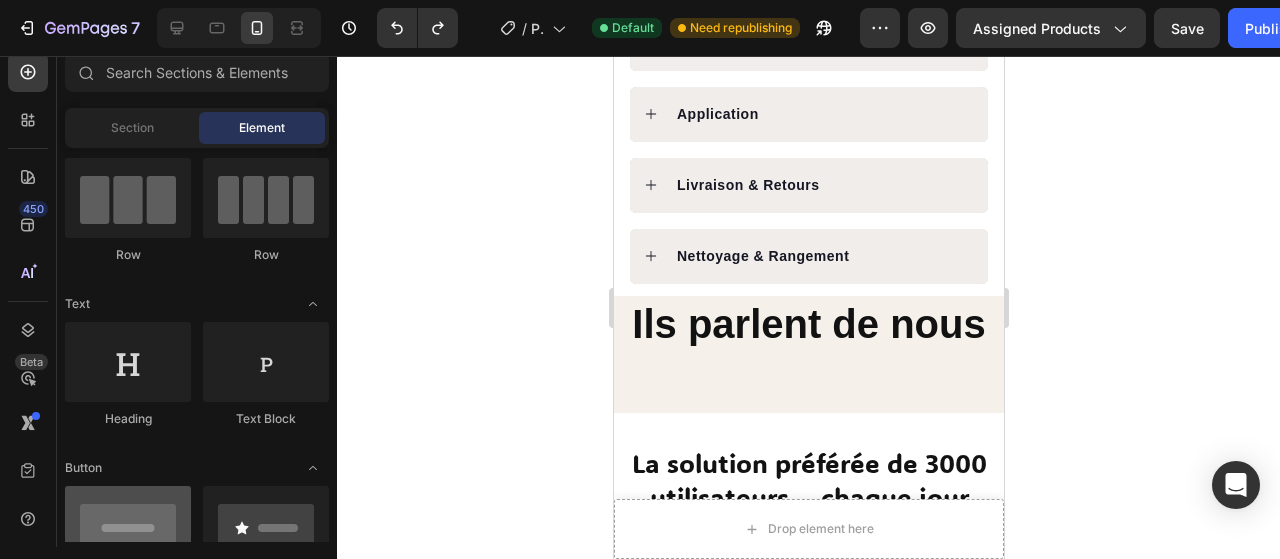 scroll, scrollTop: 0, scrollLeft: 0, axis: both 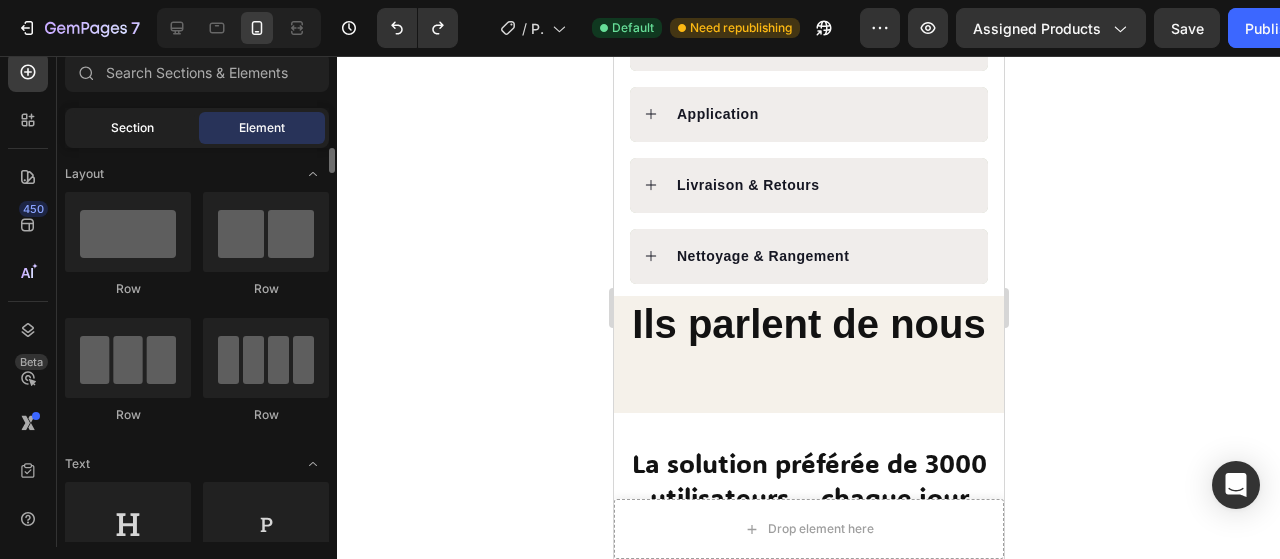 click on "Section" 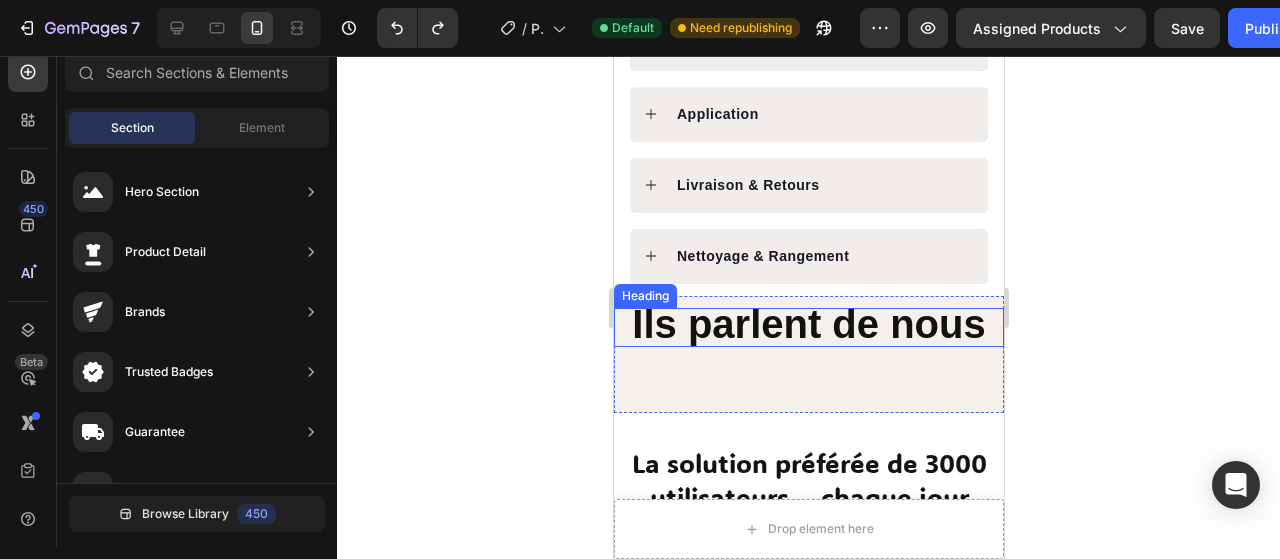click on "Ils parlent de nous" at bounding box center [807, 324] 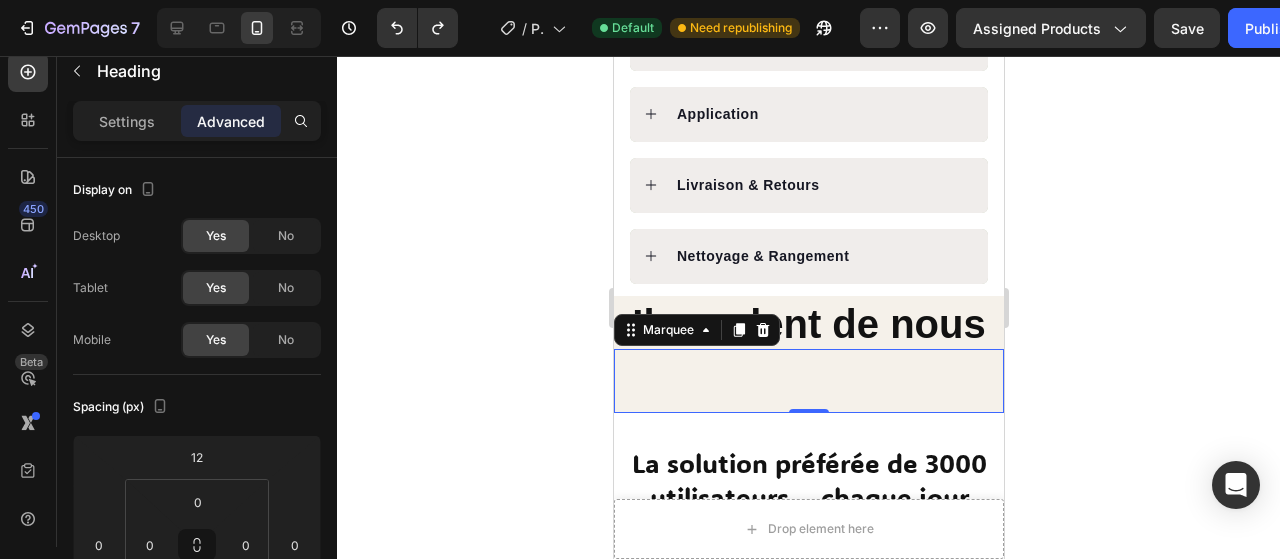 click on "Image Image Image Image Image" at bounding box center [989, 438] 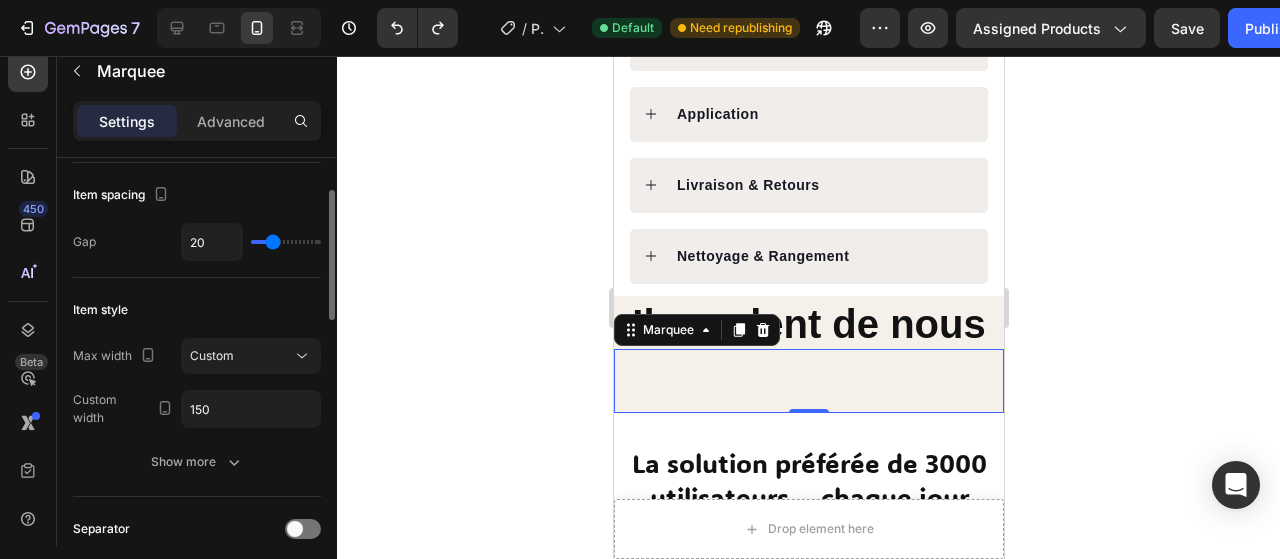 scroll, scrollTop: 109, scrollLeft: 0, axis: vertical 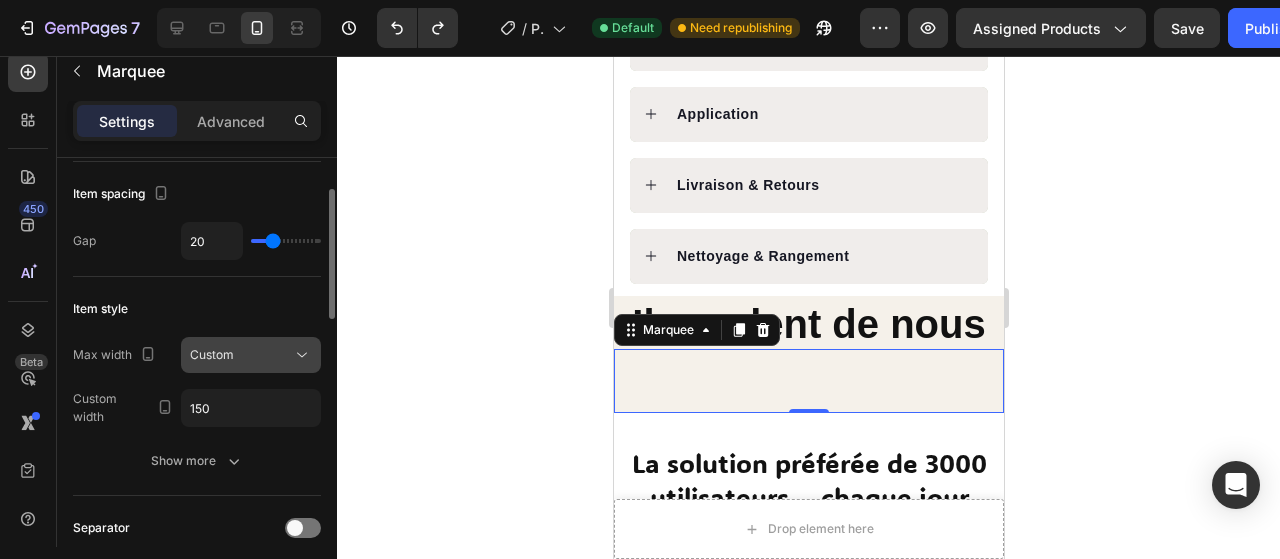 click 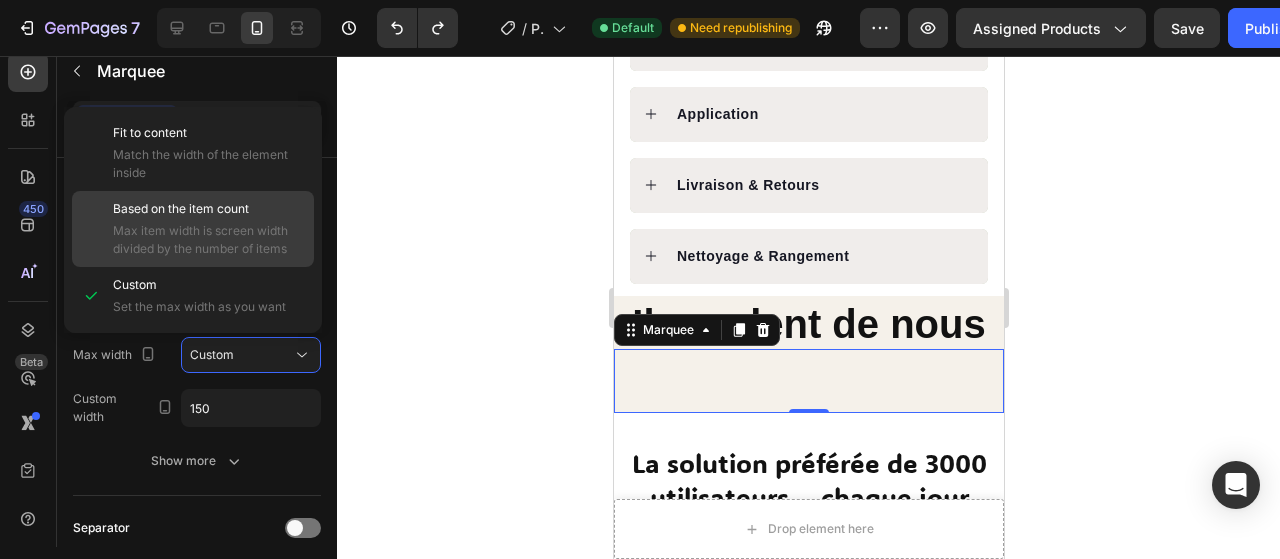 click on "Max item width is screen width divided by the number of items" at bounding box center [209, 240] 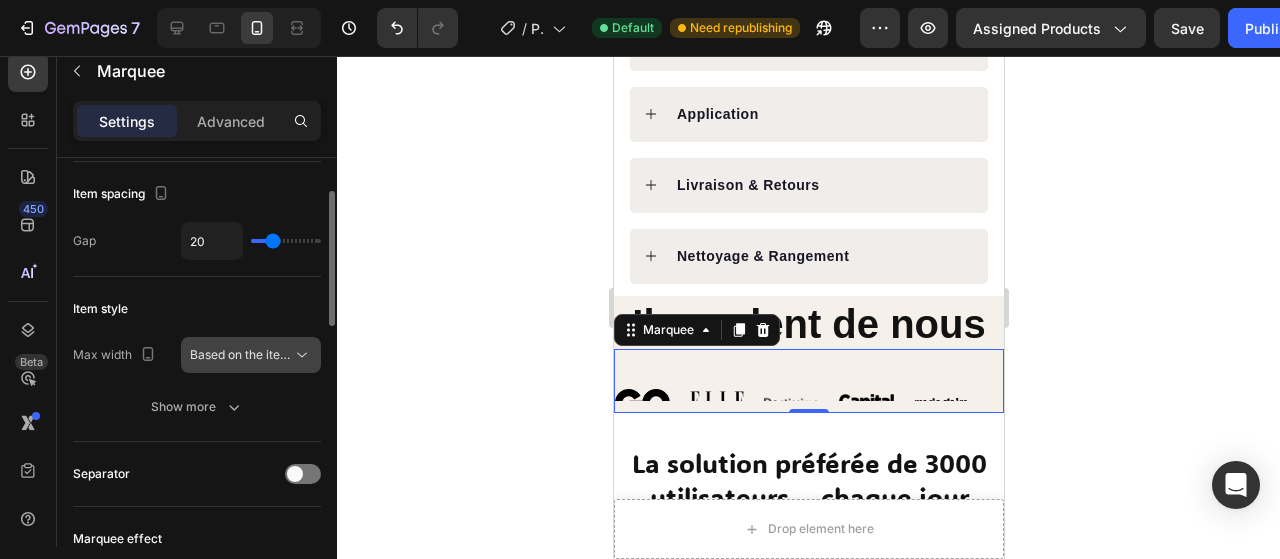 click 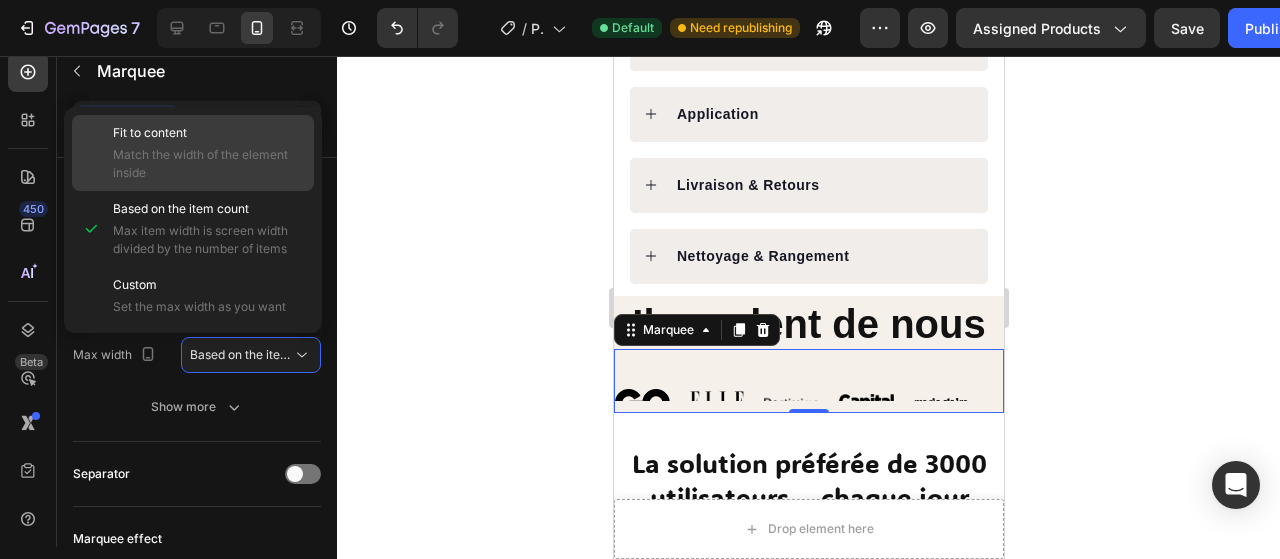 click on "Match the width of the element inside" at bounding box center [209, 164] 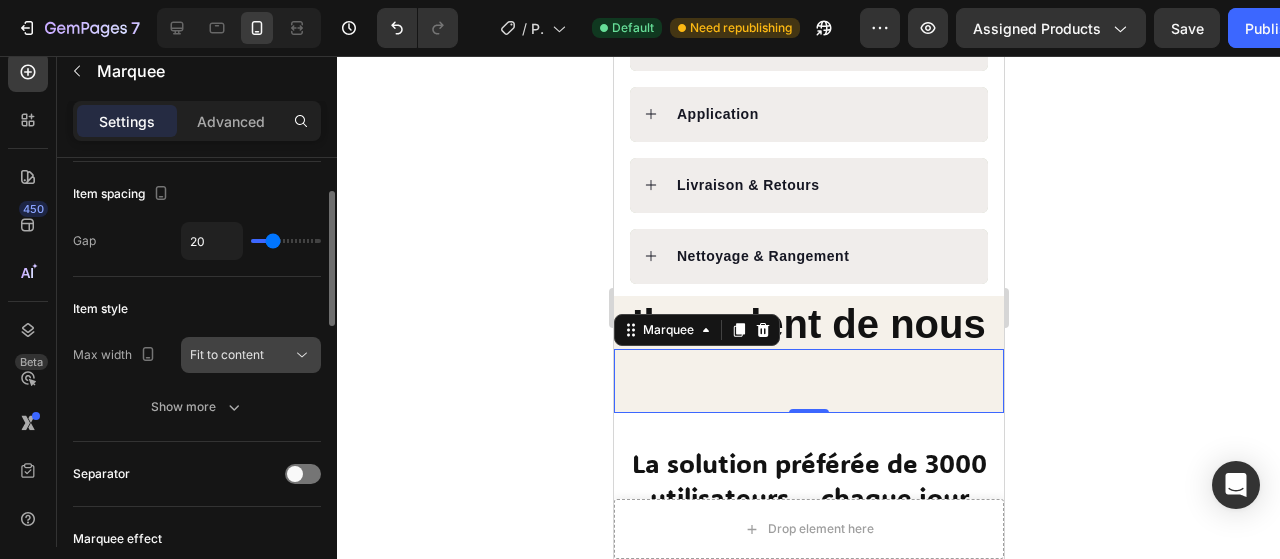 click on "Fit to content" at bounding box center (241, 355) 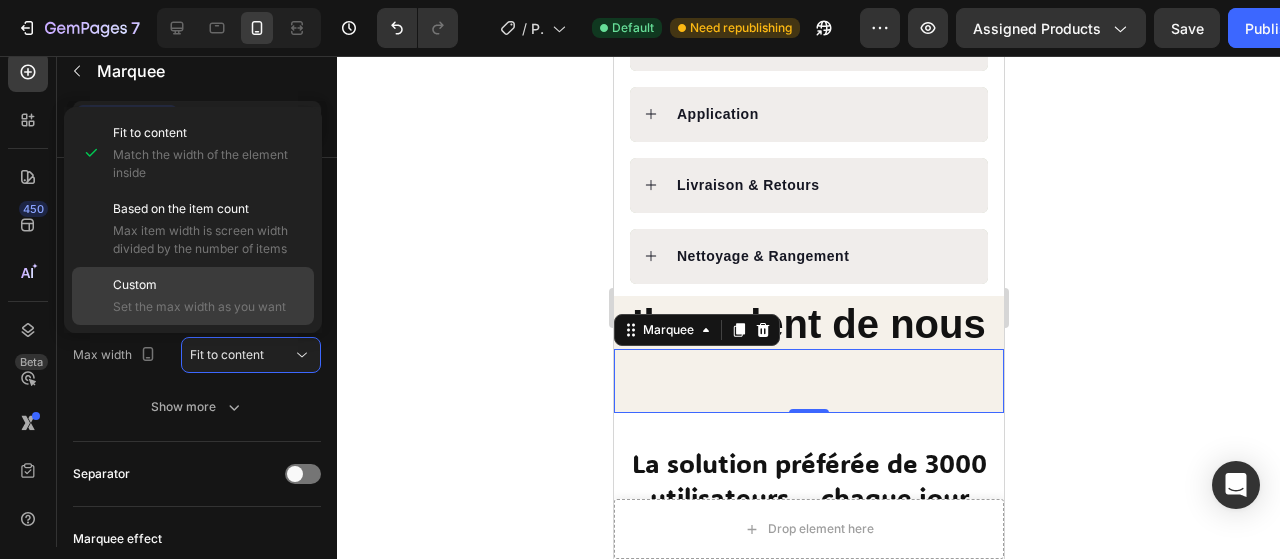 click on "Custom" at bounding box center [209, 285] 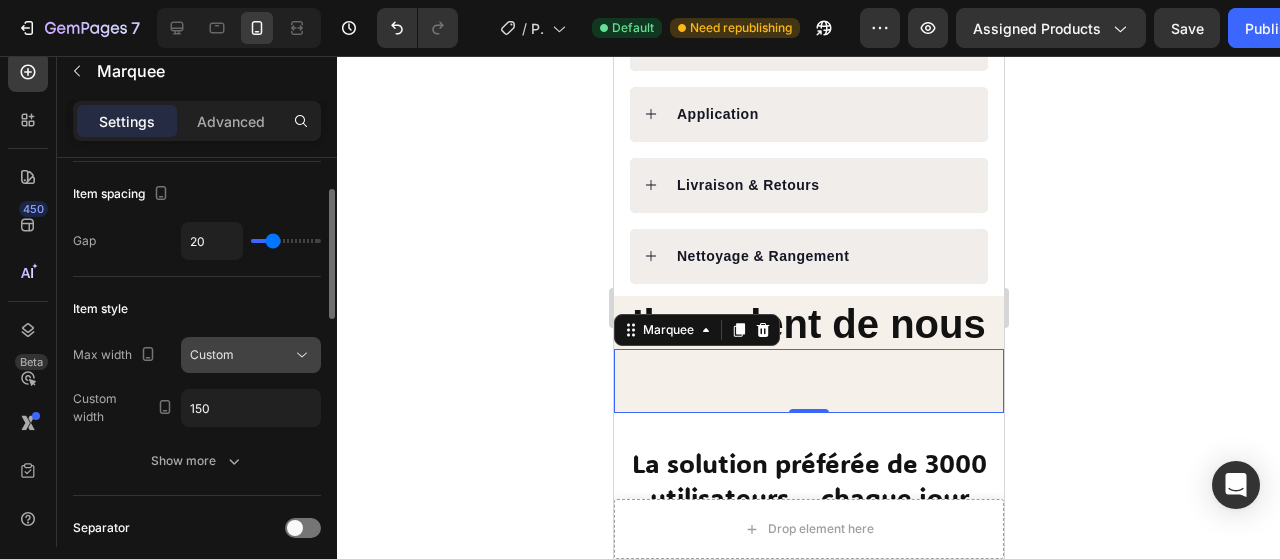 click on "Custom" at bounding box center [241, 355] 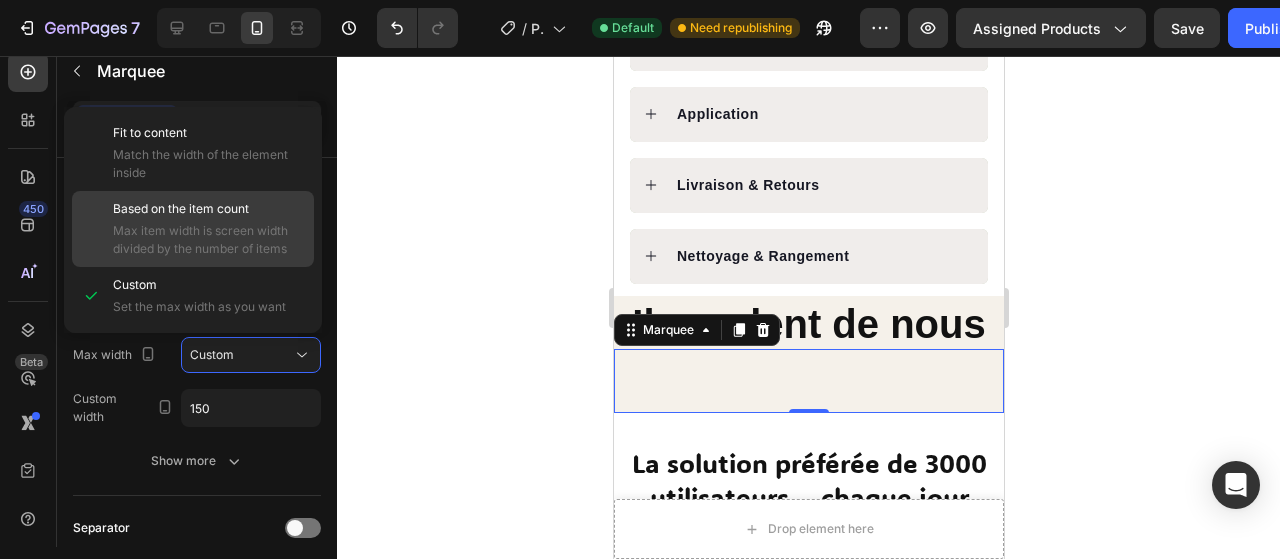 click on "Based on the item count" at bounding box center (209, 209) 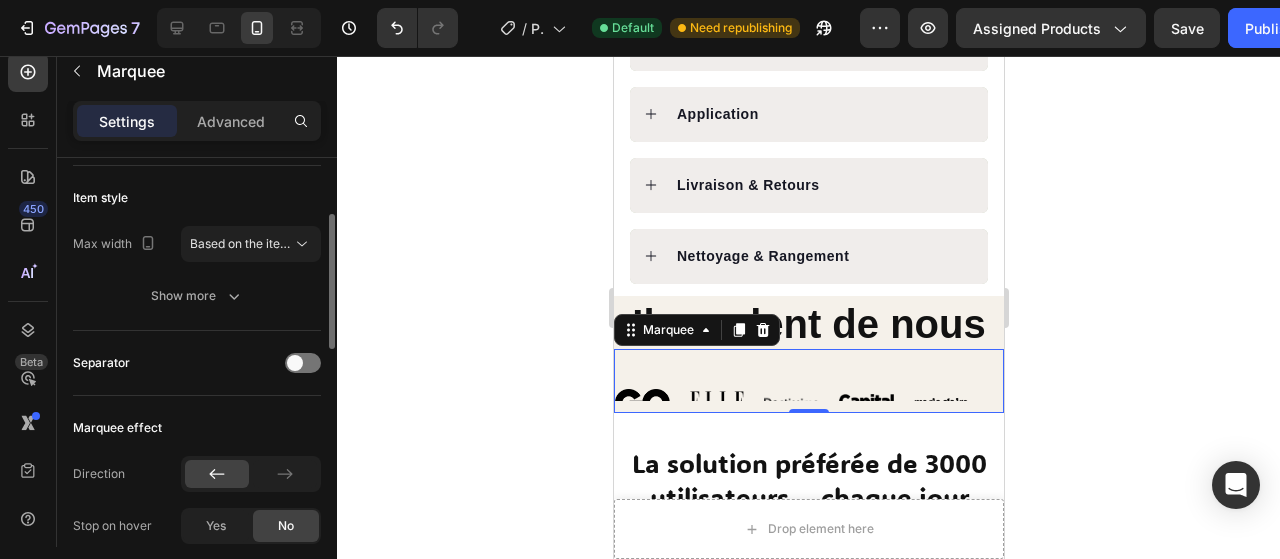 scroll, scrollTop: 202, scrollLeft: 0, axis: vertical 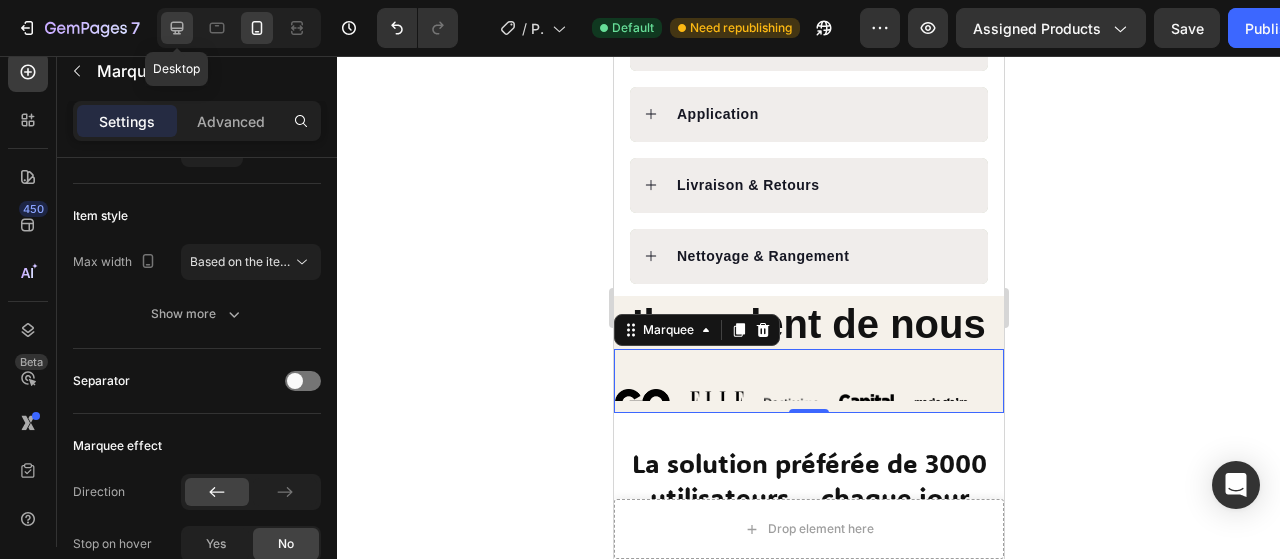 click 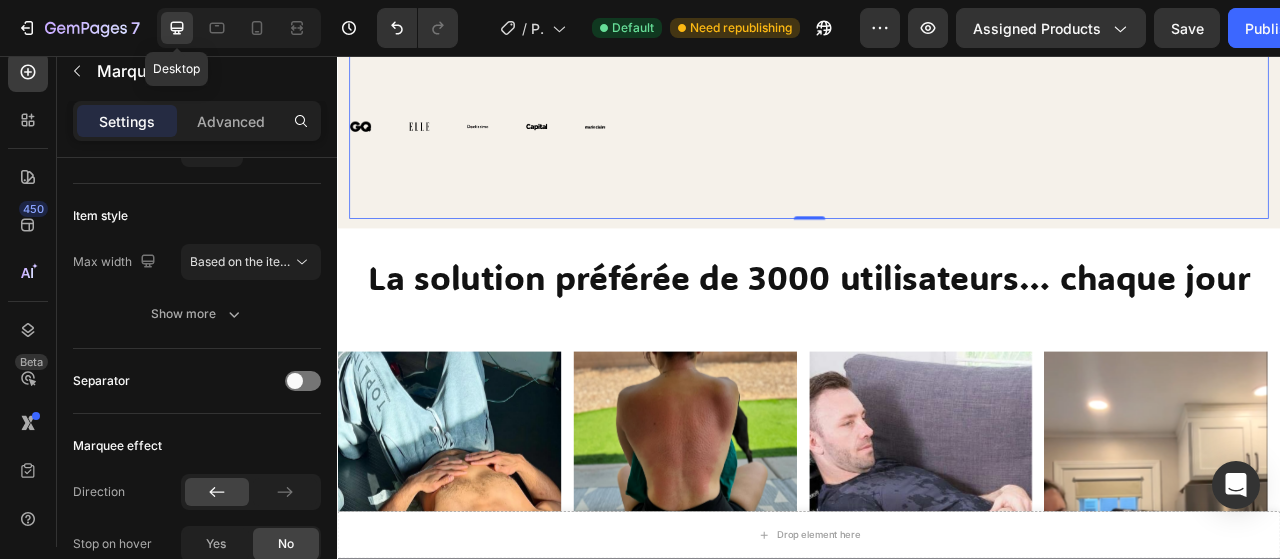 scroll, scrollTop: 1368, scrollLeft: 0, axis: vertical 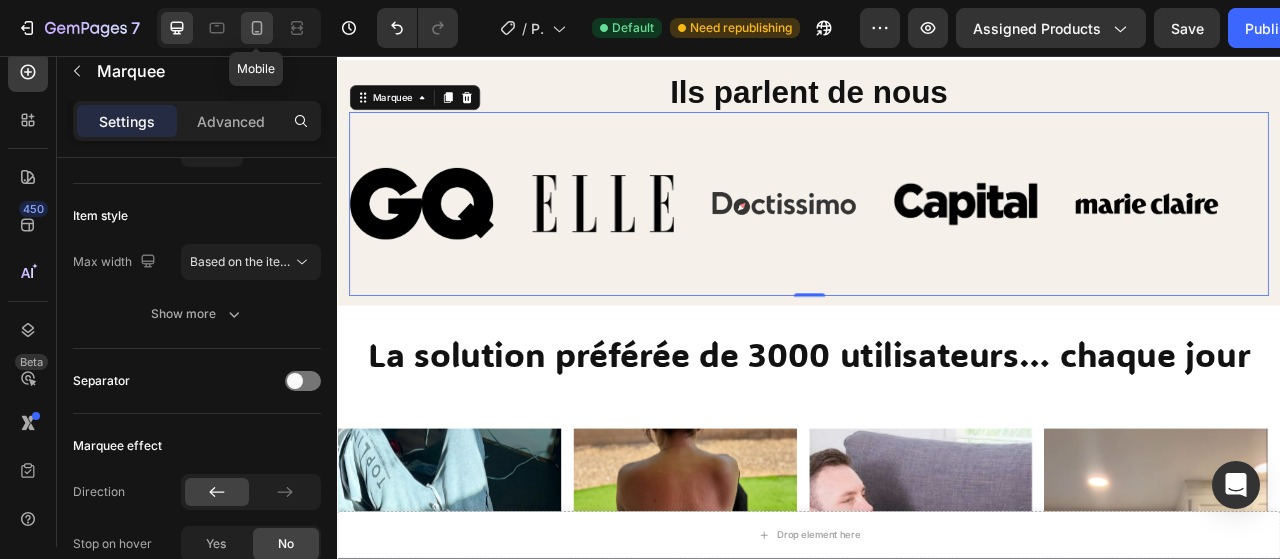 click 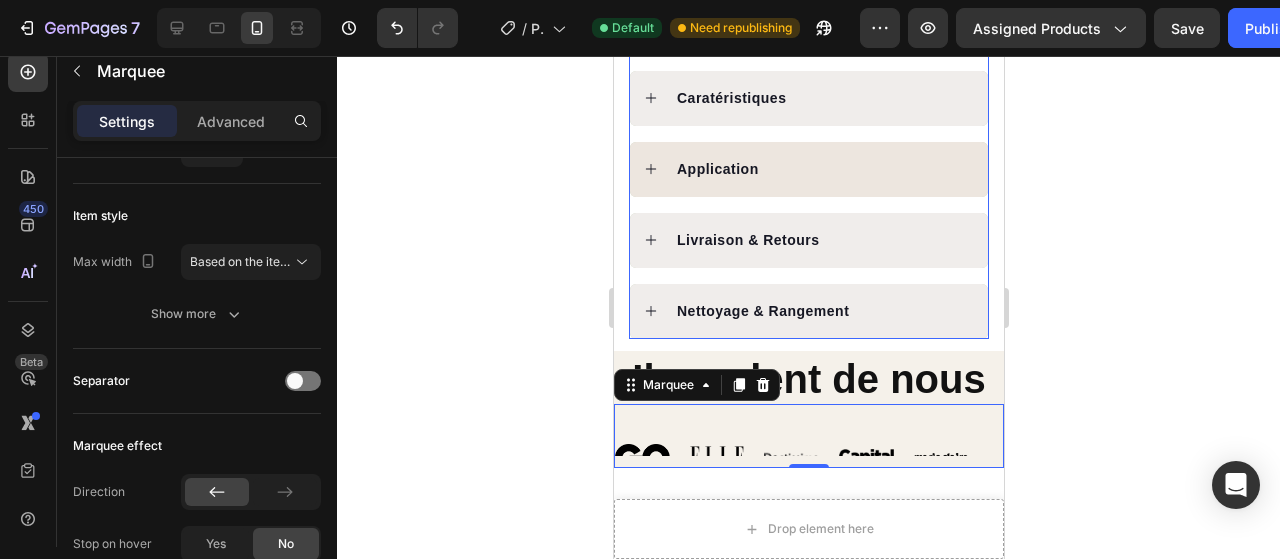 scroll, scrollTop: 1560, scrollLeft: 0, axis: vertical 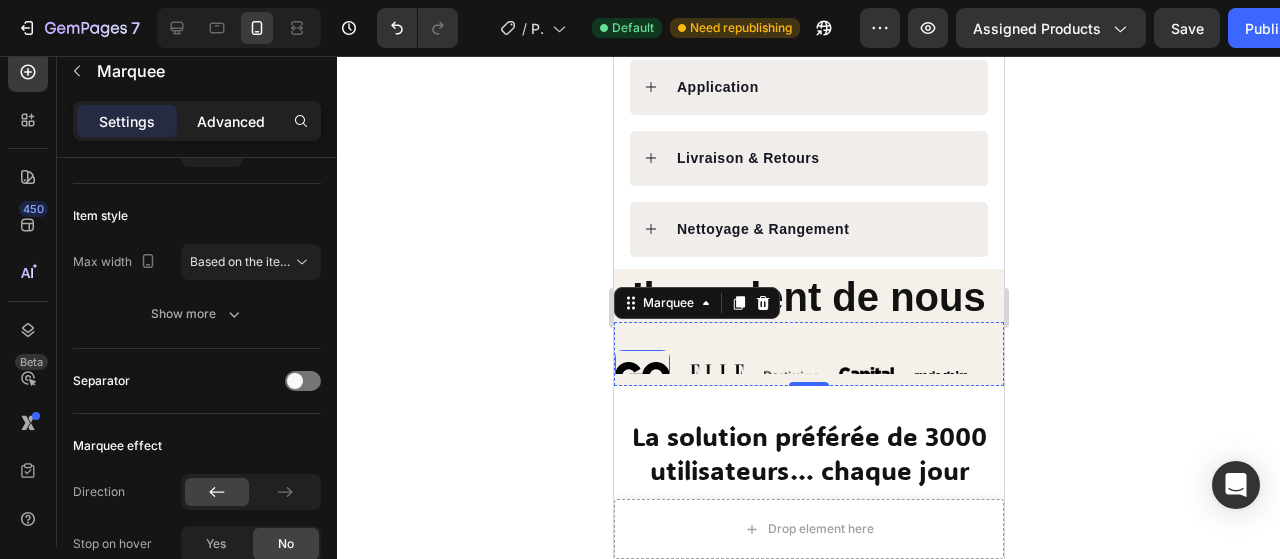 click on "Advanced" at bounding box center (231, 121) 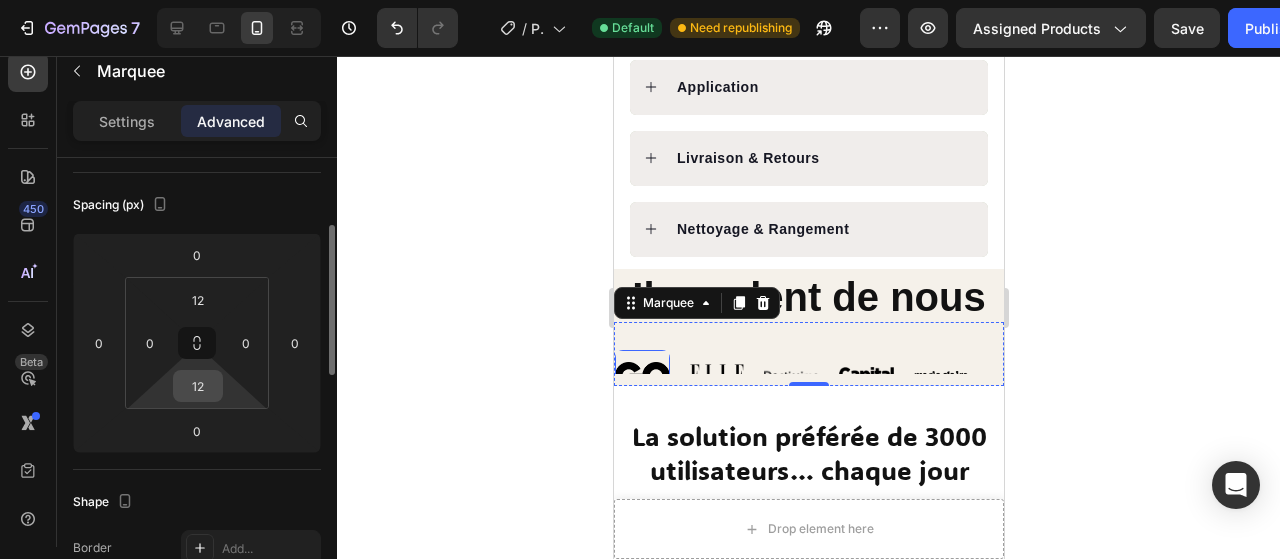 click on "12" at bounding box center [198, 386] 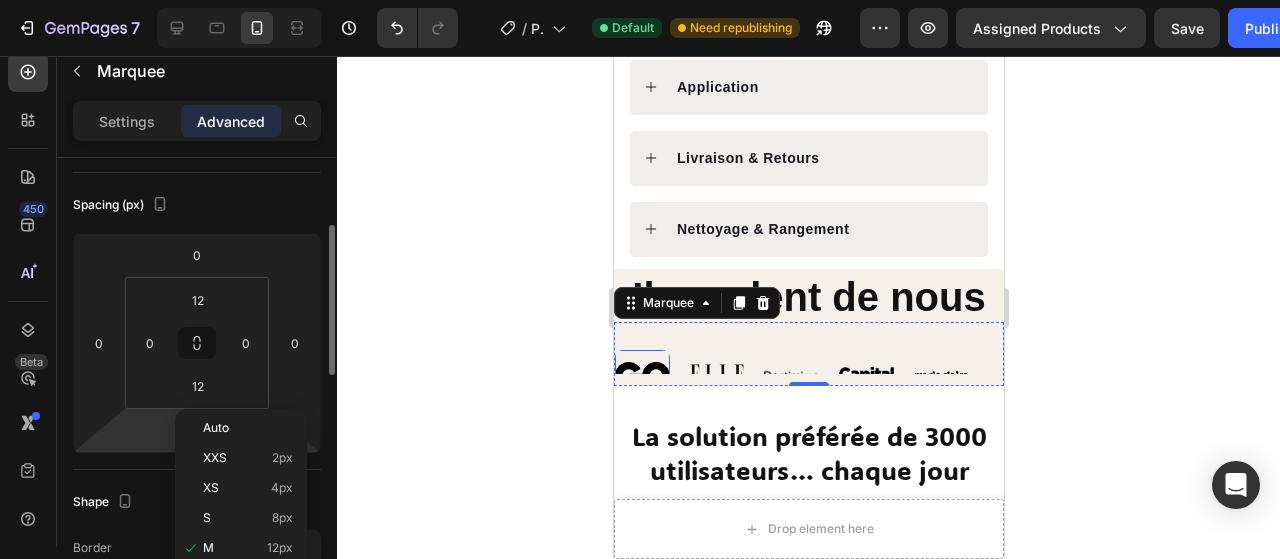 click on "ton système nerveux naturellement. Une intensité parfaitement dosée pour convenir à la grande majorité des utilisateurs." at bounding box center (640, 0) 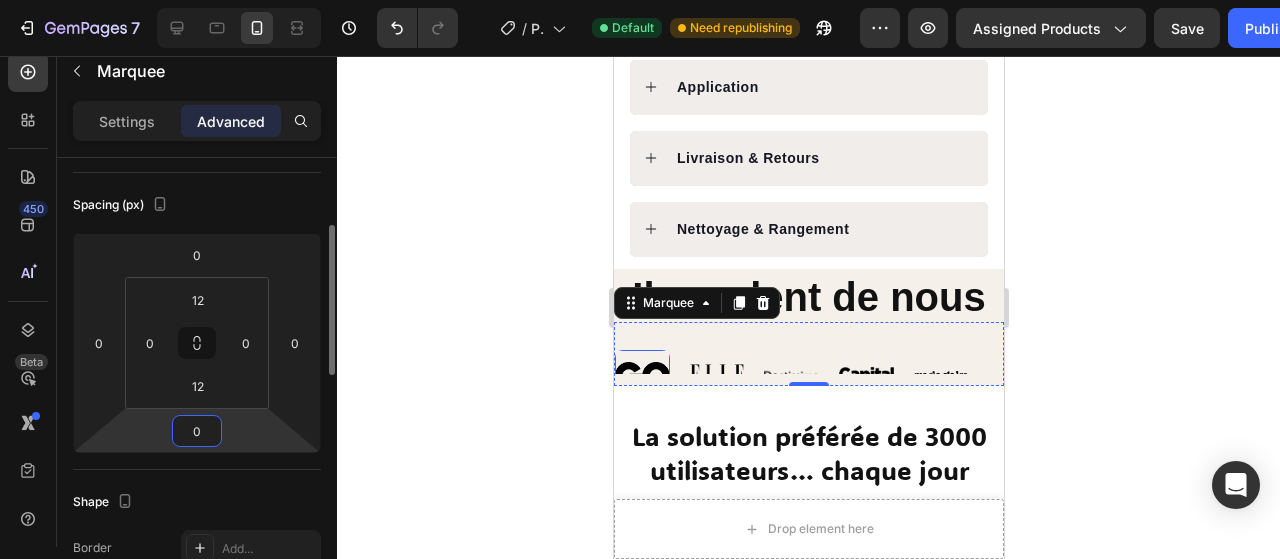 click on "0" at bounding box center (197, 431) 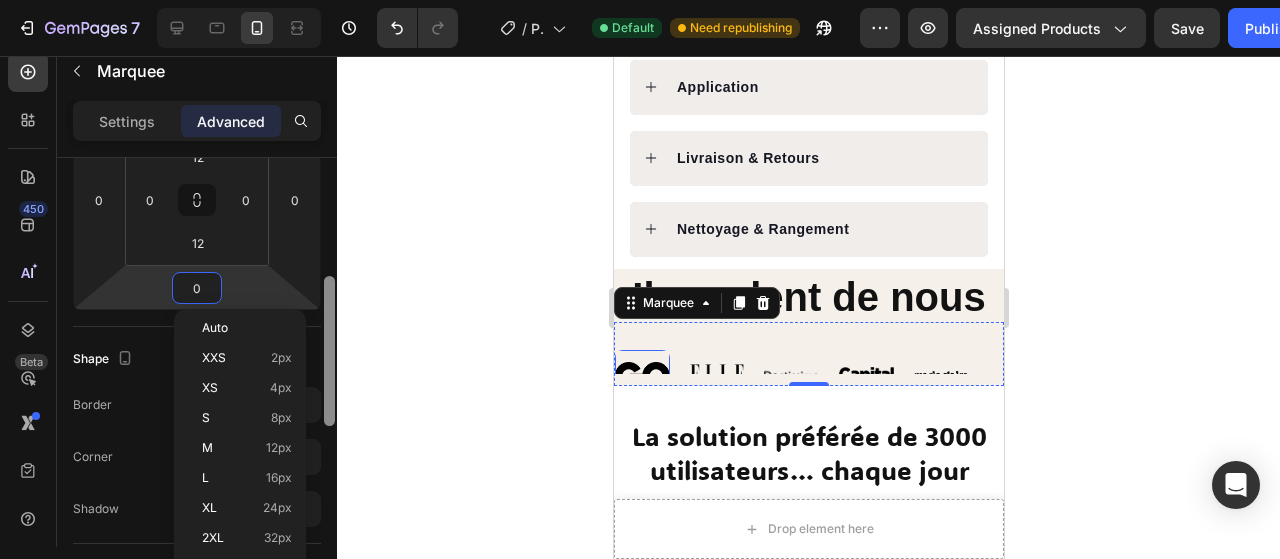scroll, scrollTop: 347, scrollLeft: 0, axis: vertical 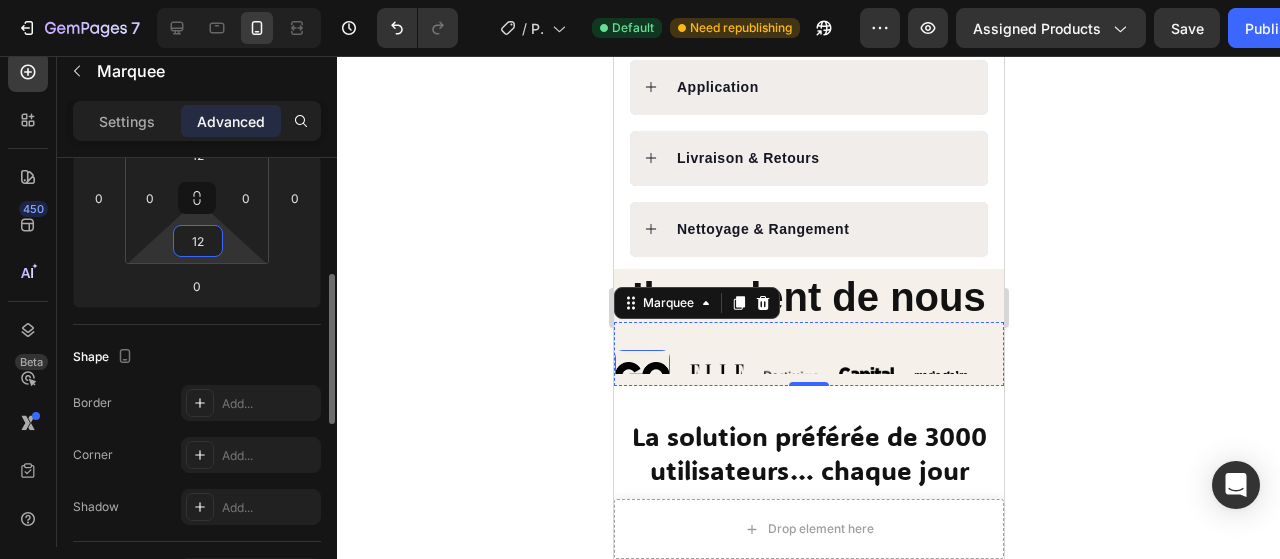 click on "12" at bounding box center [198, 241] 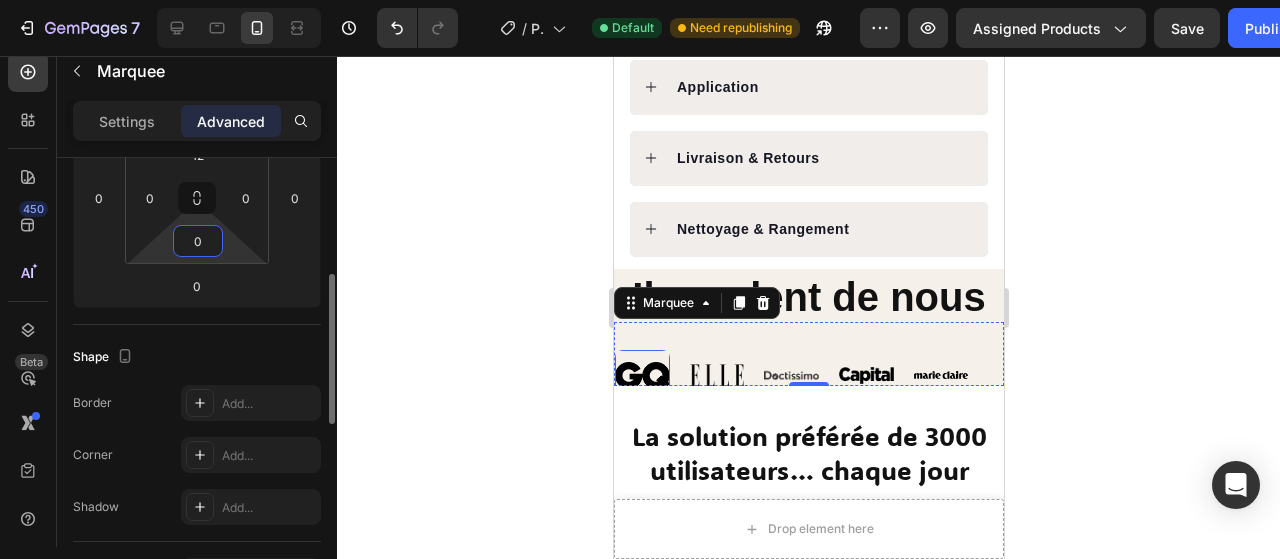 type on "0" 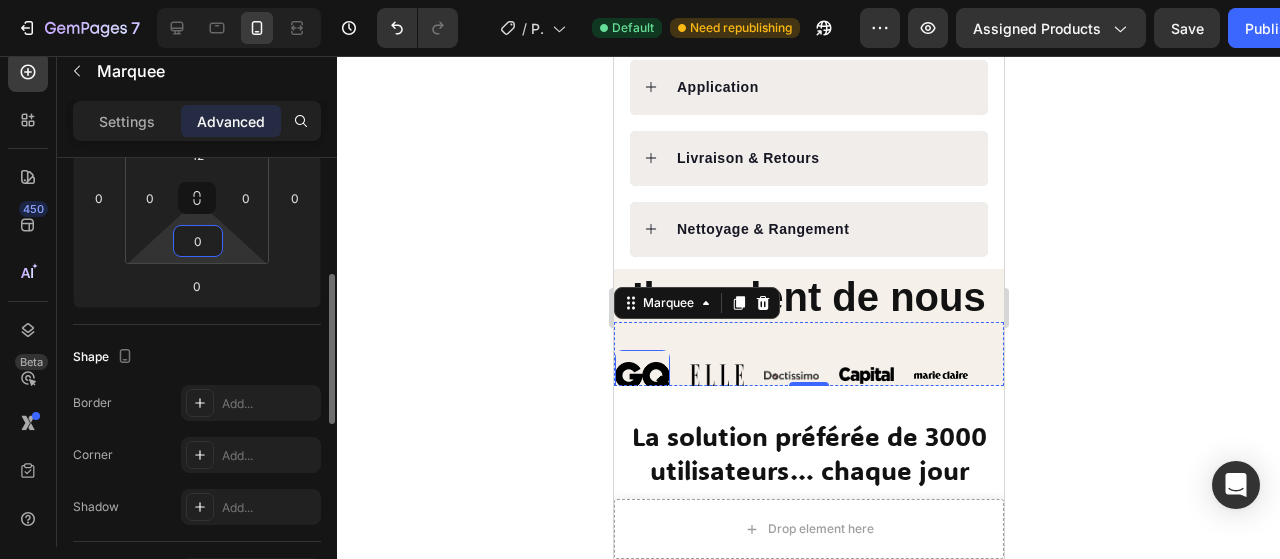 click on "Shape" at bounding box center [197, 357] 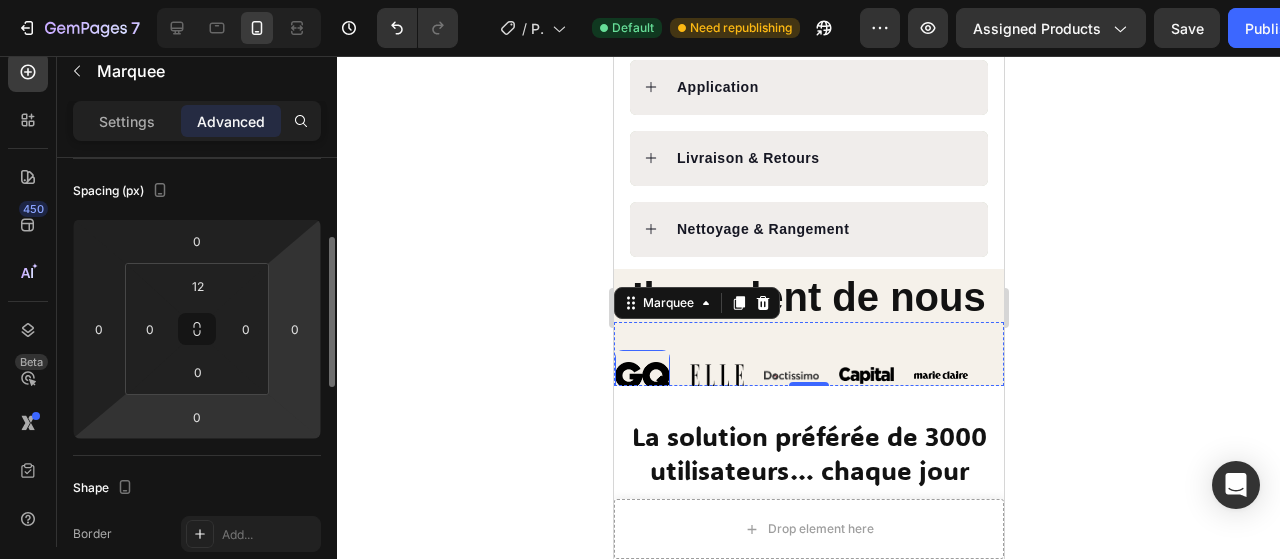 scroll, scrollTop: 214, scrollLeft: 0, axis: vertical 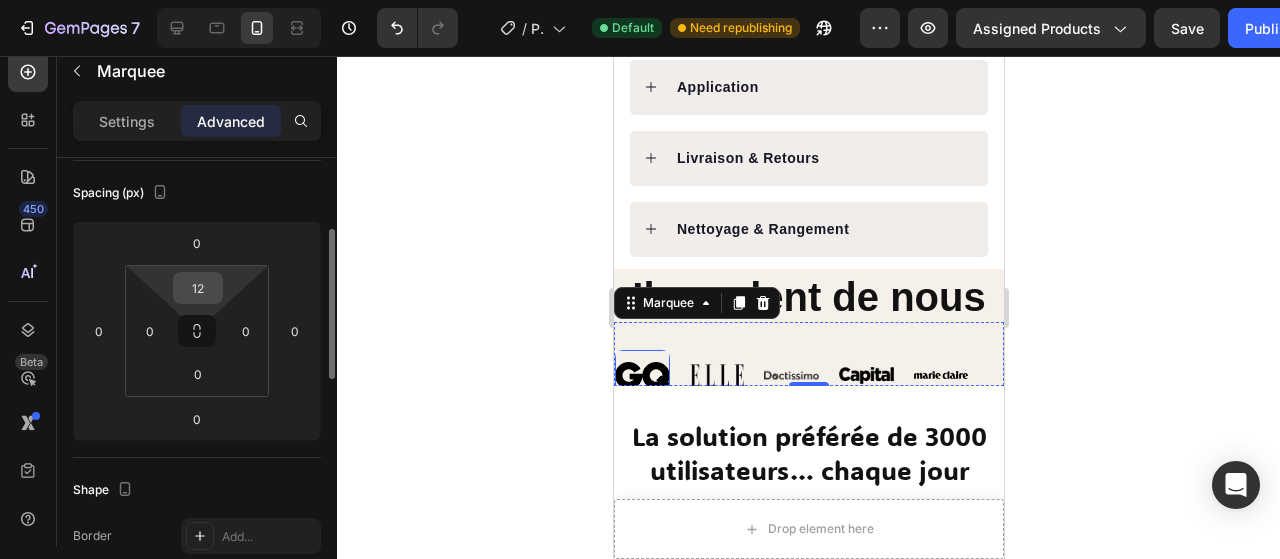 click on "12" at bounding box center [198, 288] 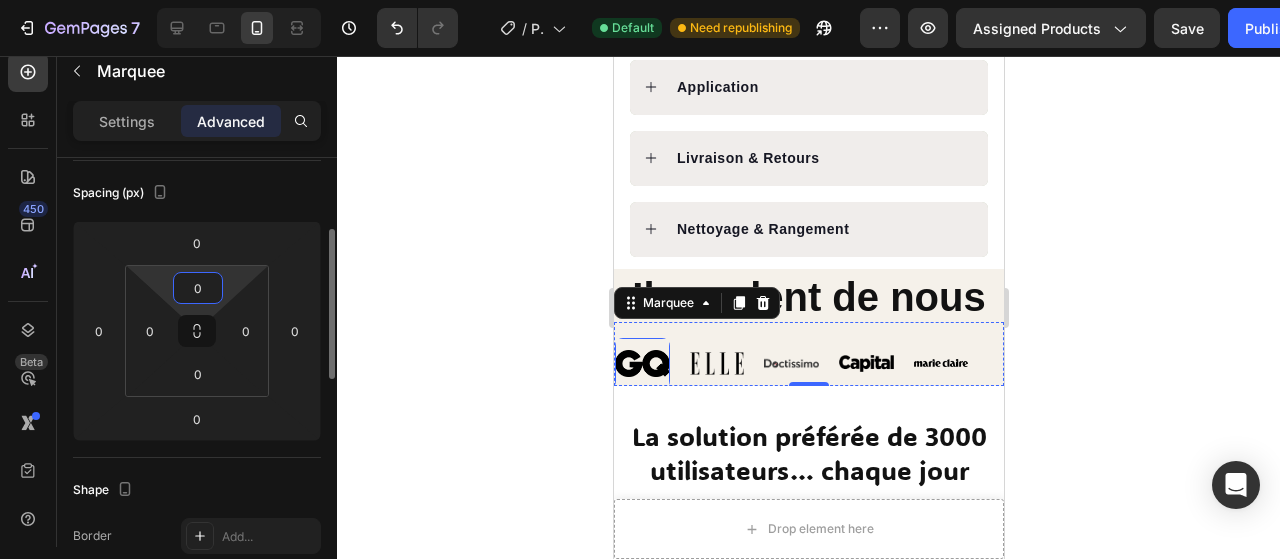type on "0" 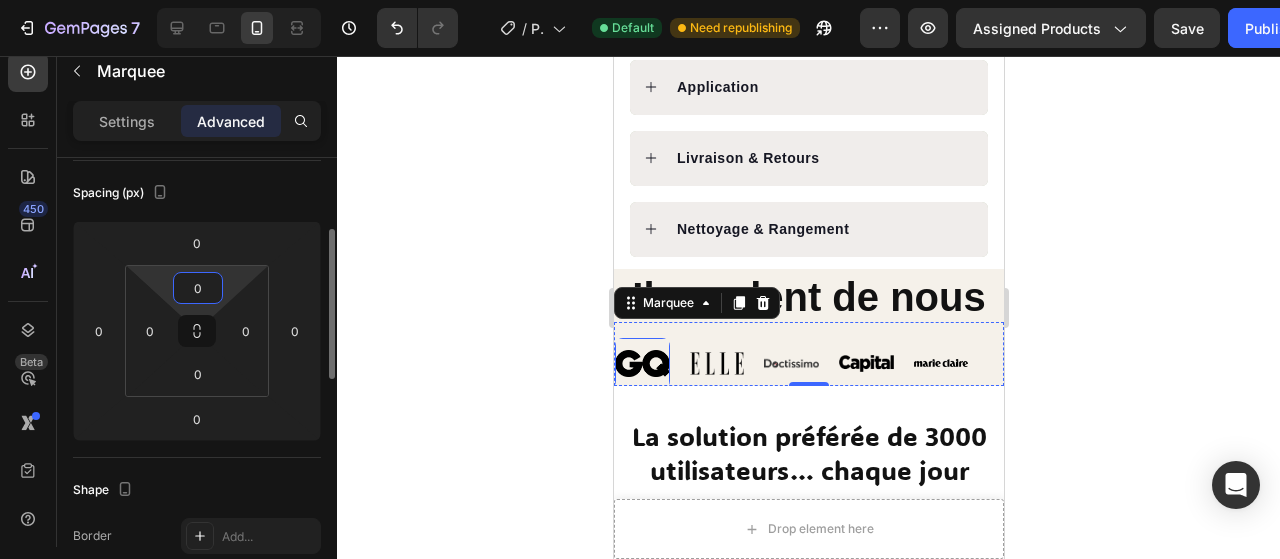 click on "Shape Border Add... Corner Add... Shadow Add..." 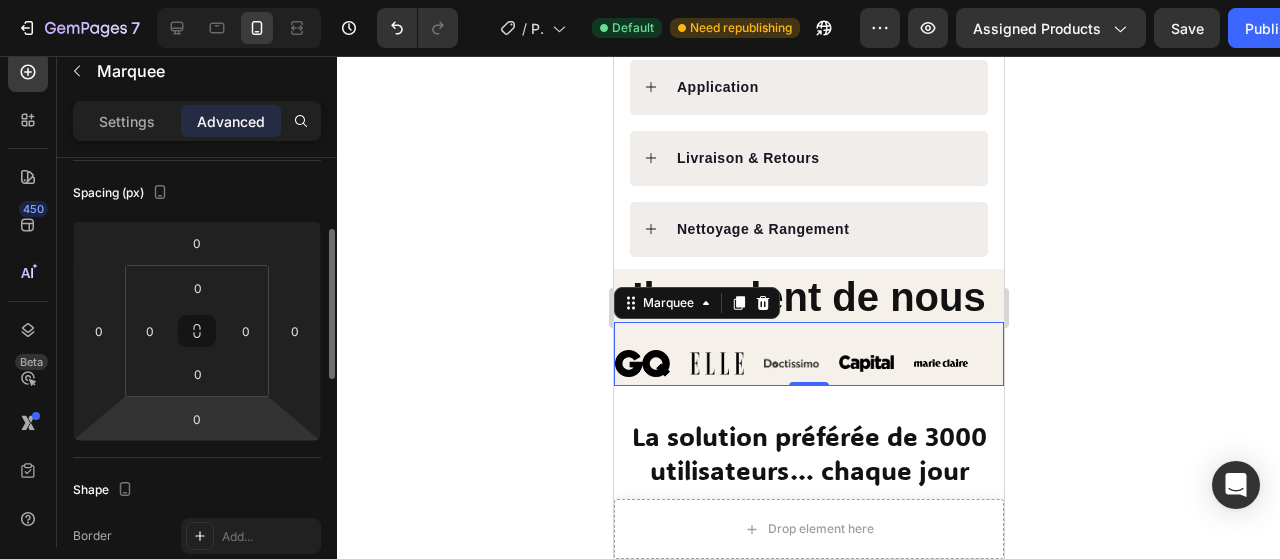 click on "ton système nerveux naturellement. Une intensité parfaitement dosée pour convenir à la grande majorité des utilisateurs." at bounding box center [640, 0] 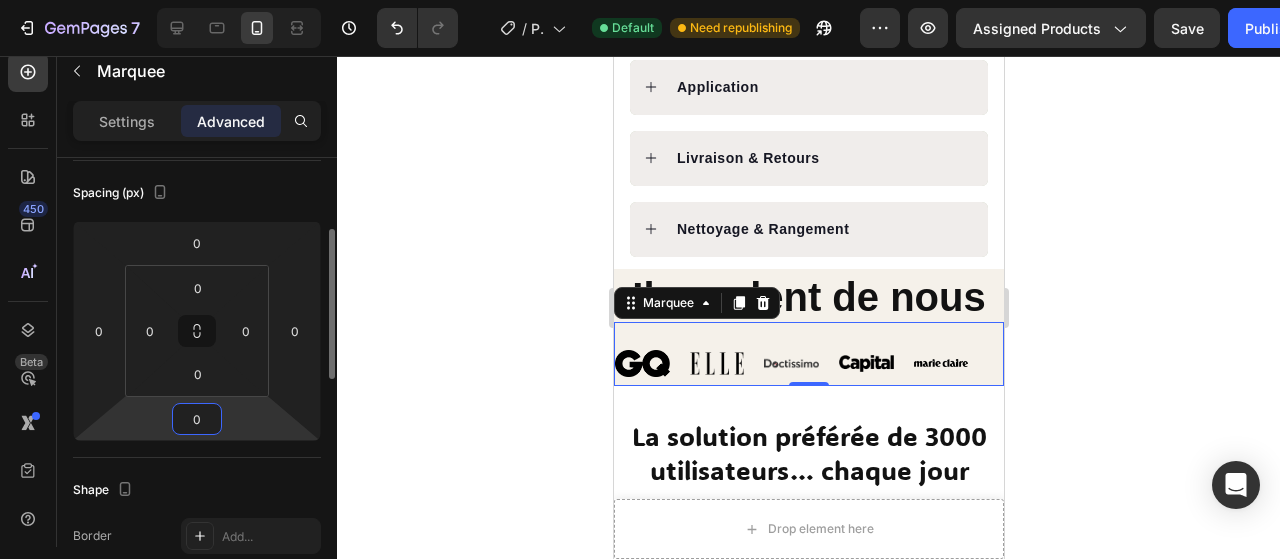 click on "0" at bounding box center (197, 419) 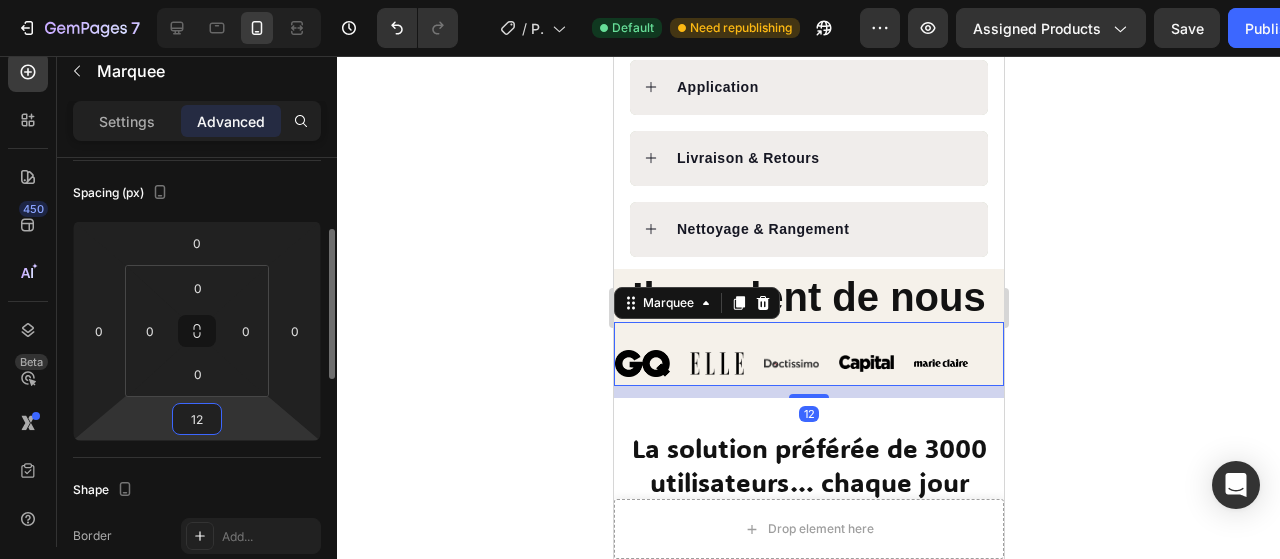 type on "12" 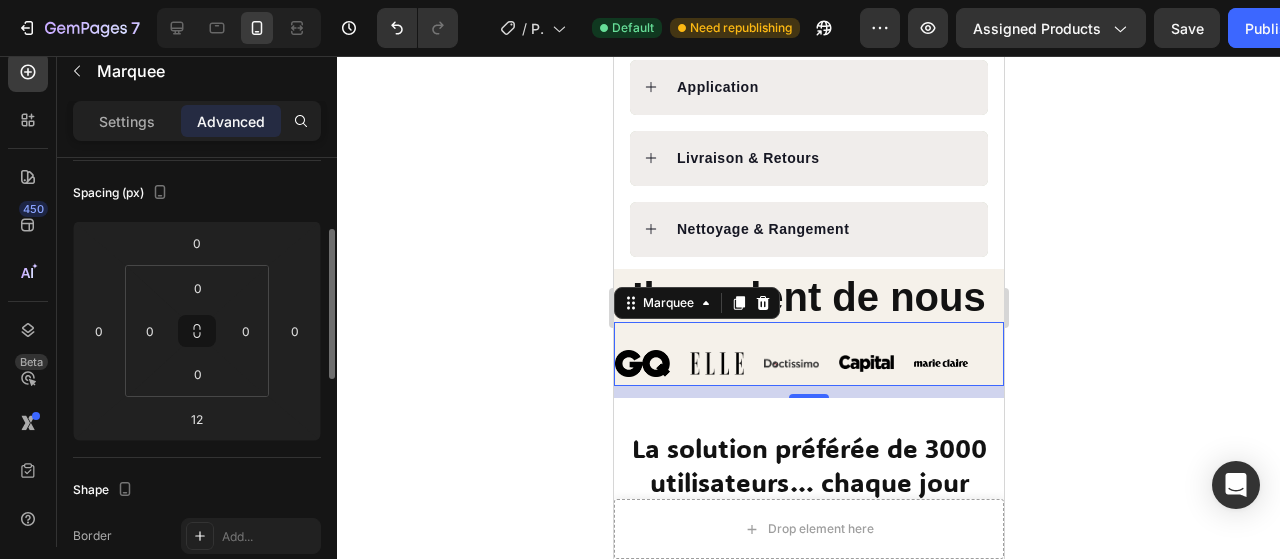 click on "Shape" at bounding box center [197, 490] 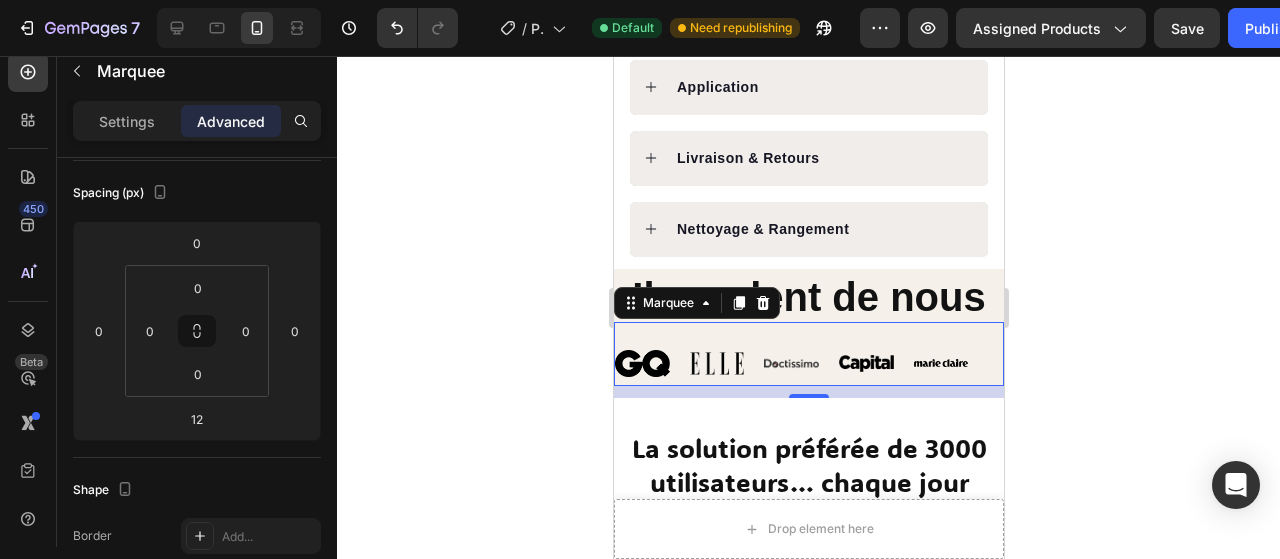 click 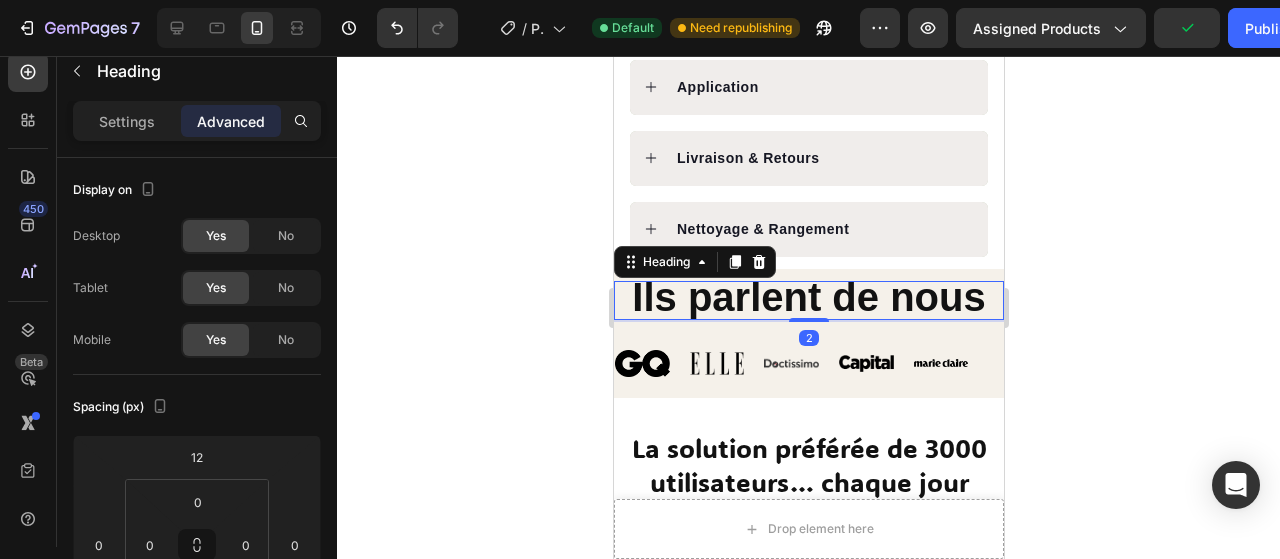 click on "Ils parlent de nous" at bounding box center (807, 297) 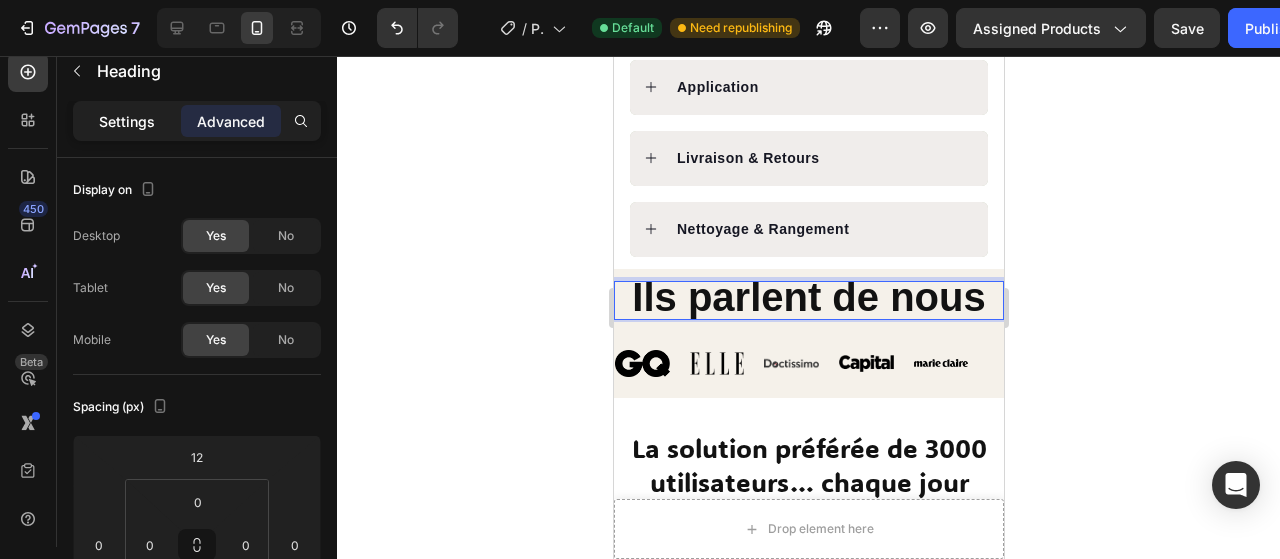 click on "Settings" at bounding box center (127, 121) 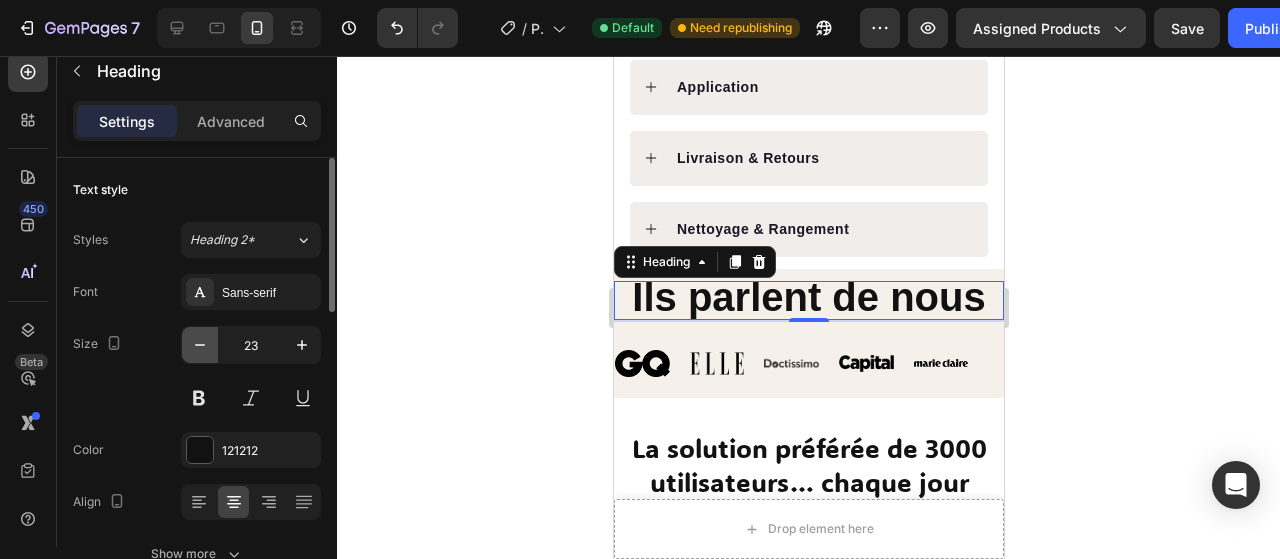click at bounding box center (200, 345) 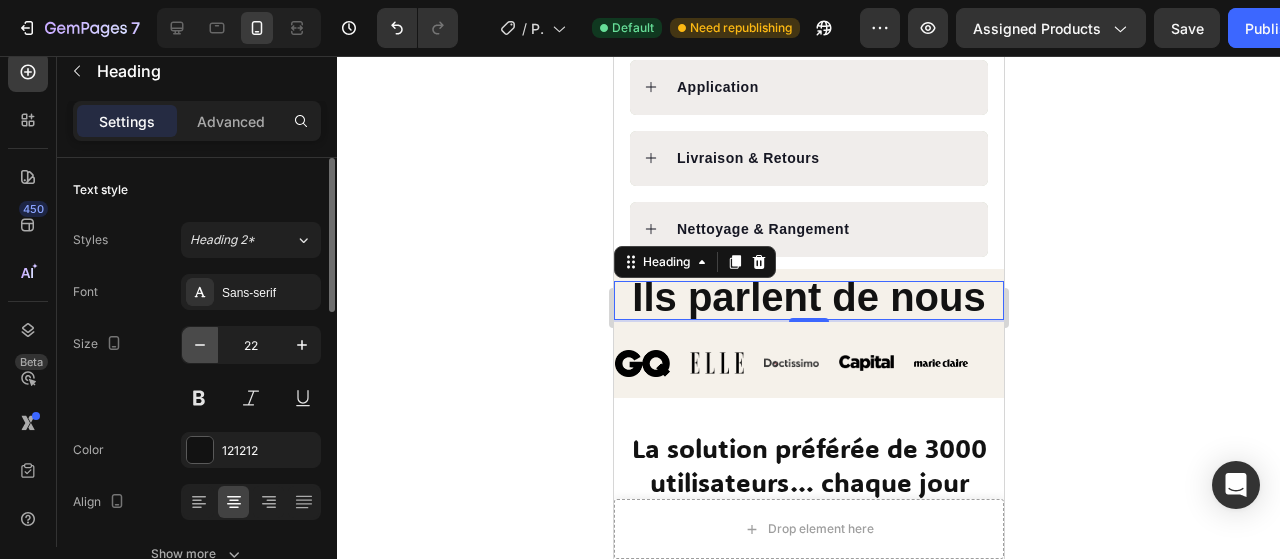 click at bounding box center (200, 345) 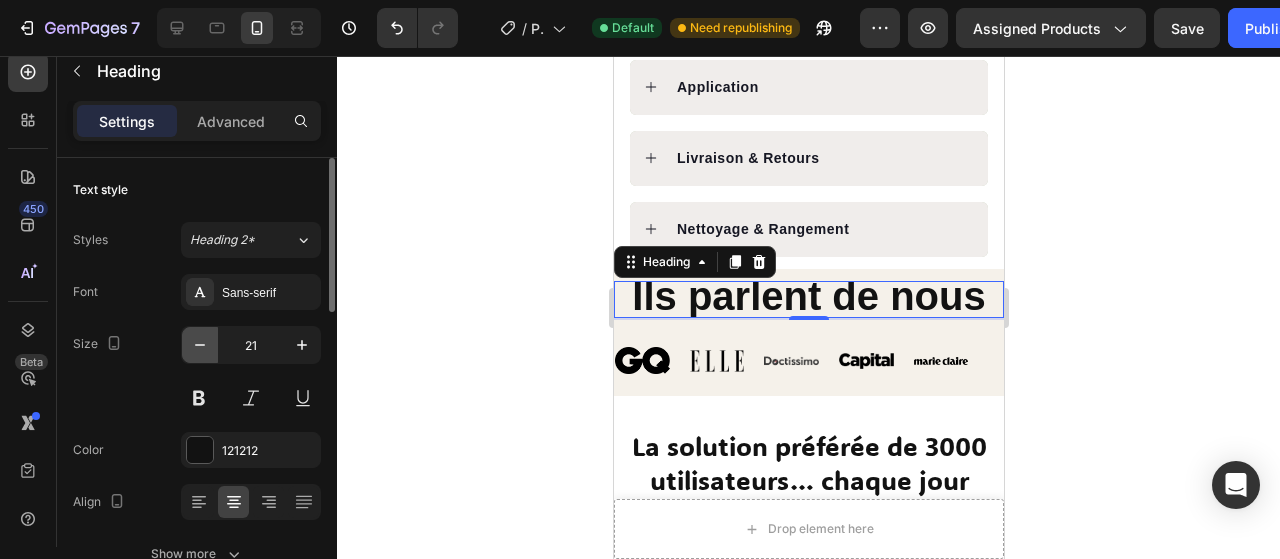 click at bounding box center (200, 345) 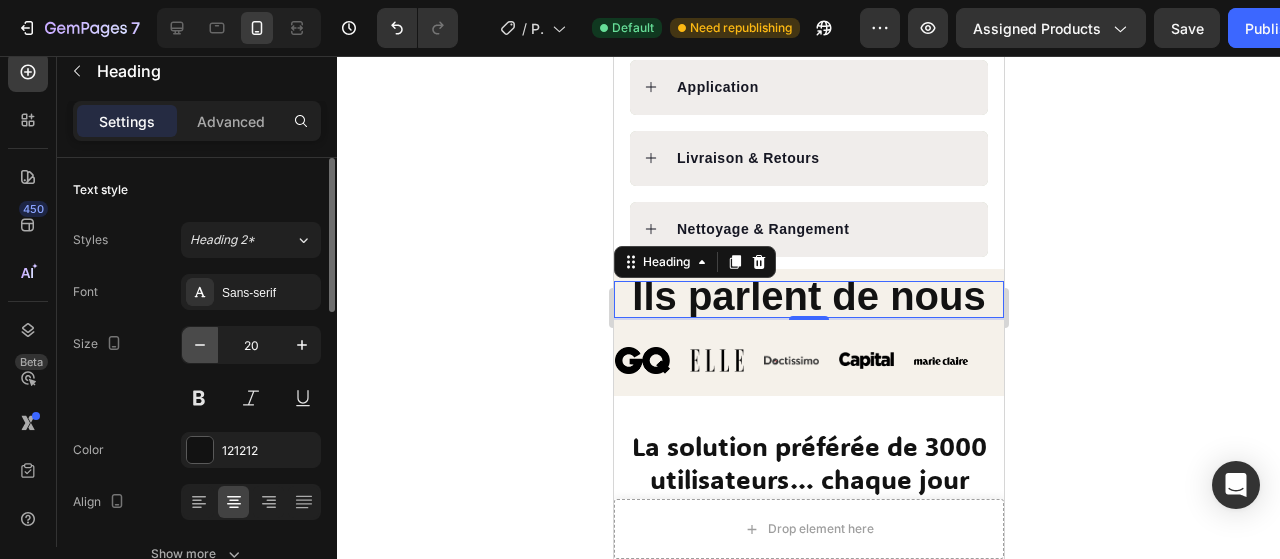 click at bounding box center (200, 345) 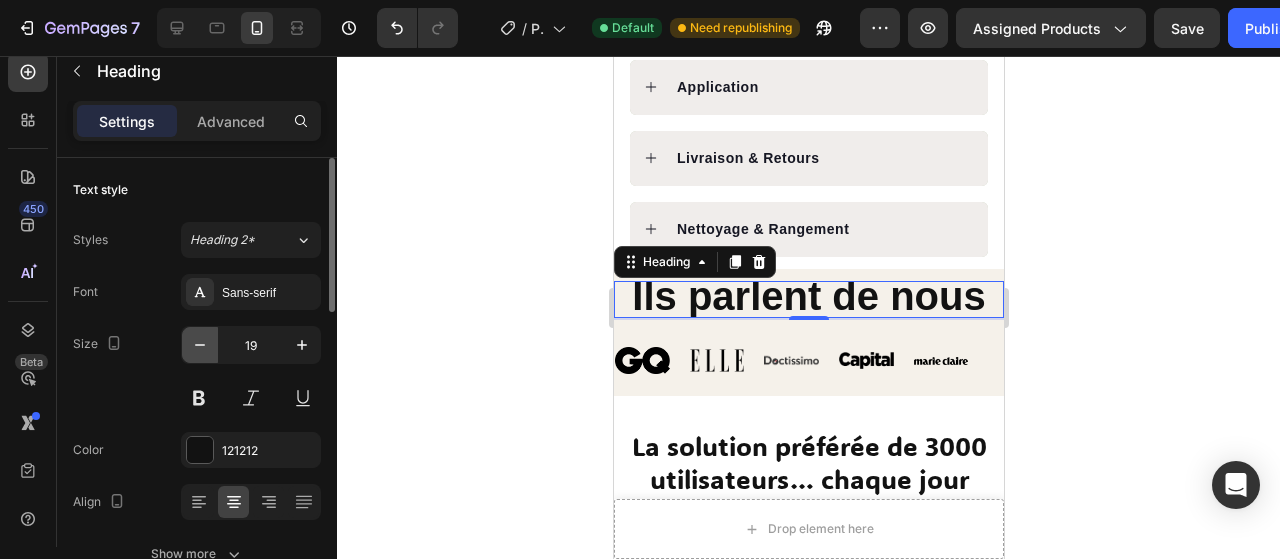 click at bounding box center (200, 345) 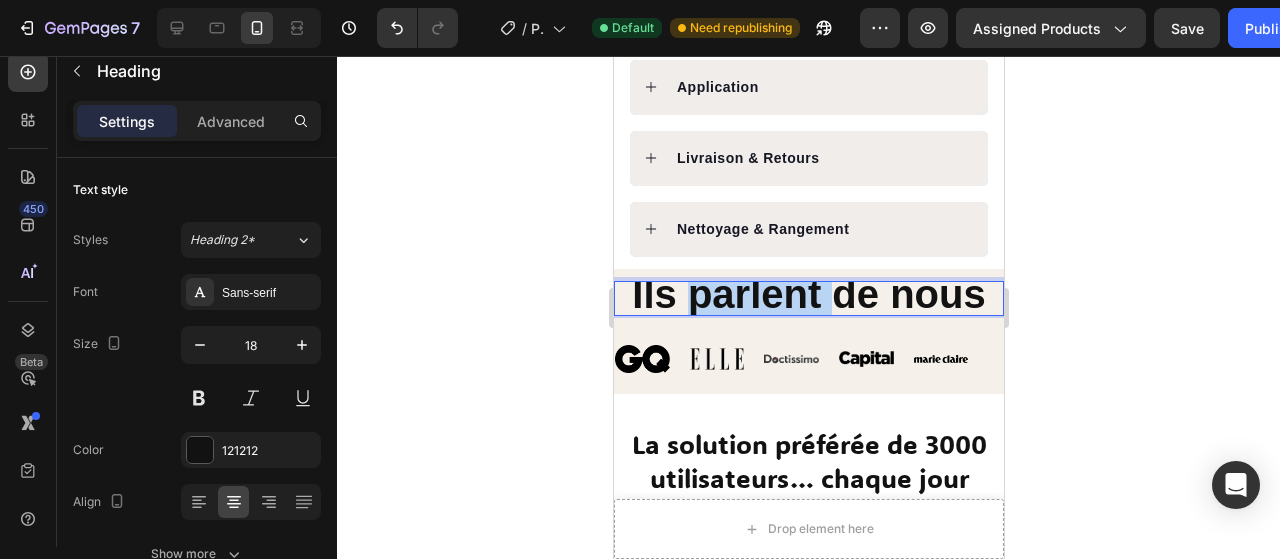click on "Ils parlent de nous" at bounding box center [807, 294] 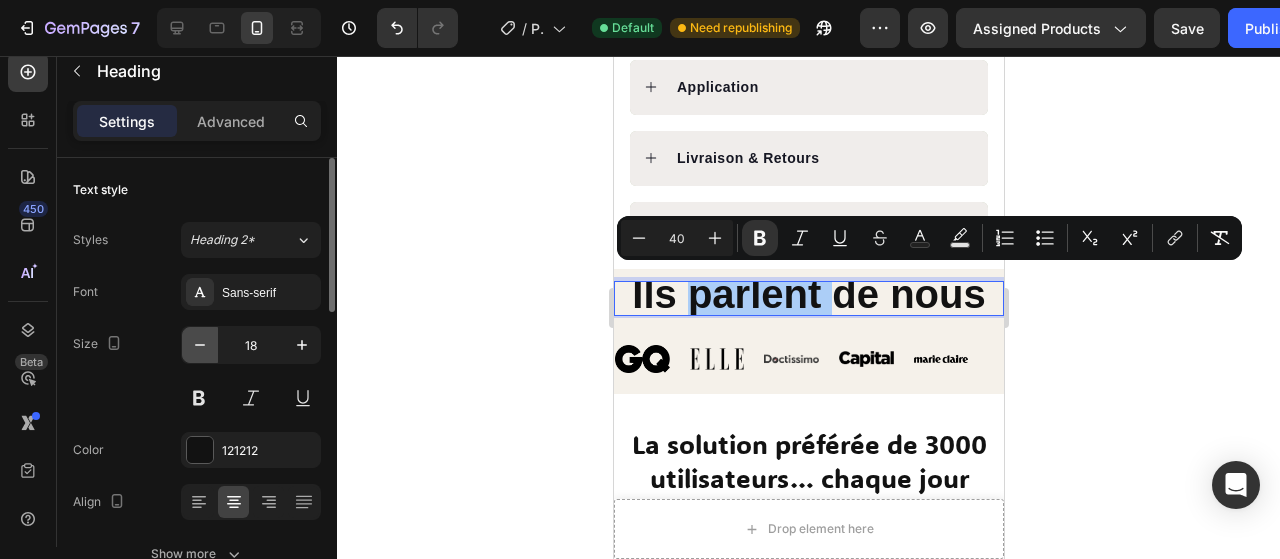 click at bounding box center (200, 345) 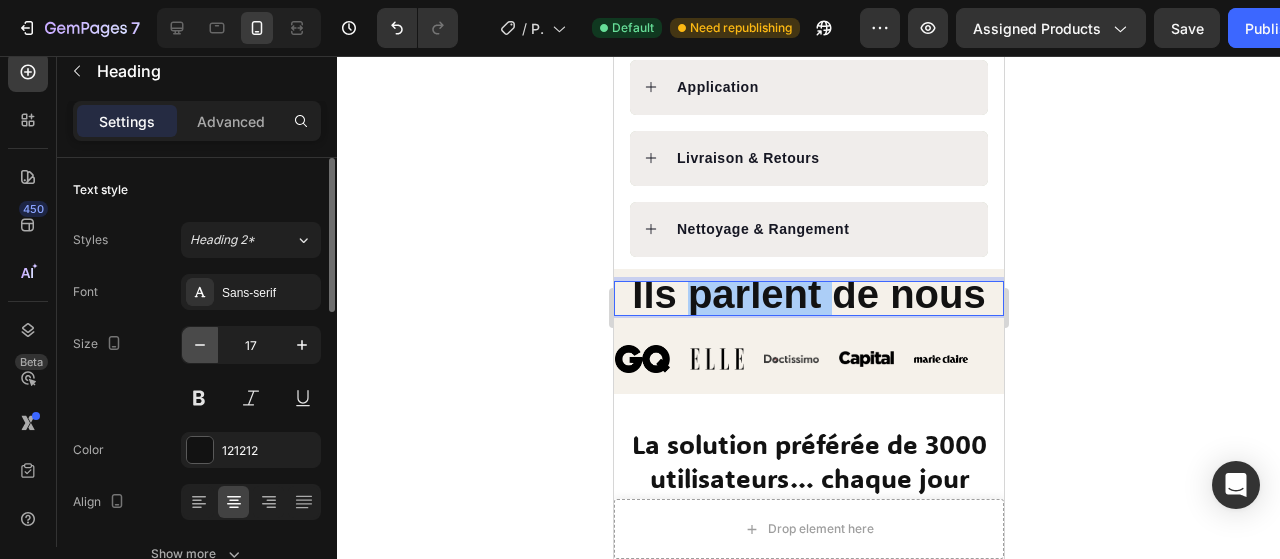 click at bounding box center (200, 345) 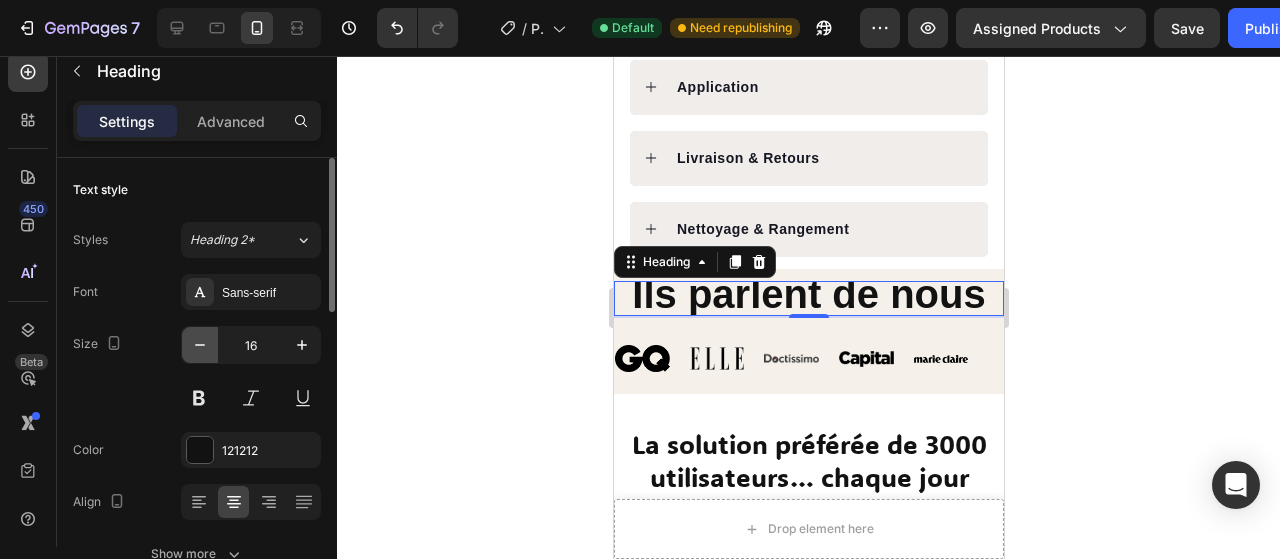 click at bounding box center (200, 345) 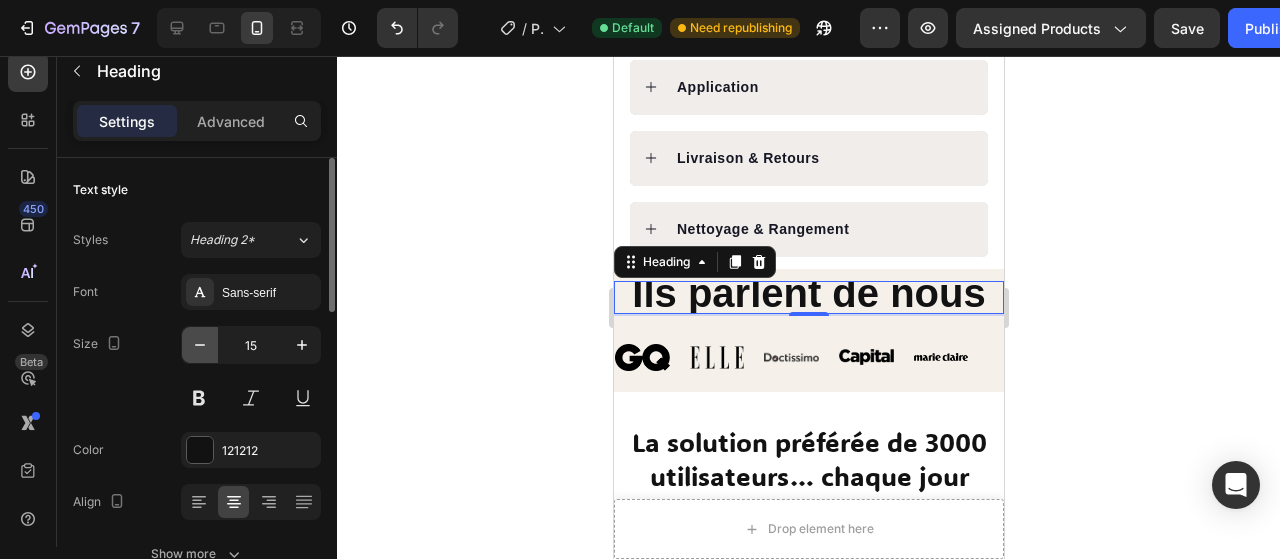 click at bounding box center (200, 345) 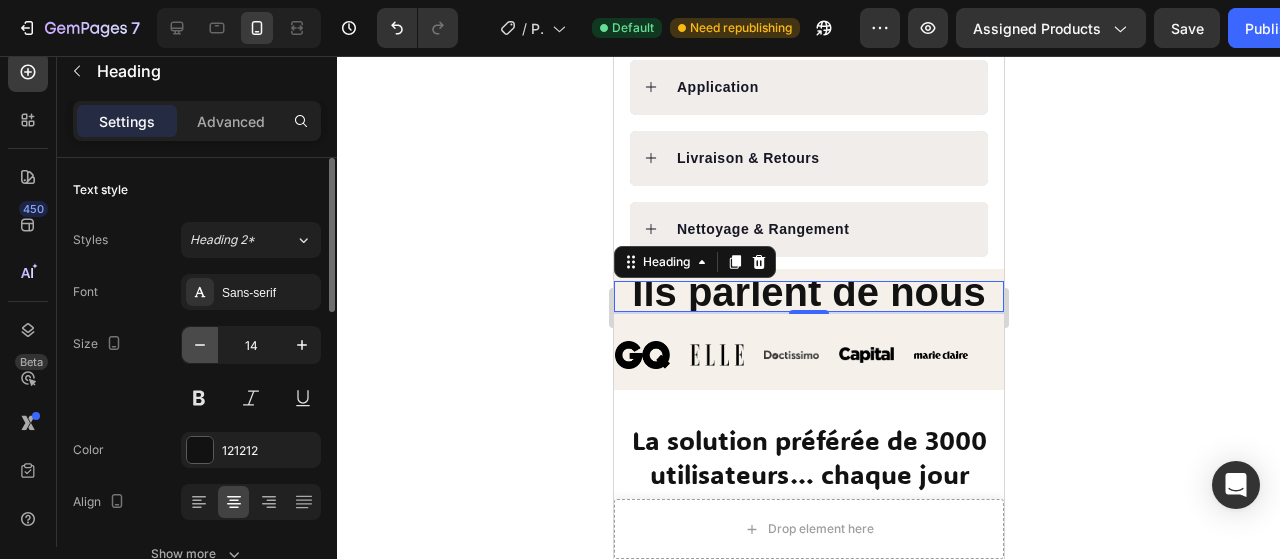 click at bounding box center (200, 345) 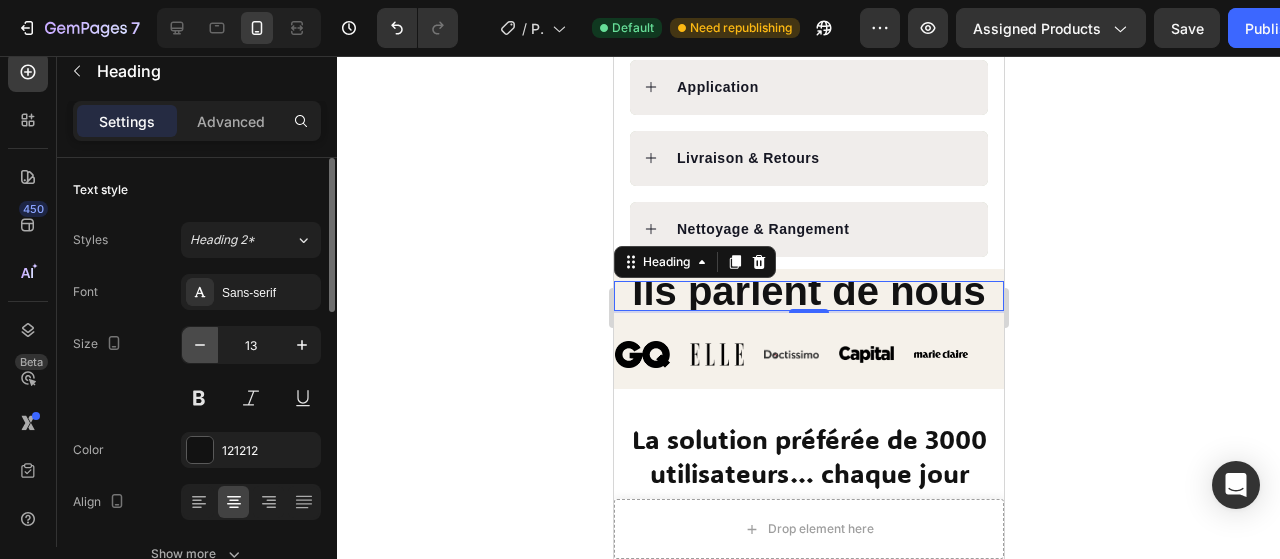 click at bounding box center [200, 345] 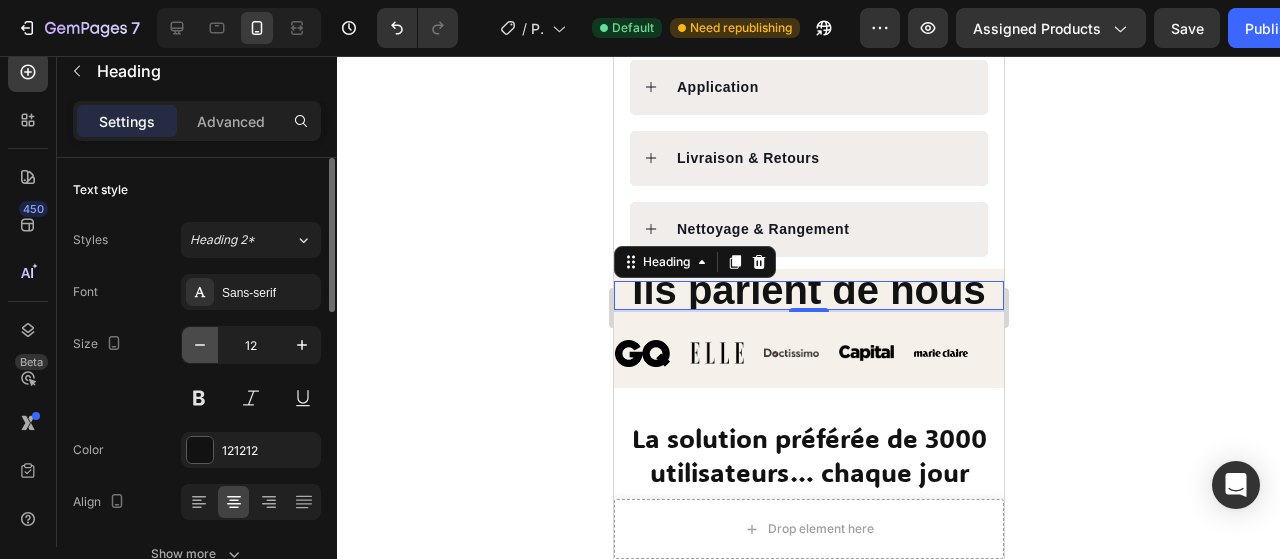 click at bounding box center (200, 345) 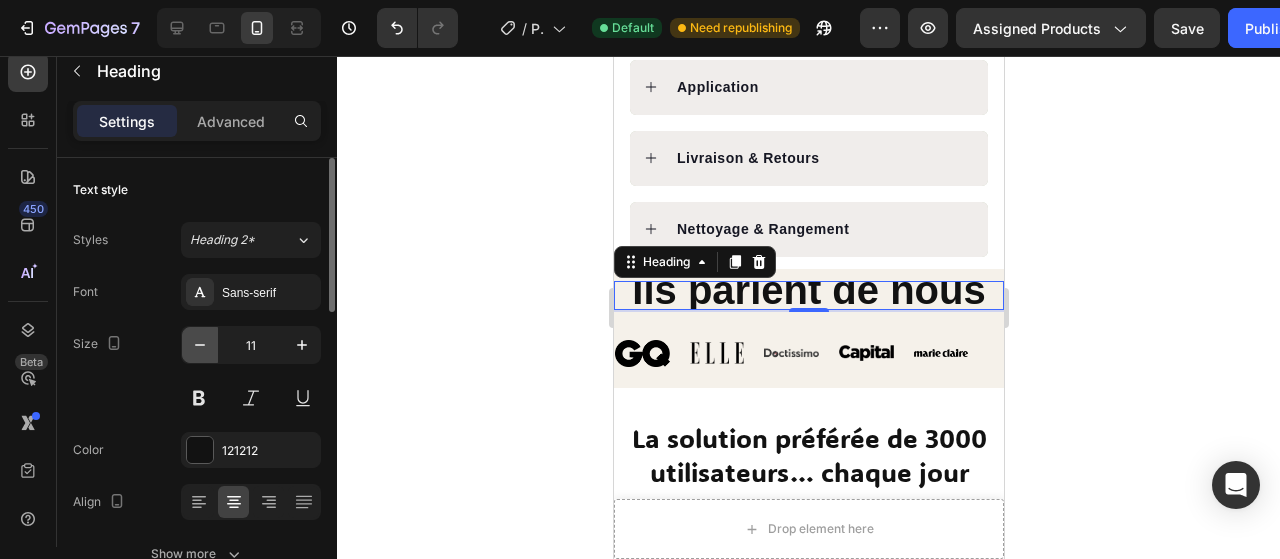 click at bounding box center (200, 345) 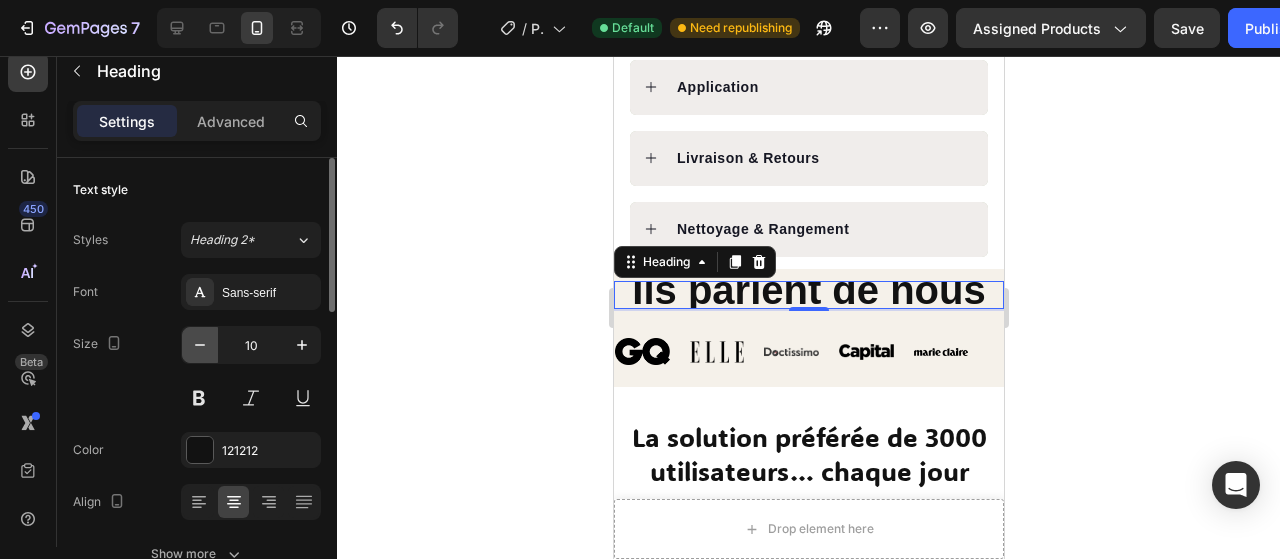 click at bounding box center (200, 345) 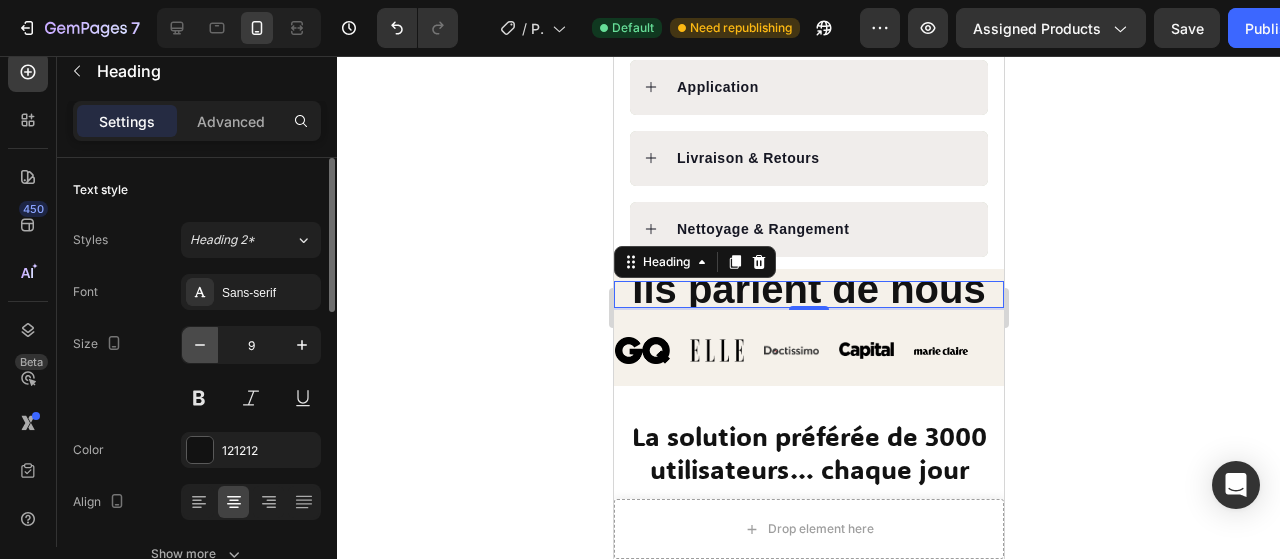 click at bounding box center (200, 345) 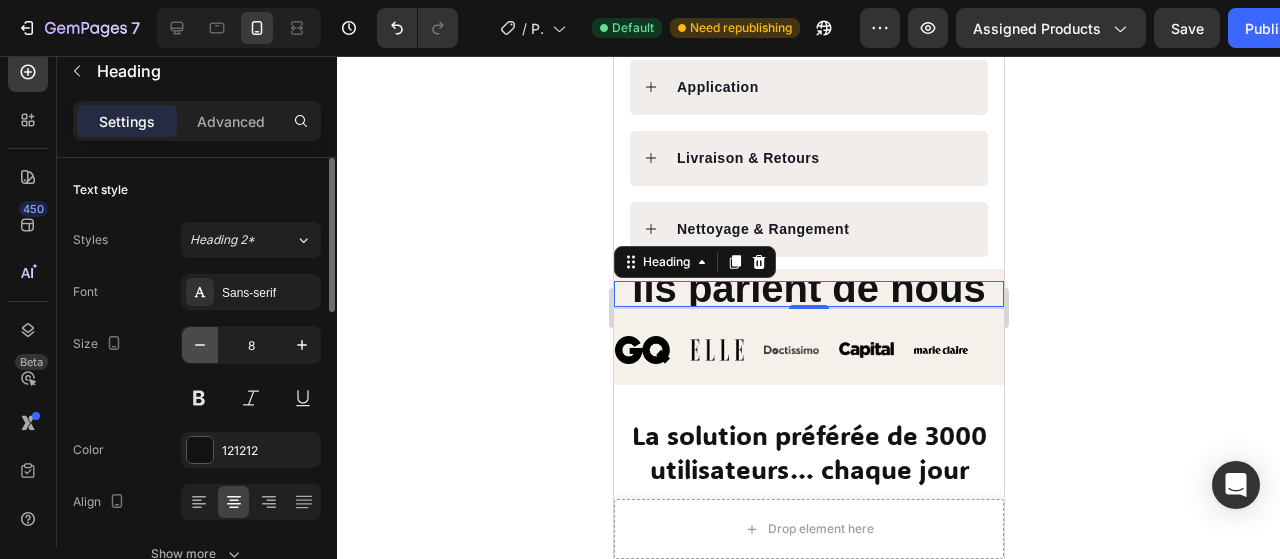 click at bounding box center [200, 345] 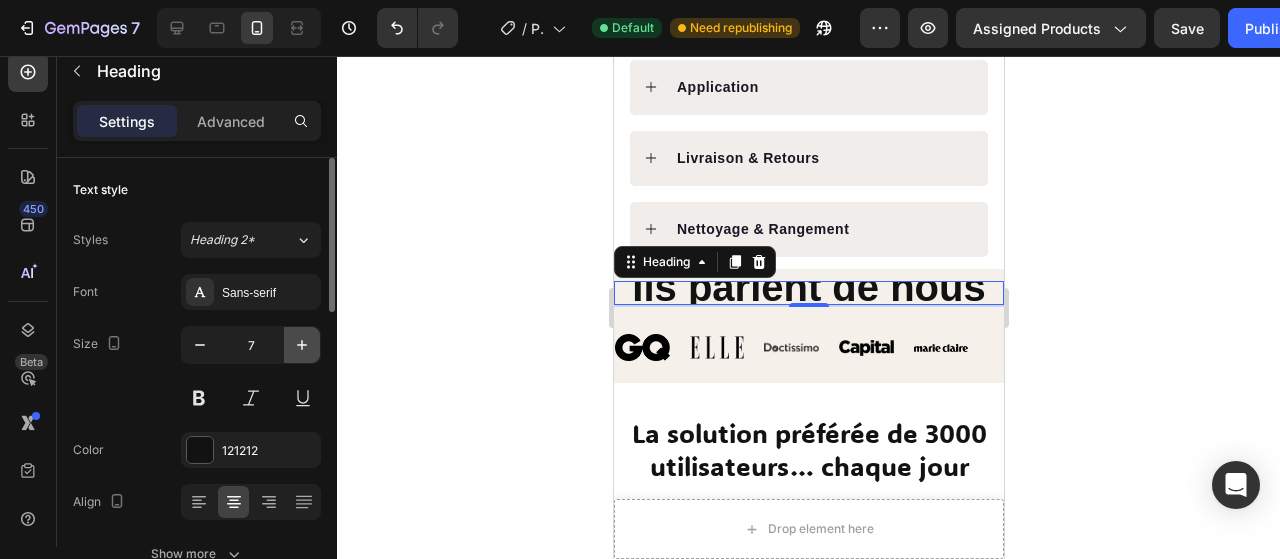 click 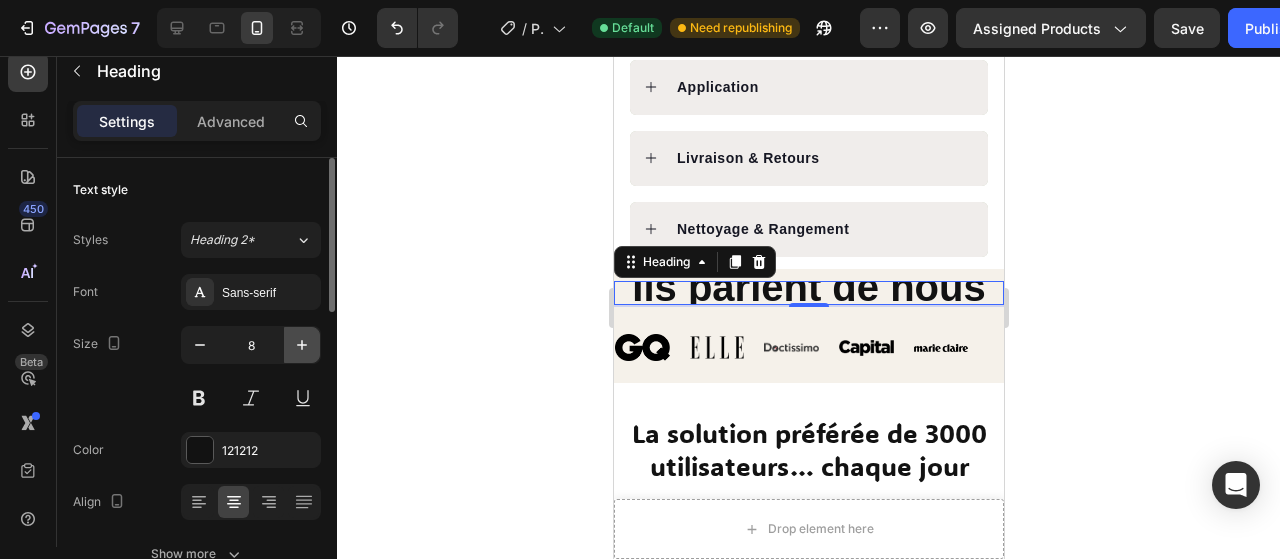 click 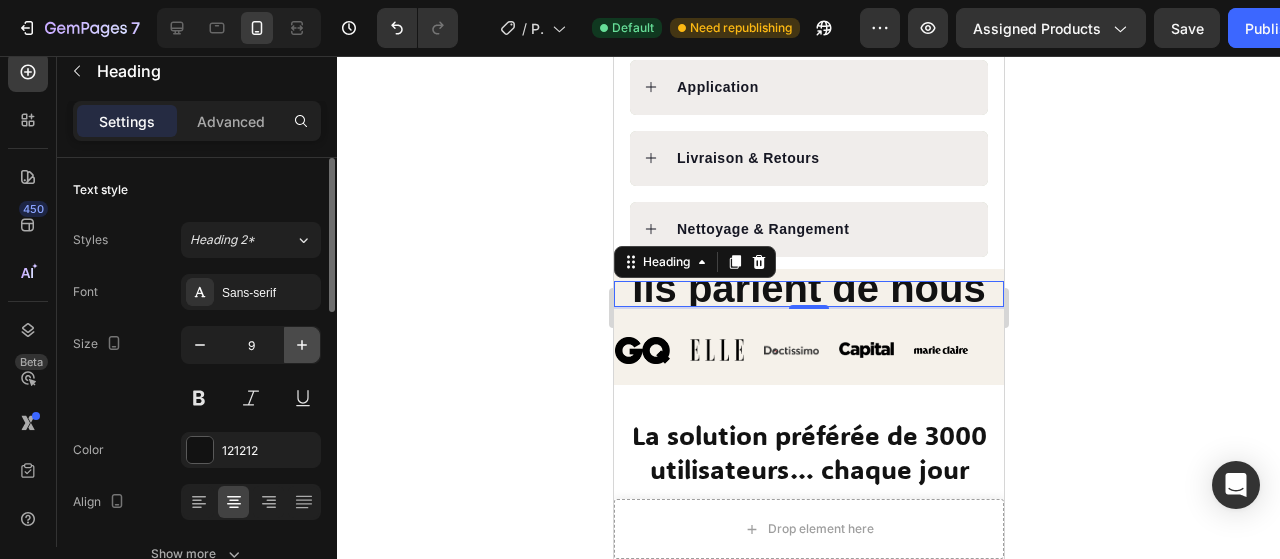 click 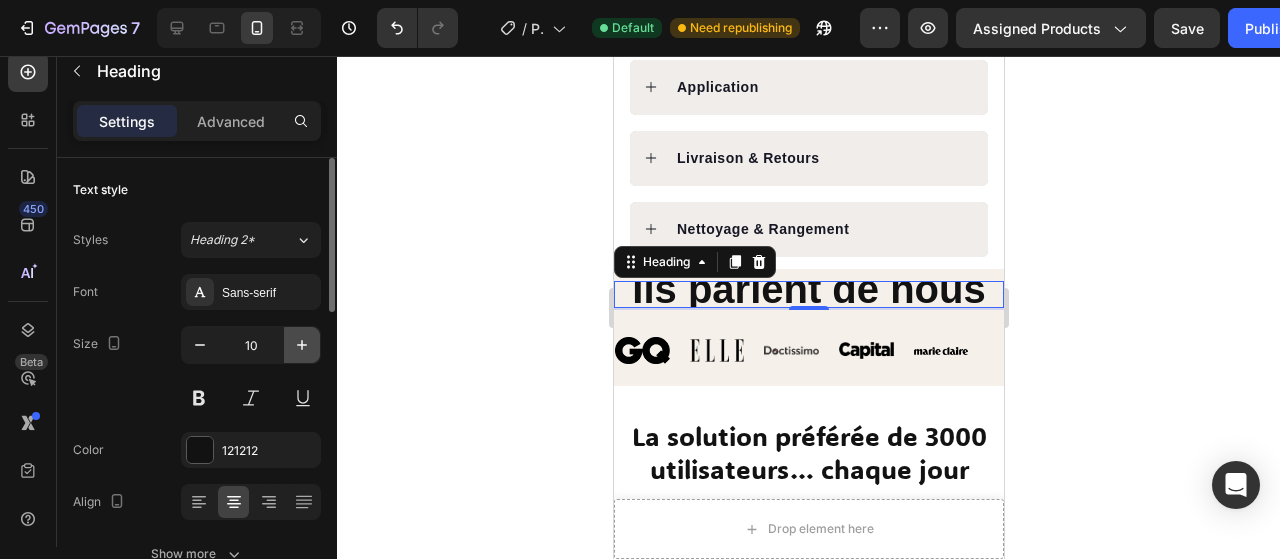 click 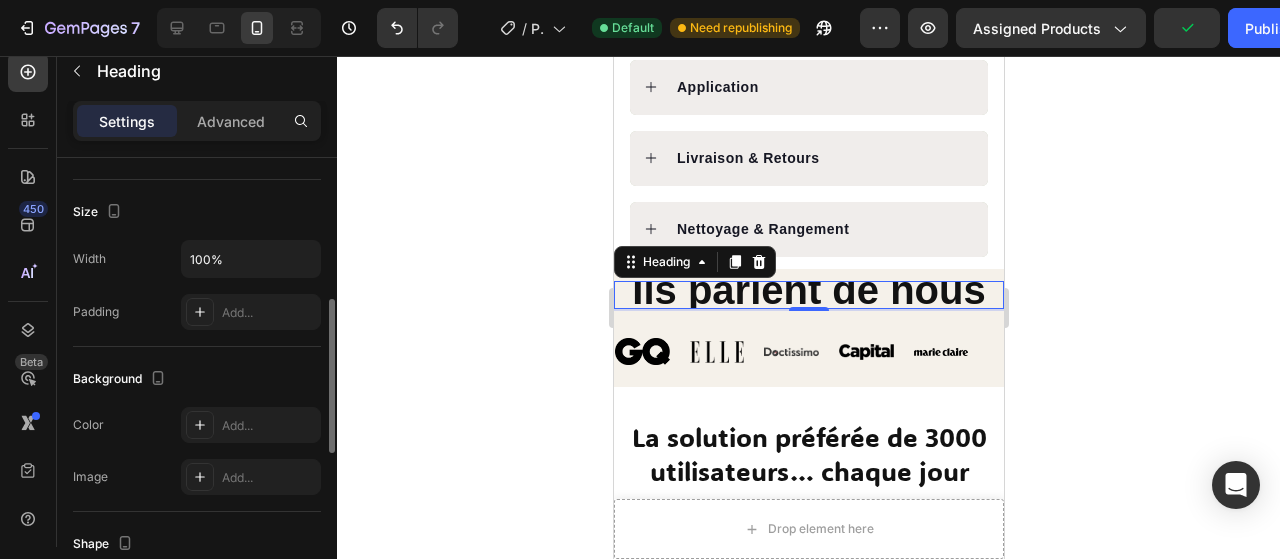 scroll, scrollTop: 415, scrollLeft: 0, axis: vertical 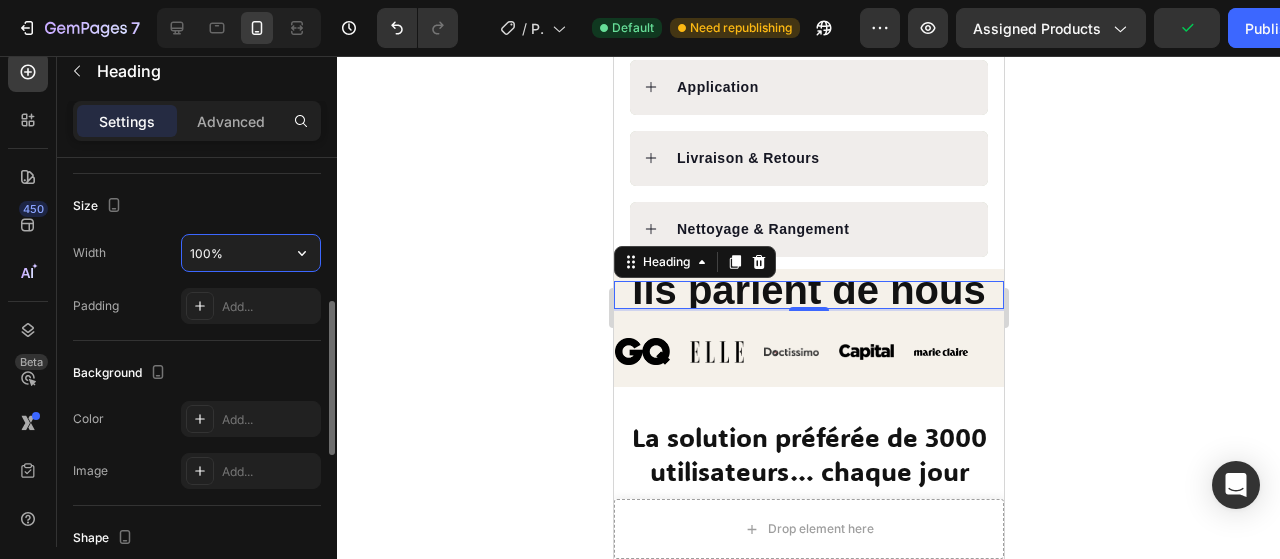 click on "100%" at bounding box center [251, 253] 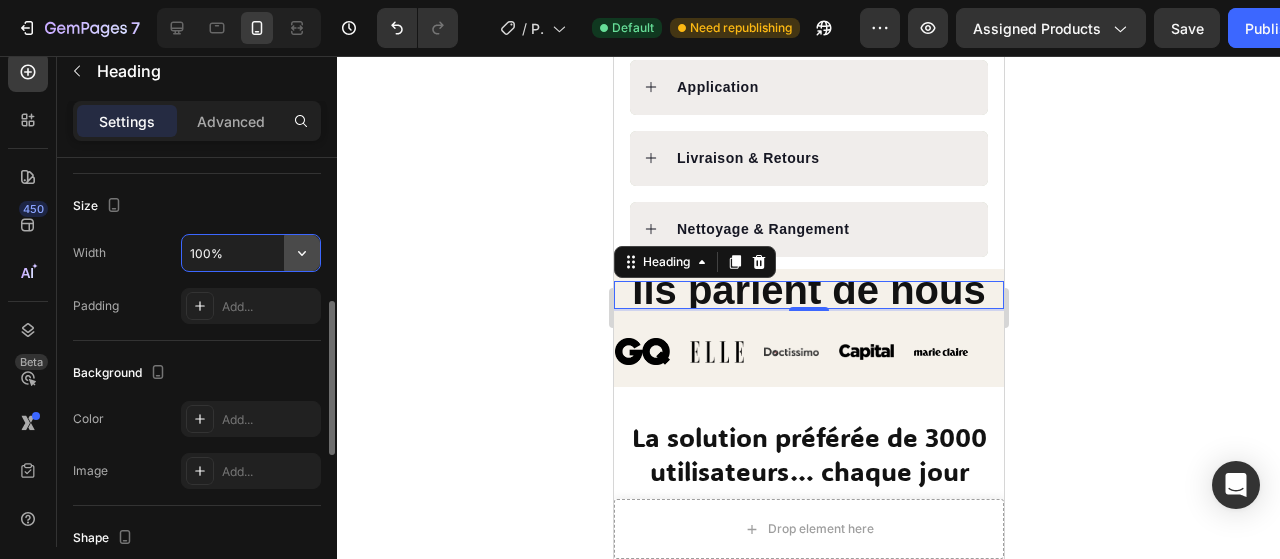 click 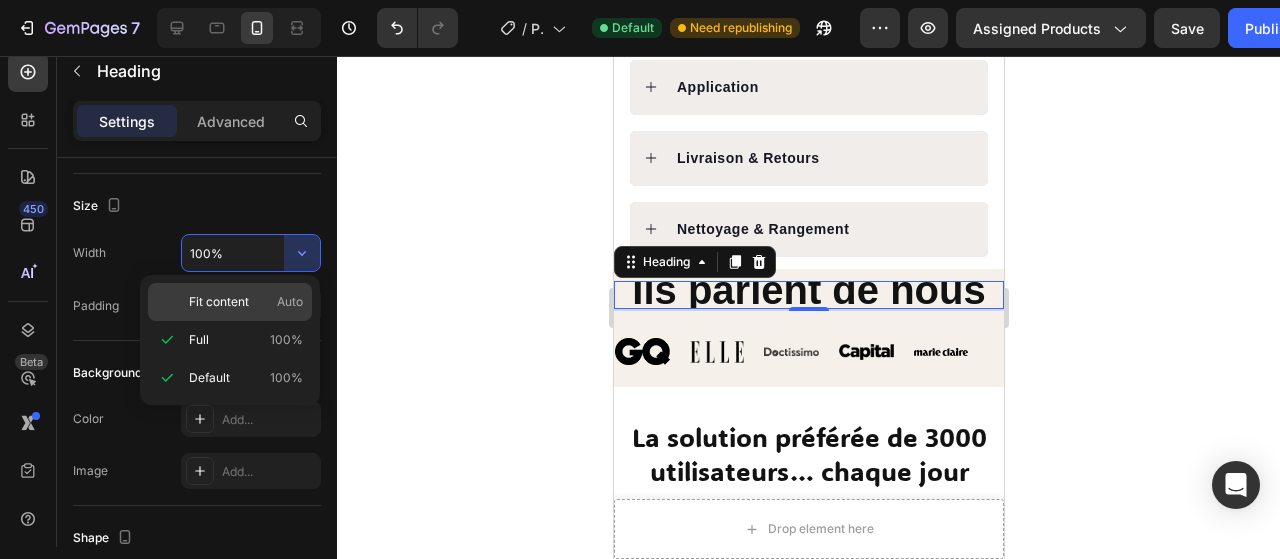 click on "Fit content Auto" at bounding box center (246, 302) 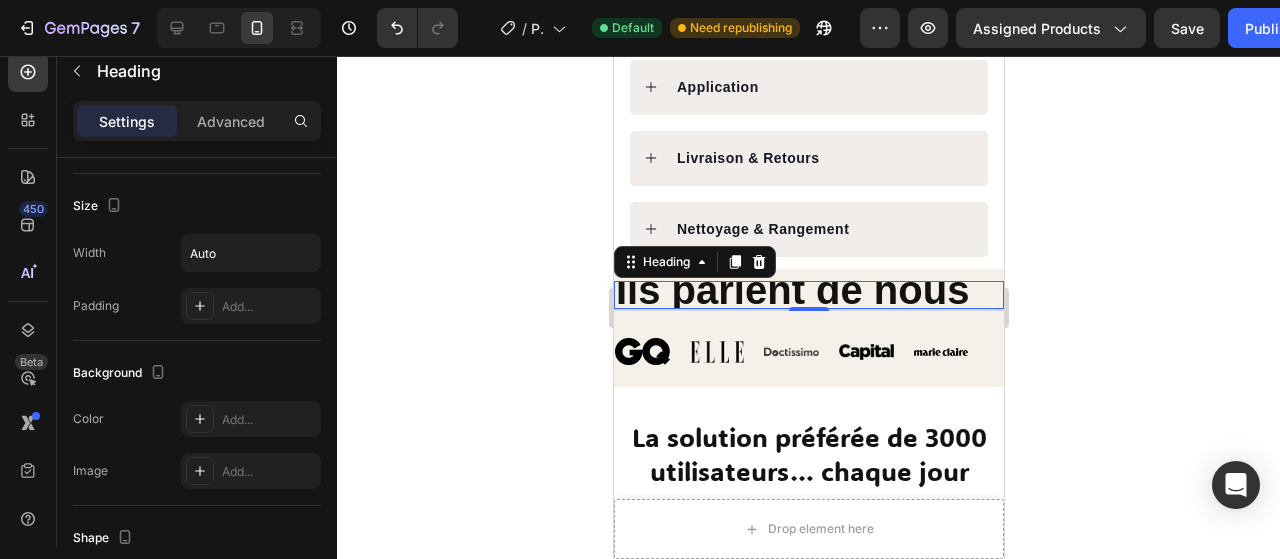 click 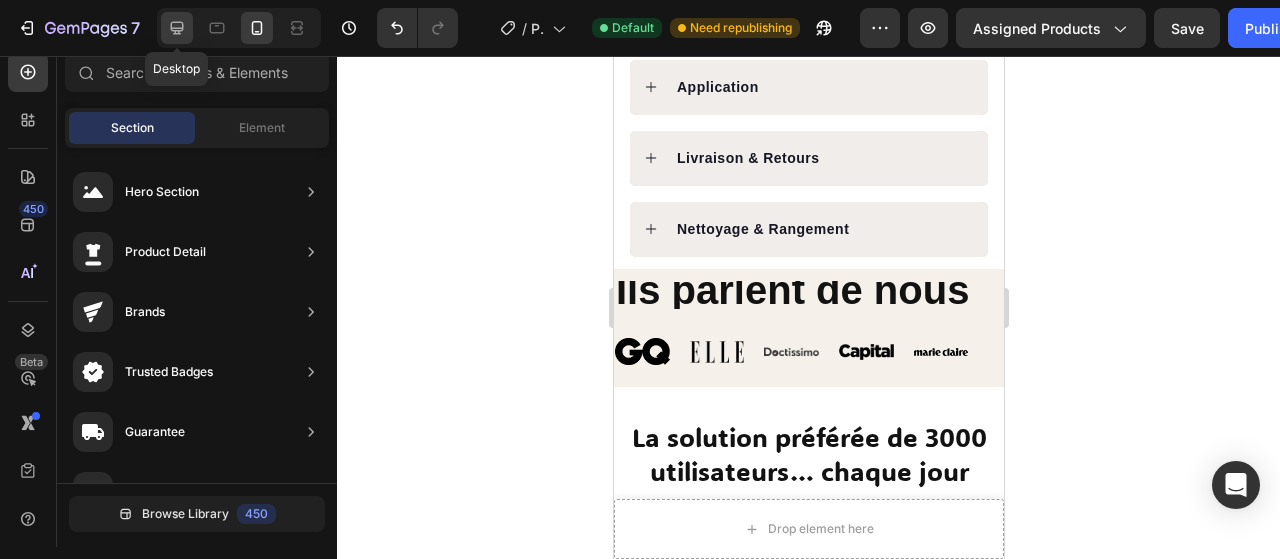 click 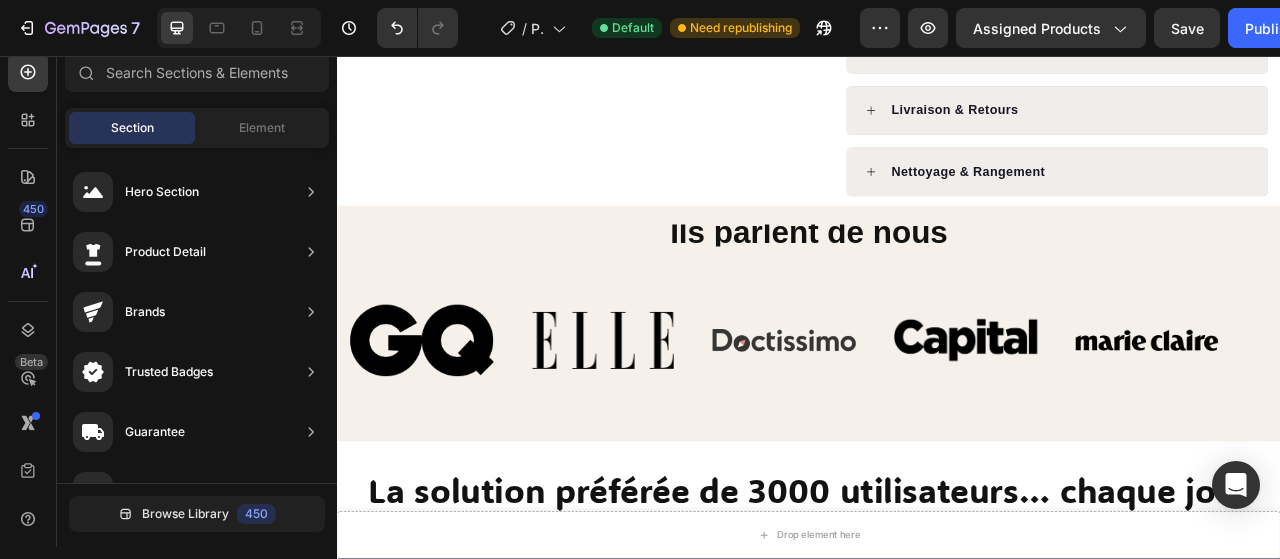 scroll, scrollTop: 1186, scrollLeft: 0, axis: vertical 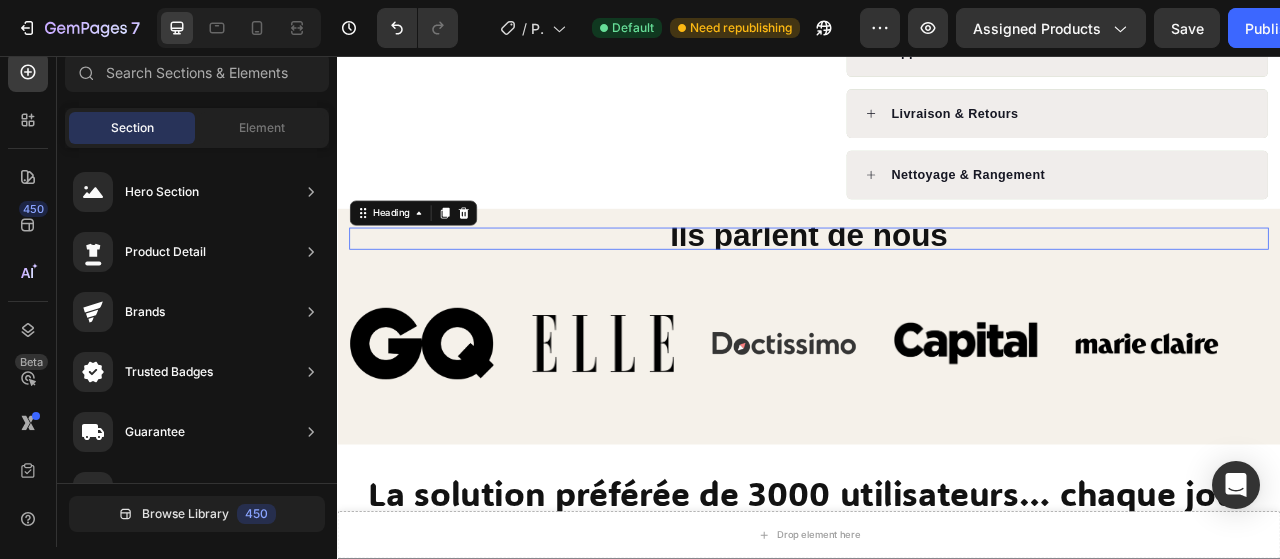 click on "Ils parlent de nous" at bounding box center (936, 284) 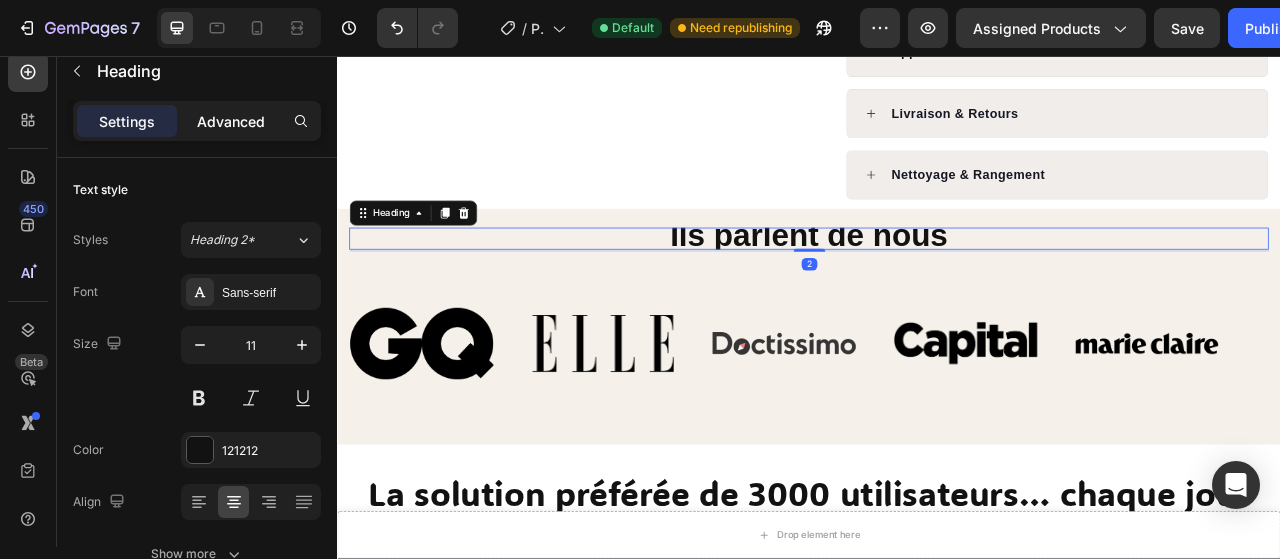 click on "Advanced" at bounding box center (231, 121) 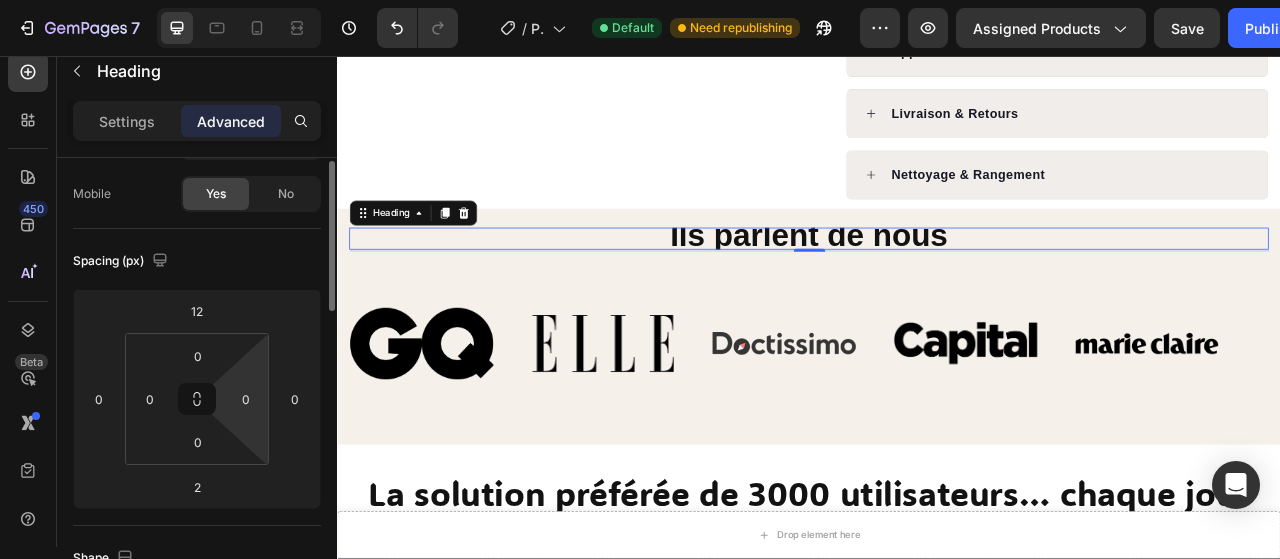 scroll, scrollTop: 182, scrollLeft: 0, axis: vertical 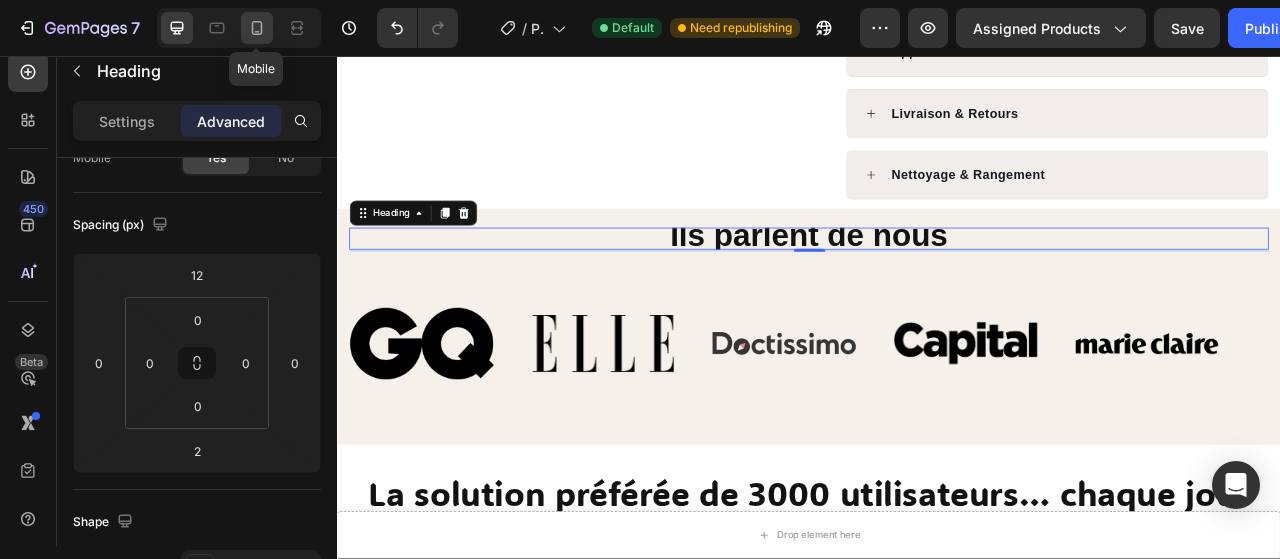 click 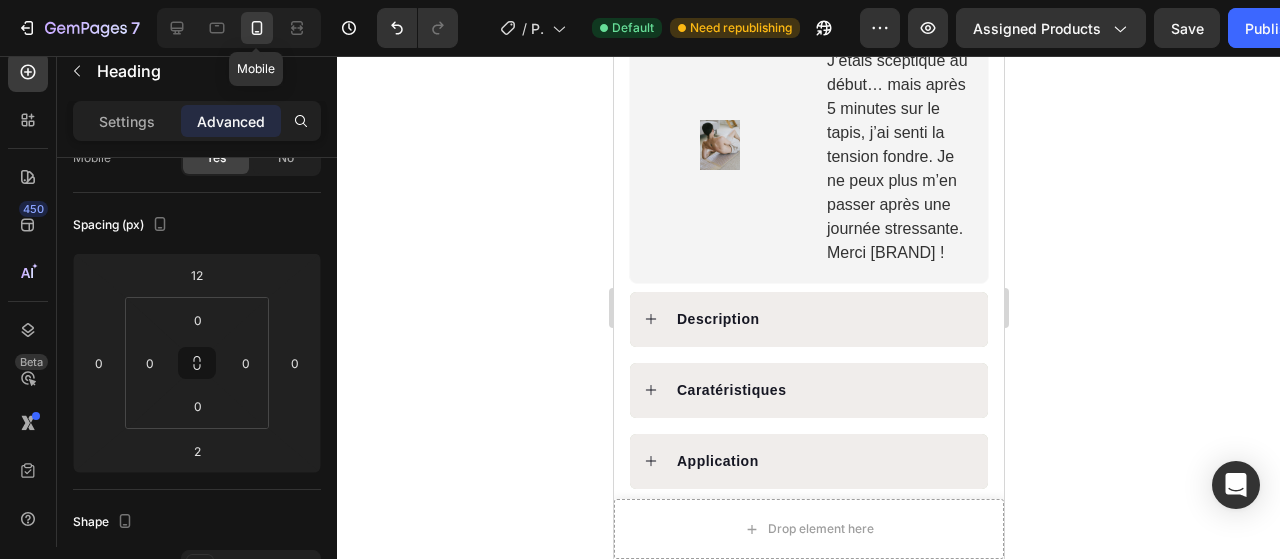 scroll, scrollTop: 1129, scrollLeft: 0, axis: vertical 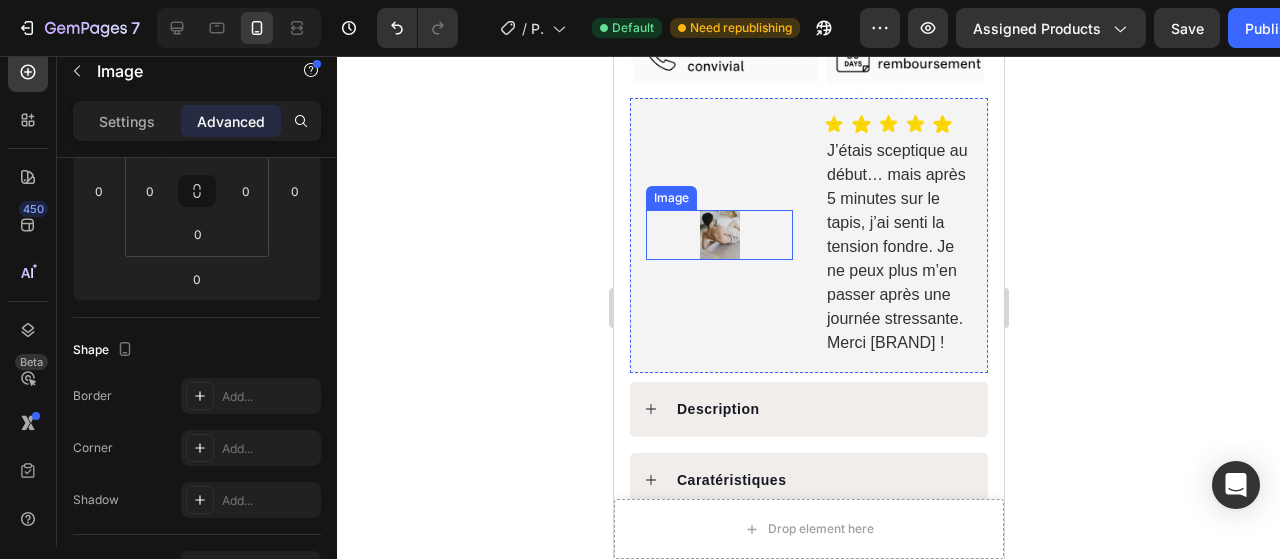 click at bounding box center (718, 235) 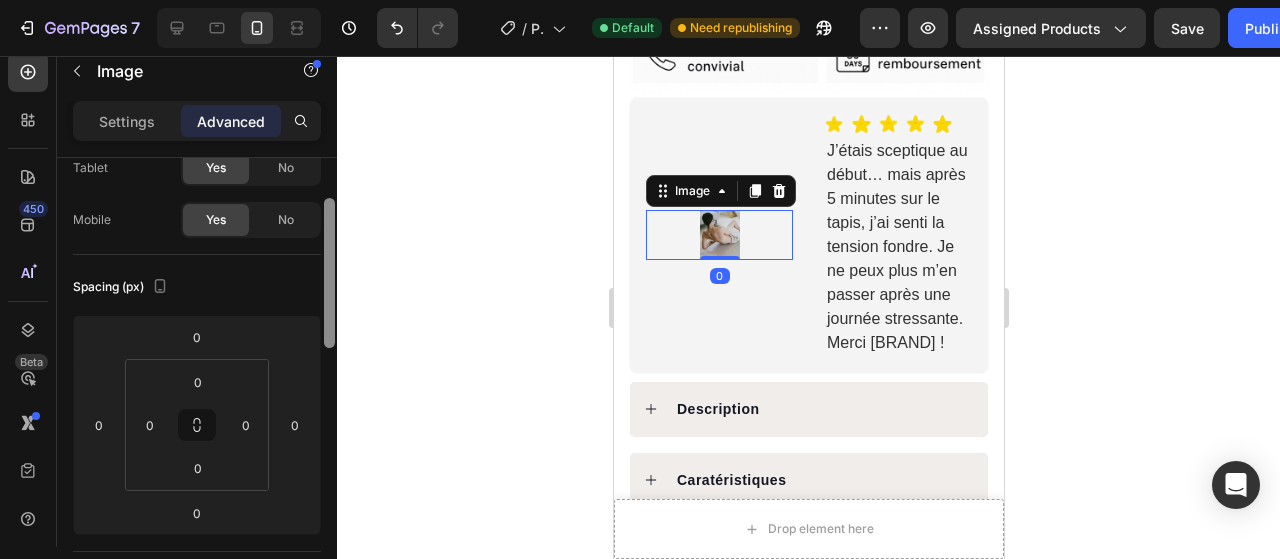 scroll, scrollTop: 121, scrollLeft: 0, axis: vertical 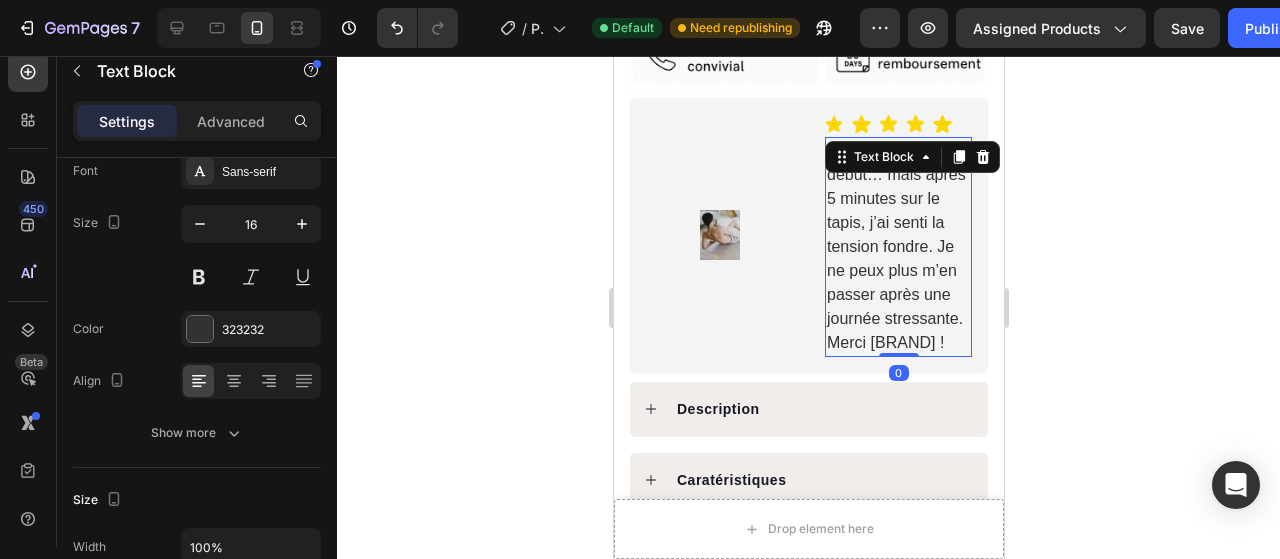click on "J’étais sceptique au début… mais après 5 minutes sur le tapis, j’ai senti la tension fondre. Je ne peux plus m’en passer après une journée stressante. Merci [BRAND] !" at bounding box center (897, 247) 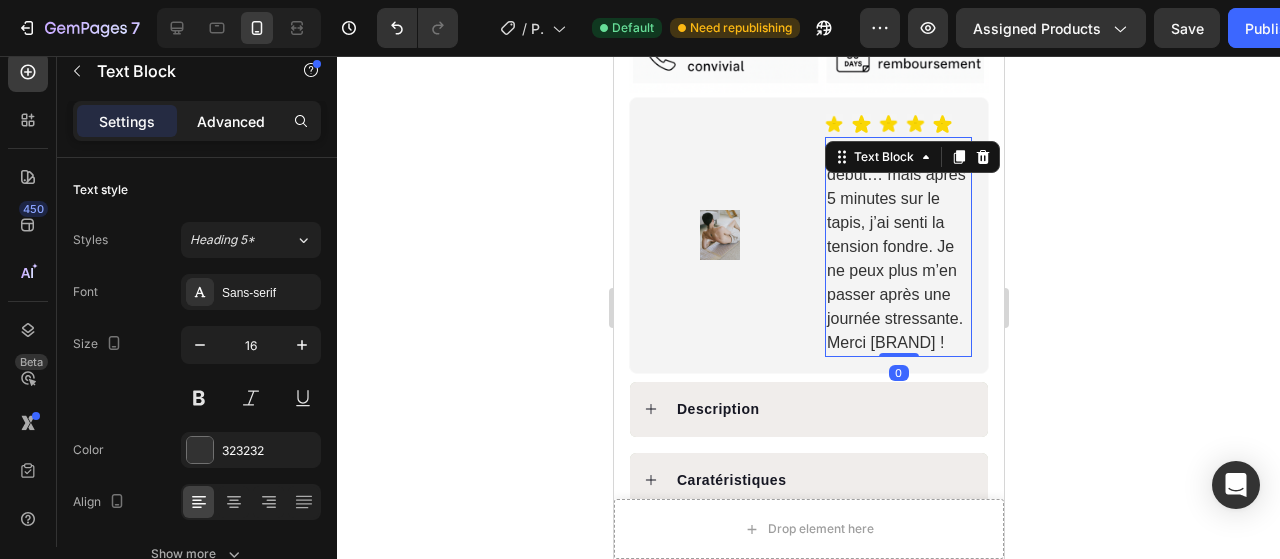 click on "Advanced" at bounding box center [231, 121] 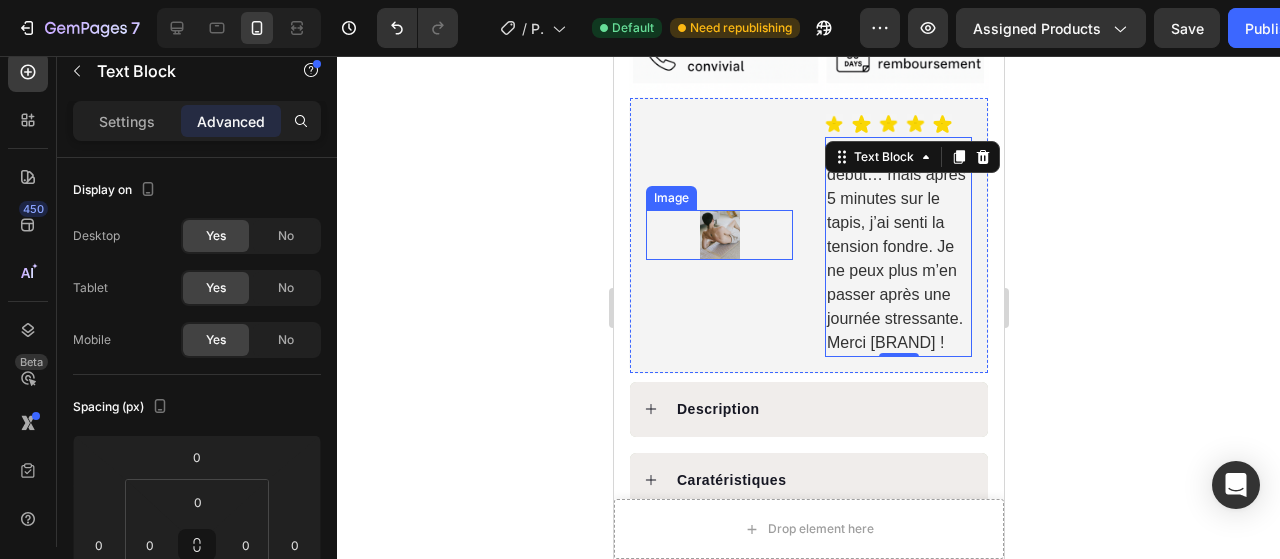 click at bounding box center [719, 235] 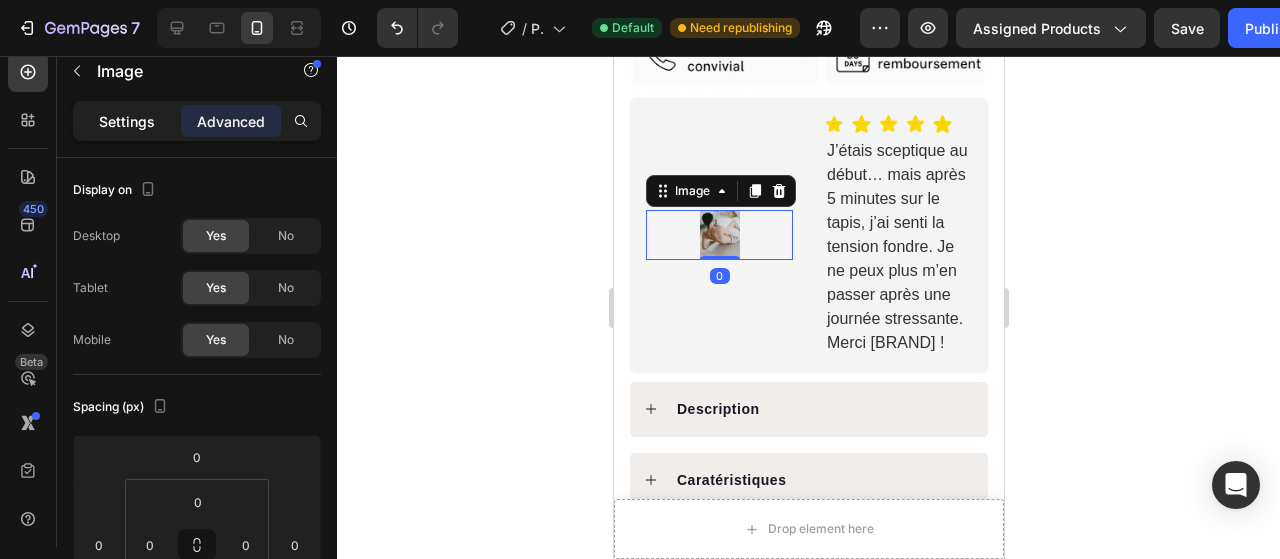 click on "Settings" 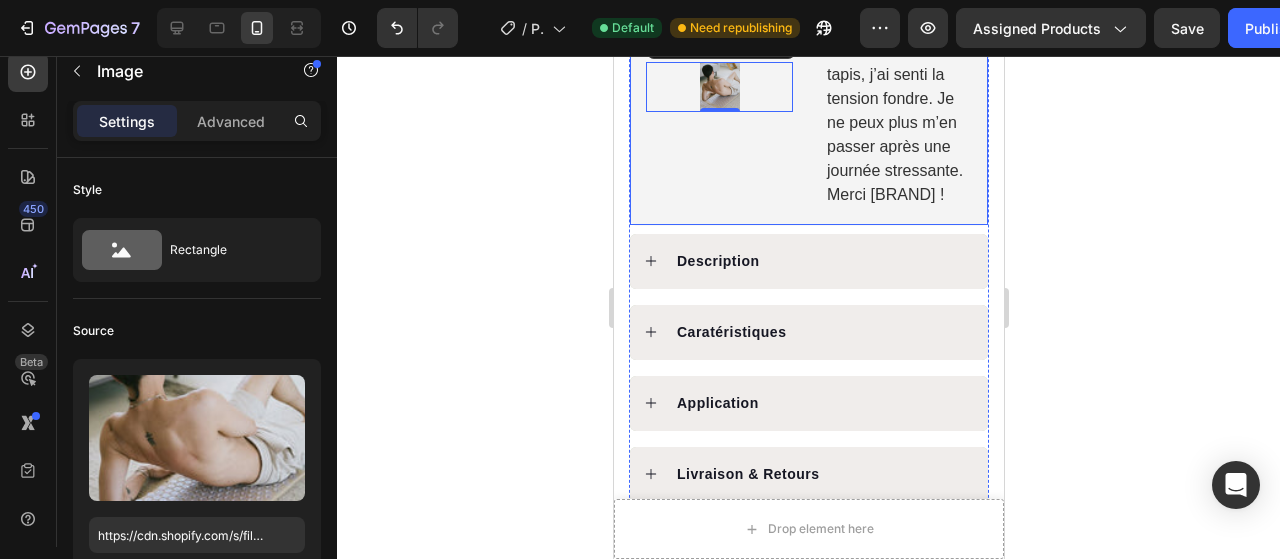 scroll, scrollTop: 1245, scrollLeft: 0, axis: vertical 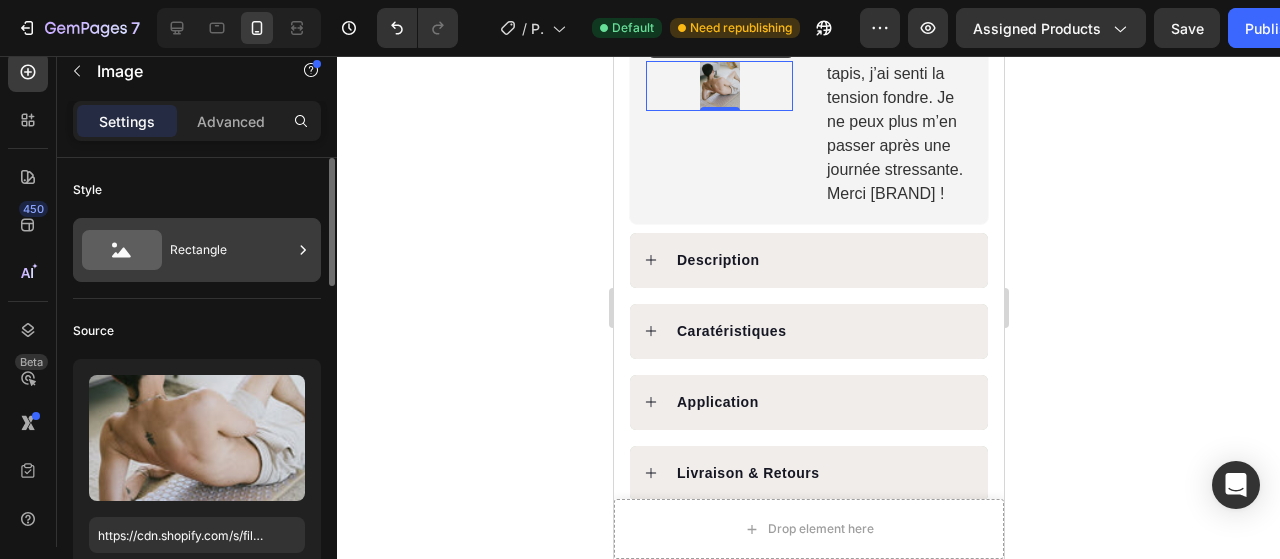 click on "Rectangle" at bounding box center [231, 250] 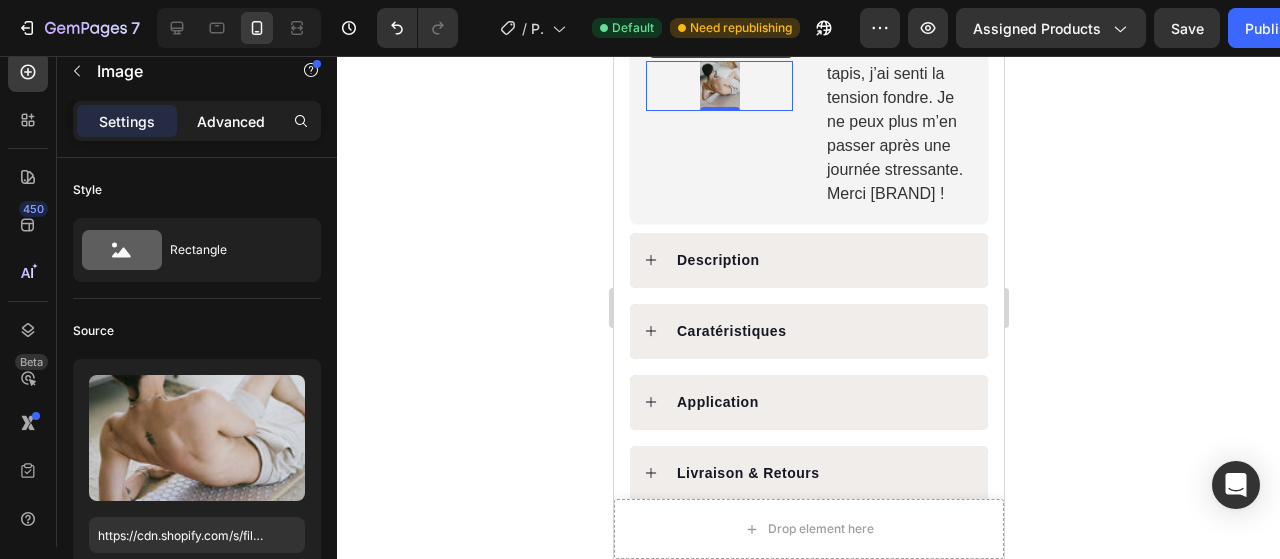 click on "Advanced" at bounding box center (231, 121) 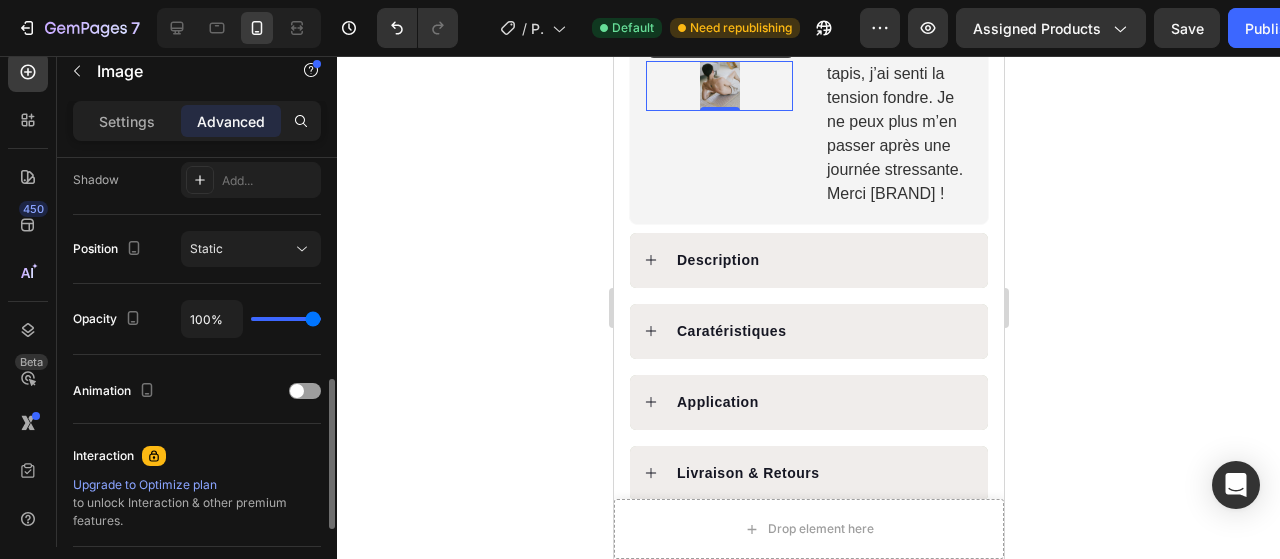 scroll, scrollTop: 666, scrollLeft: 0, axis: vertical 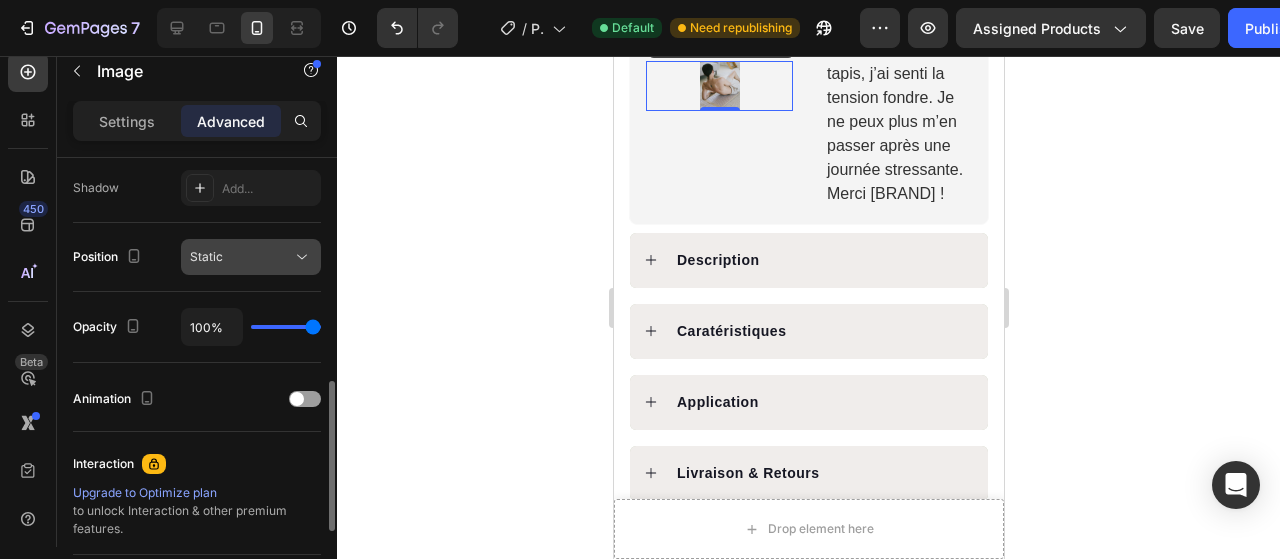 click 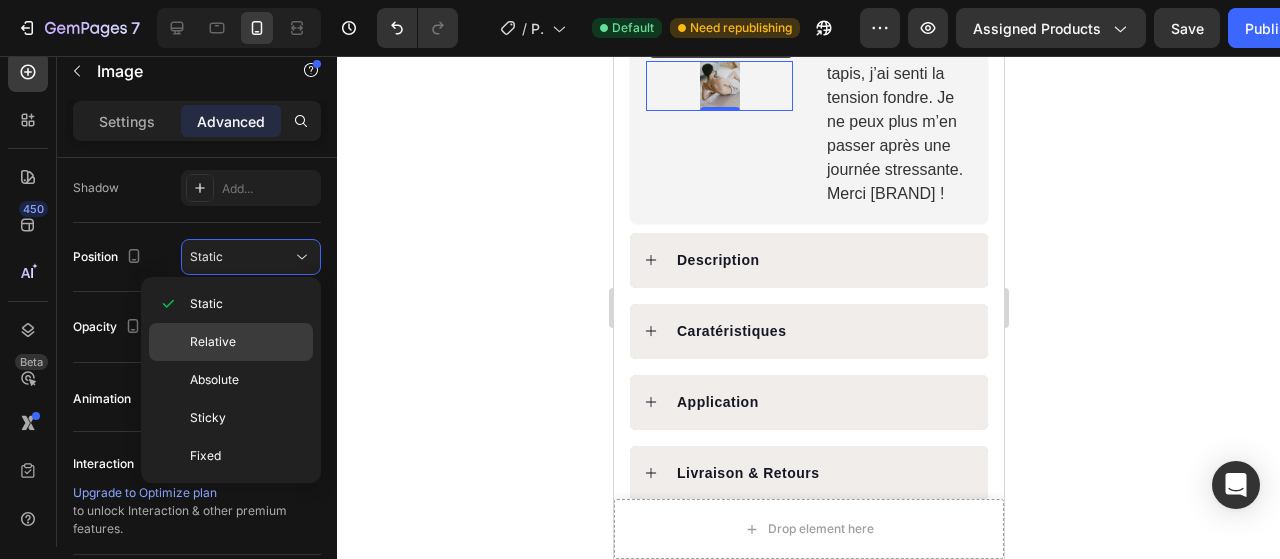 click on "Relative" 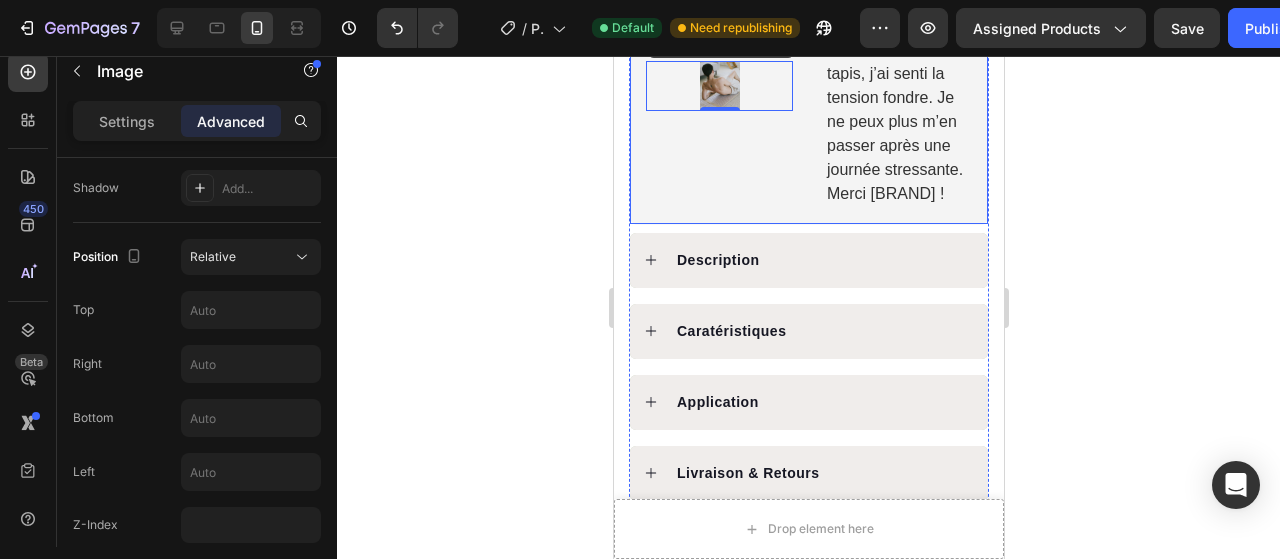 scroll, scrollTop: 1211, scrollLeft: 0, axis: vertical 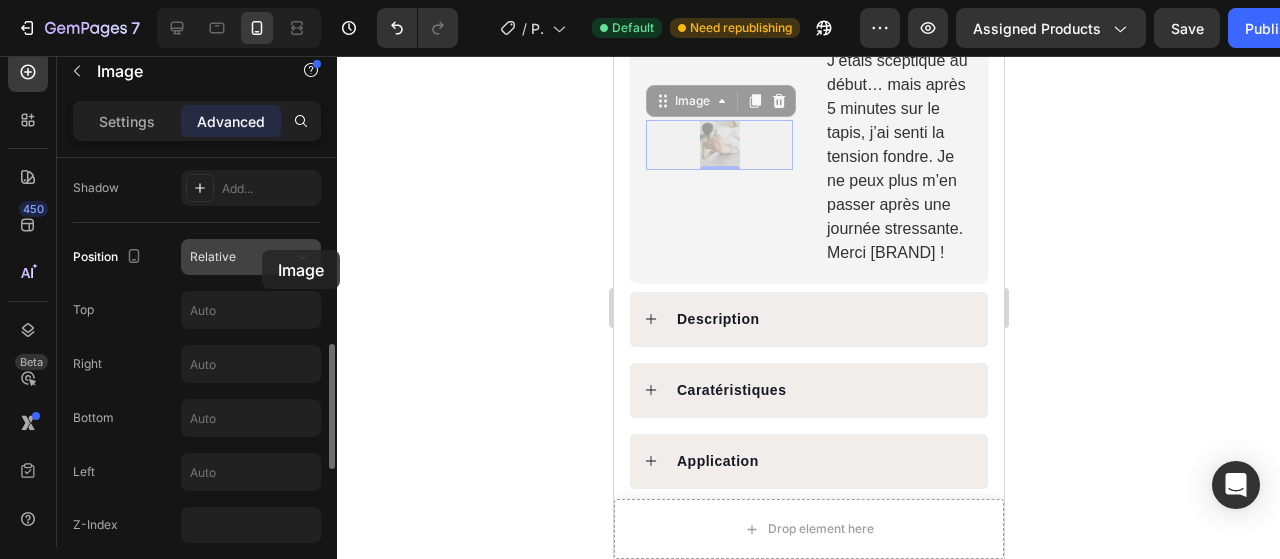 click on "Relative" at bounding box center [241, 257] 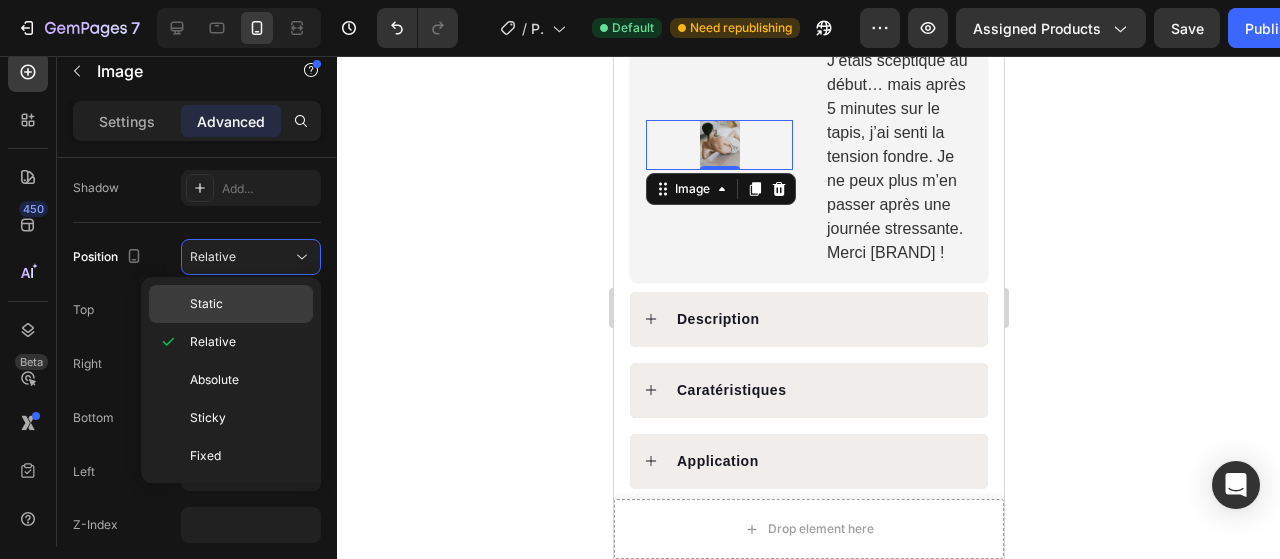 click on "Static" 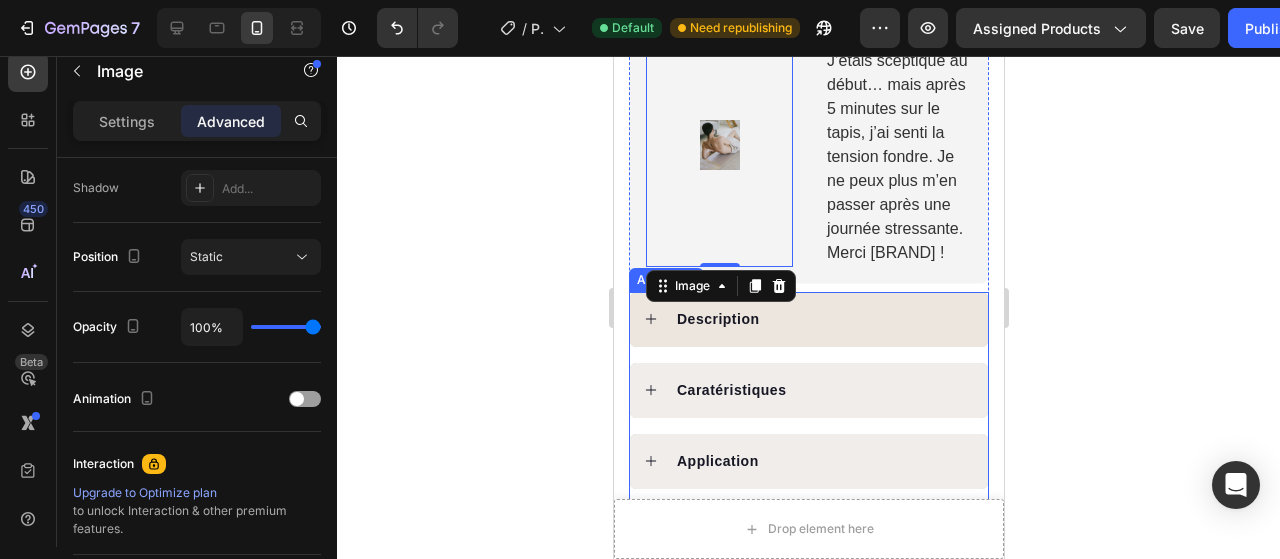 click on "Description" at bounding box center (808, 319) 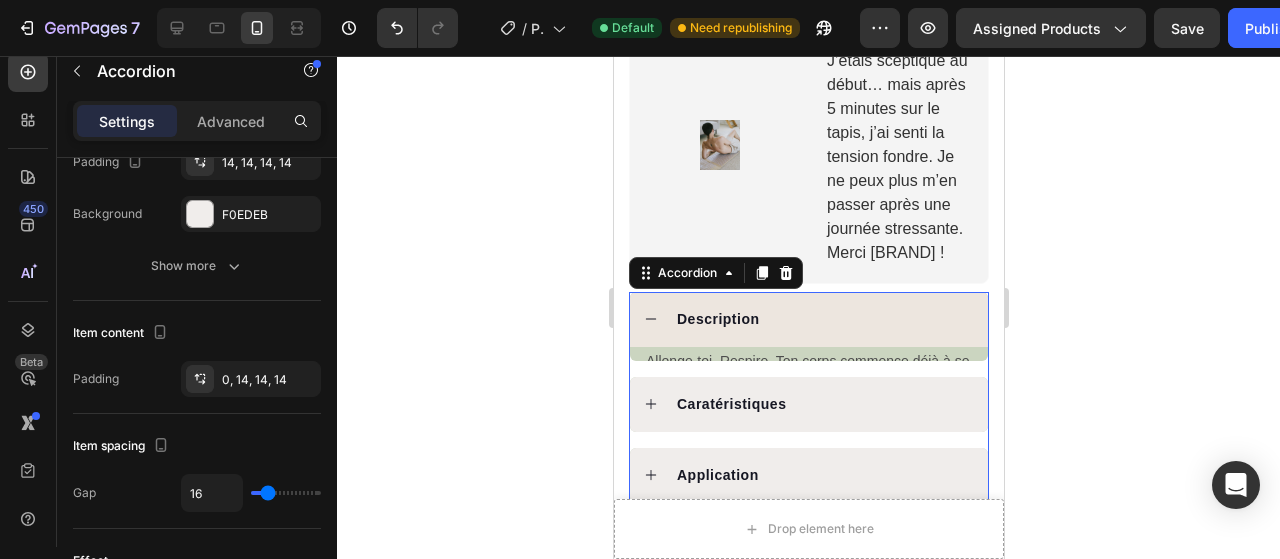 scroll, scrollTop: 0, scrollLeft: 0, axis: both 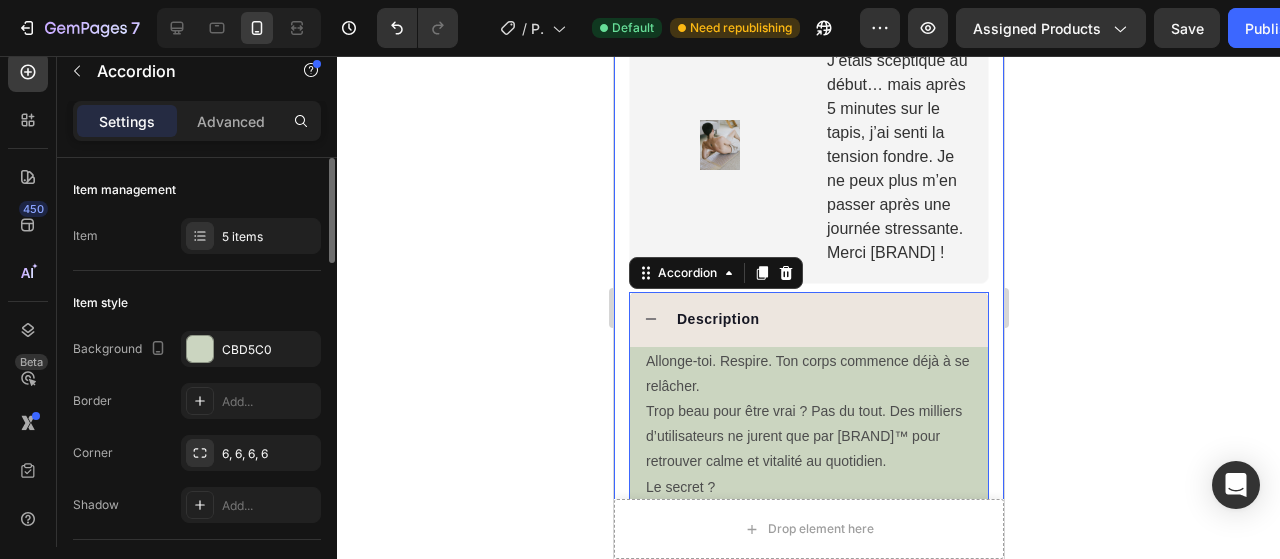 click 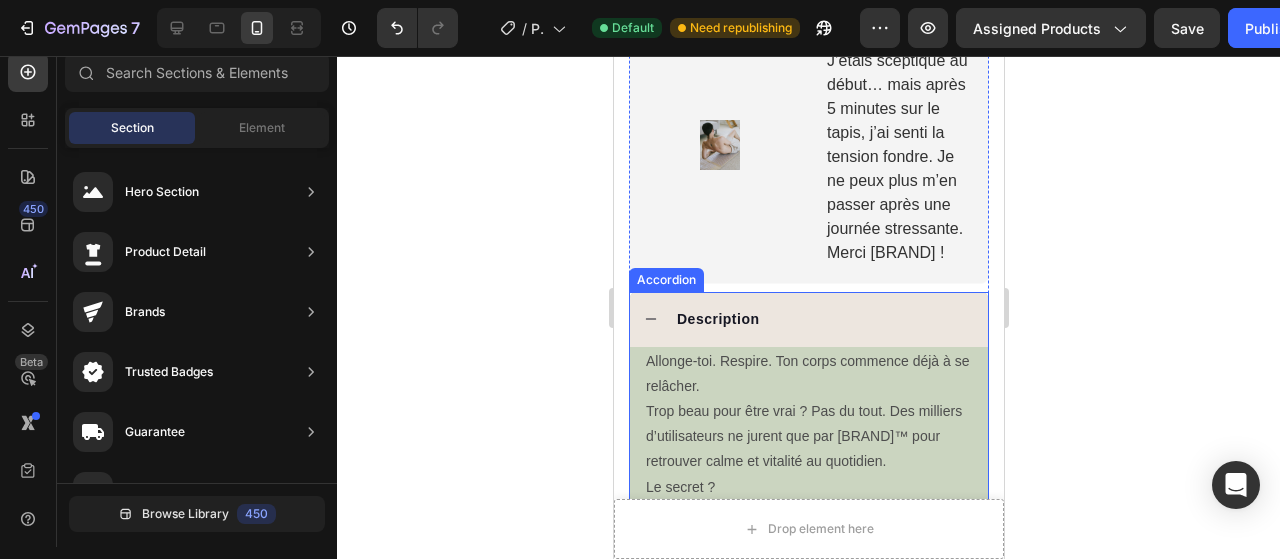 click on "Description" at bounding box center (808, 319) 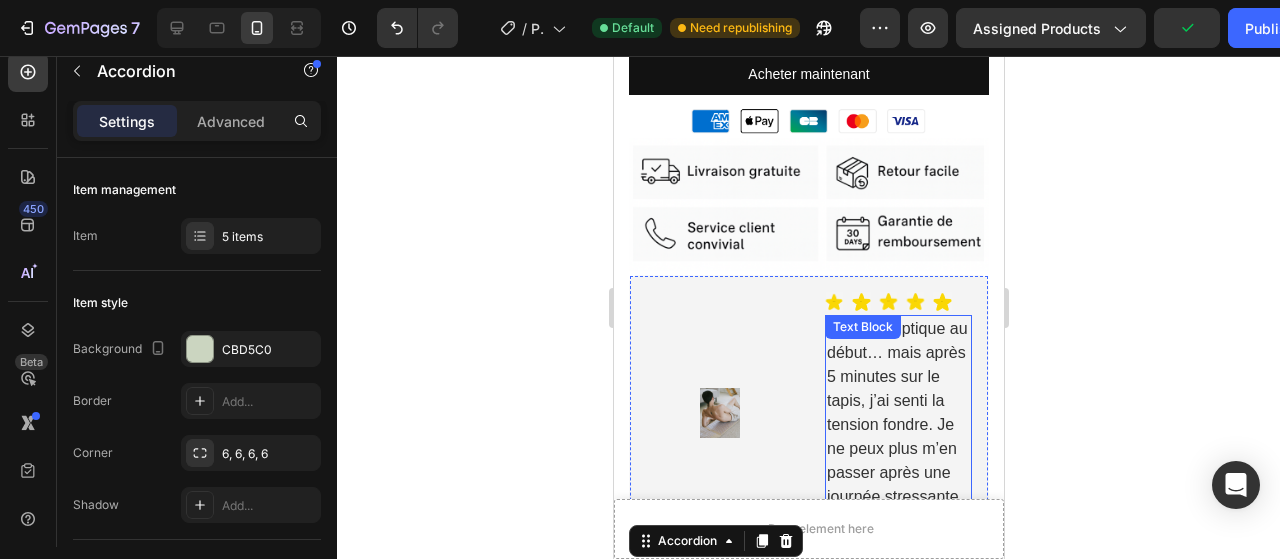 scroll, scrollTop: 916, scrollLeft: 0, axis: vertical 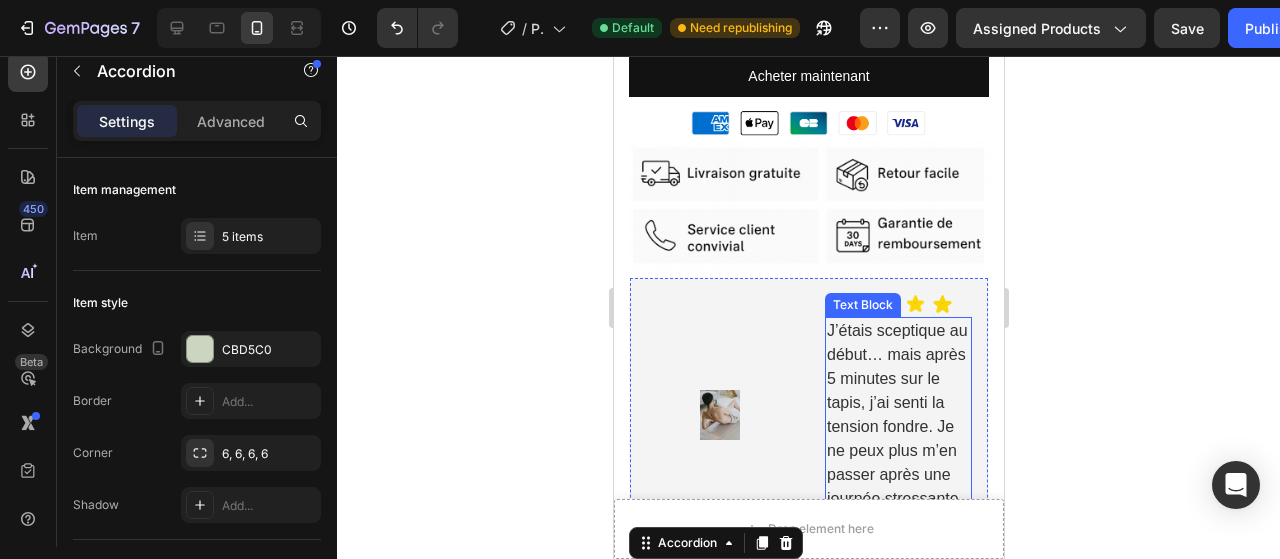 click on "J’étais sceptique au début… mais après 5 minutes sur le tapis, j’ai senti la tension fondre. Je ne peux plus m’en passer après une journée stressante. Merci [BRAND] !" at bounding box center [897, 427] 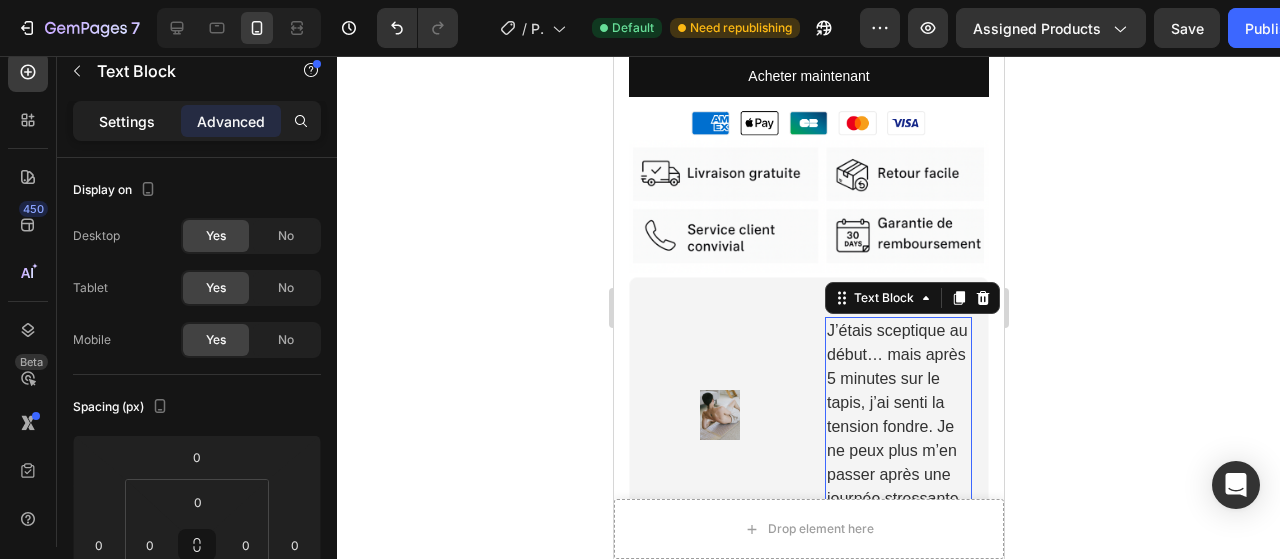 click on "Settings" at bounding box center (127, 121) 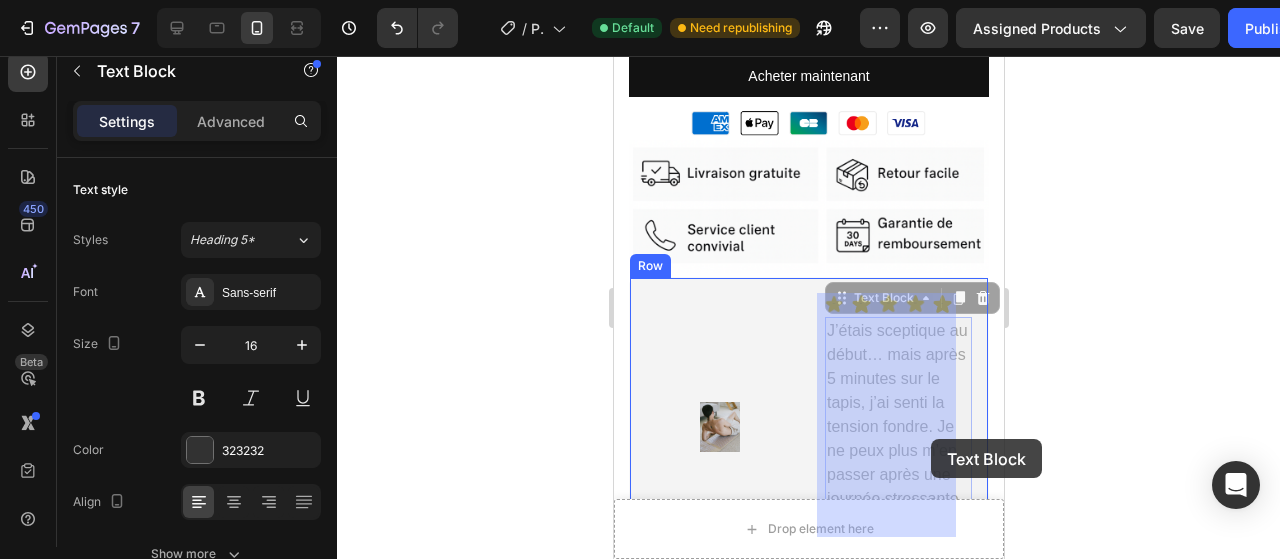 drag, startPoint x: 819, startPoint y: 311, endPoint x: 927, endPoint y: 437, distance: 165.9518 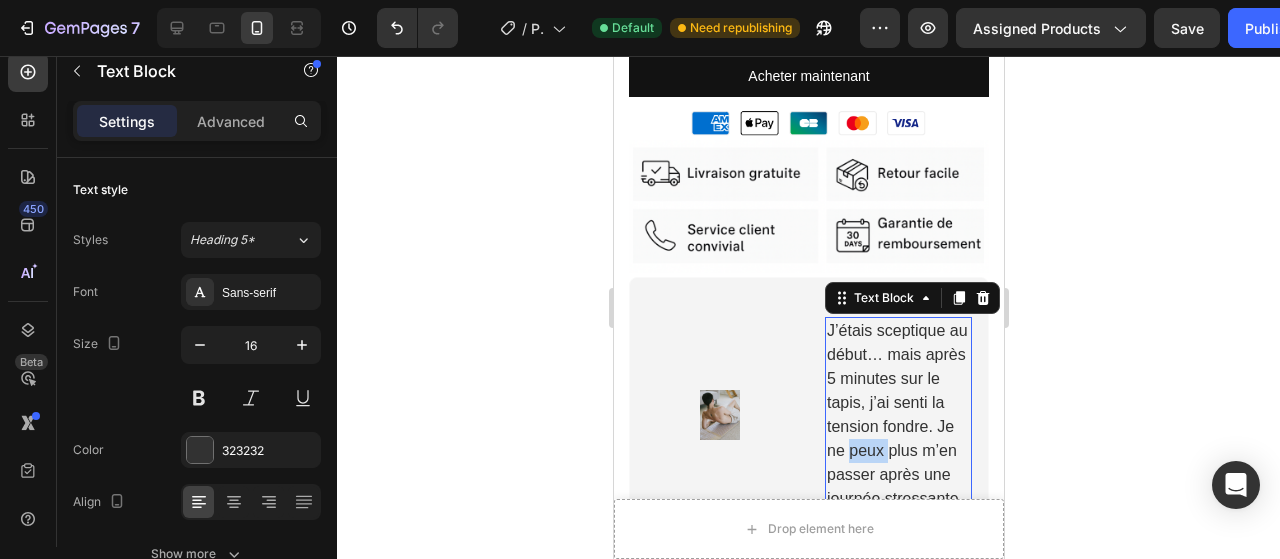 click on "J’étais sceptique au début… mais après 5 minutes sur le tapis, j’ai senti la tension fondre. Je ne peux plus m’en passer après une journée stressante. Merci [BRAND] !" at bounding box center [897, 427] 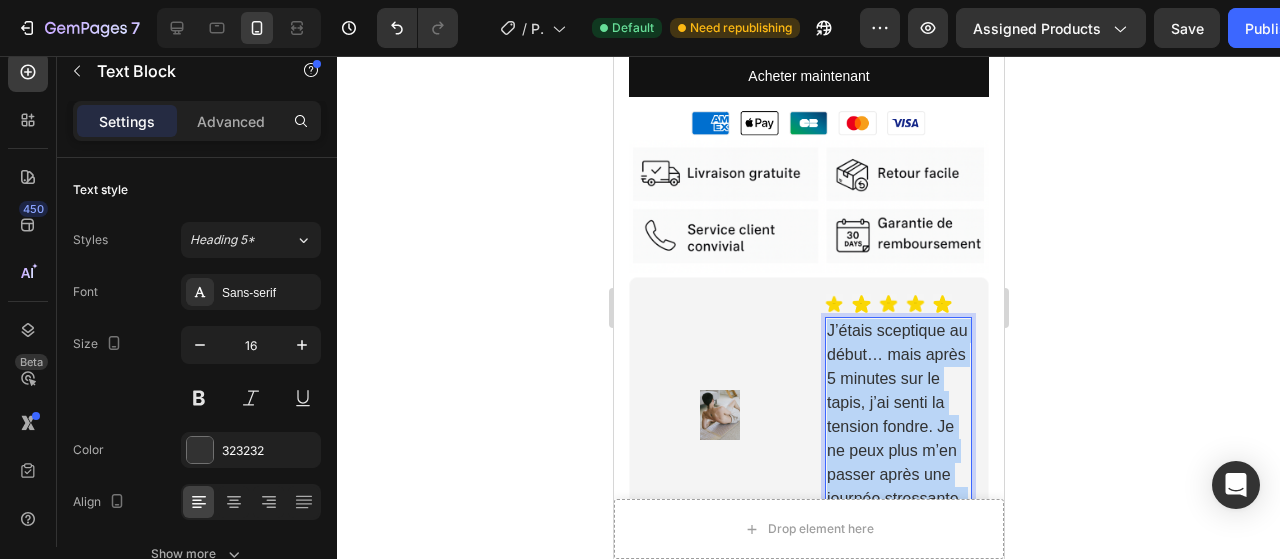 click on "J’étais sceptique au début… mais après 5 minutes sur le tapis, j’ai senti la tension fondre. Je ne peux plus m’en passer après une journée stressante. Merci [BRAND] !" at bounding box center [897, 427] 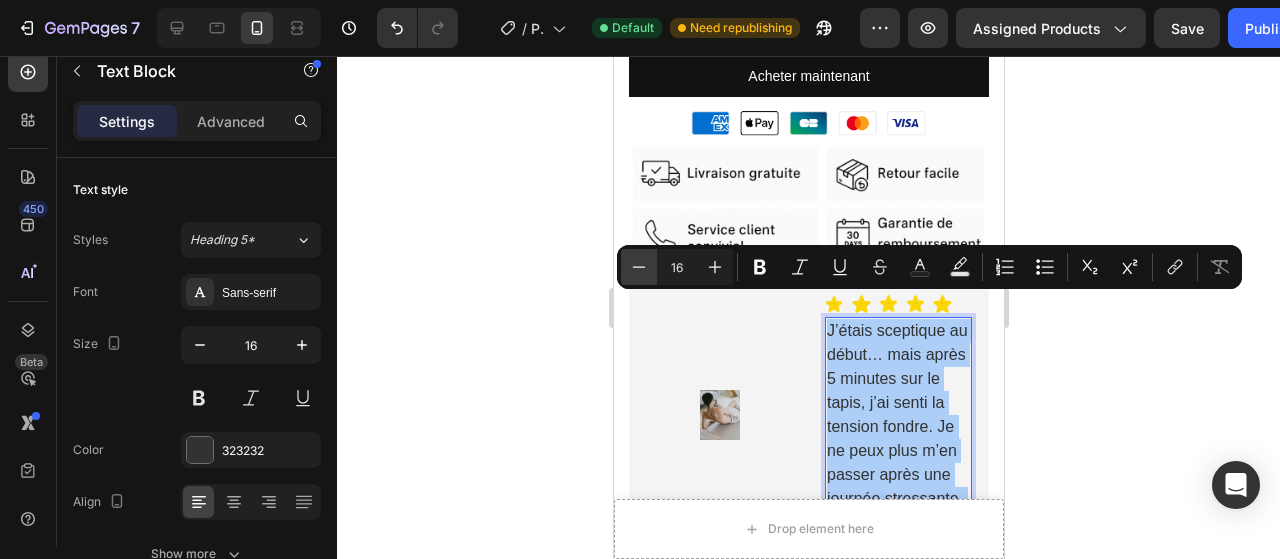 click 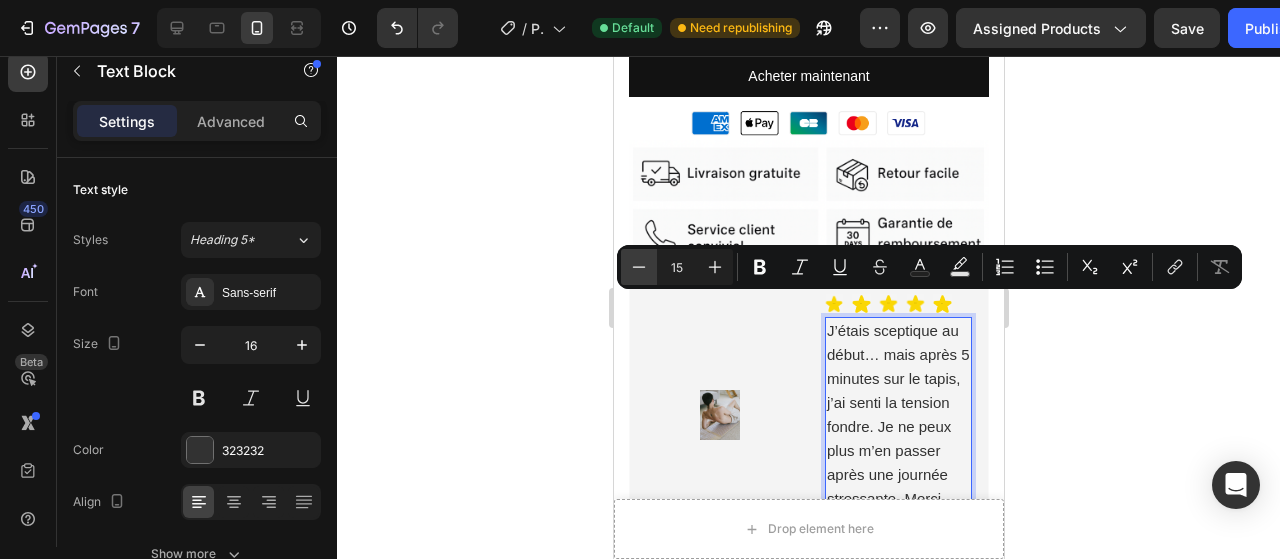 click 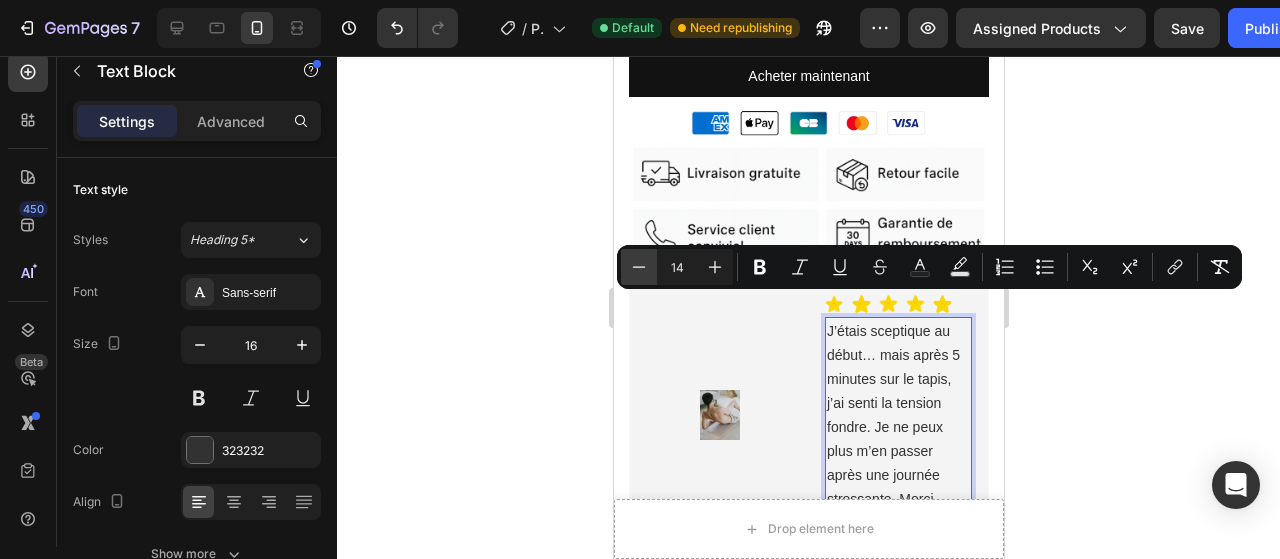 click 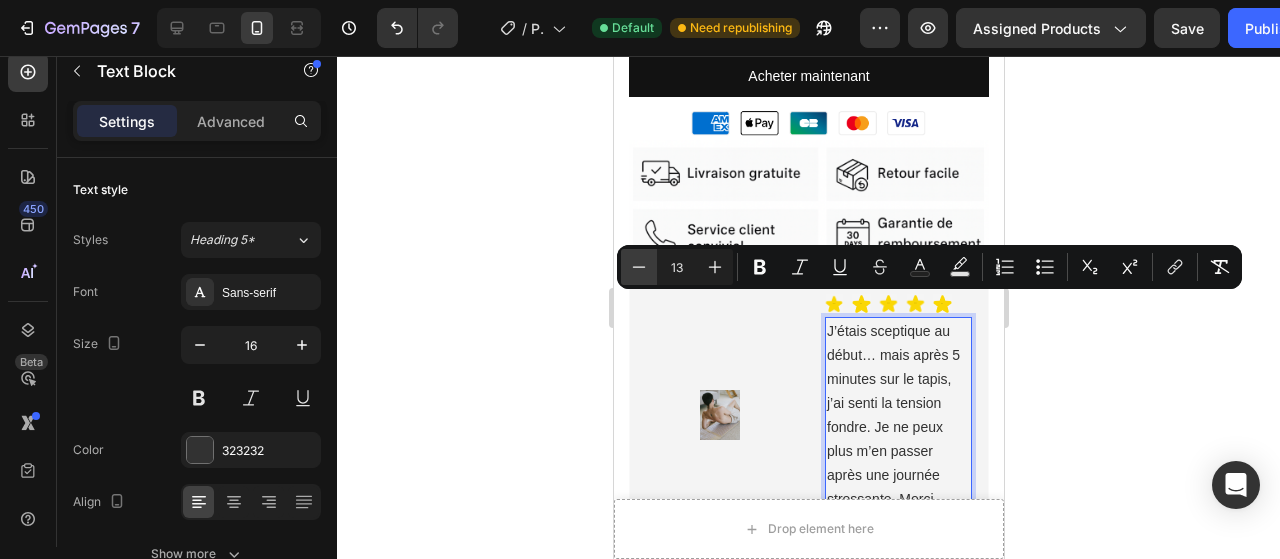click 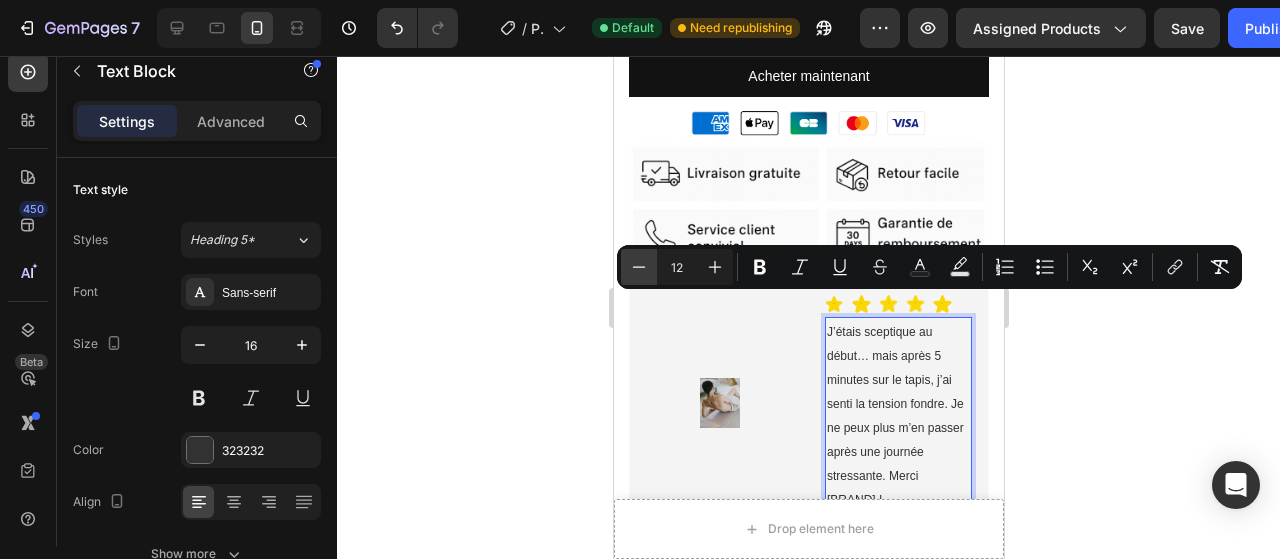 click 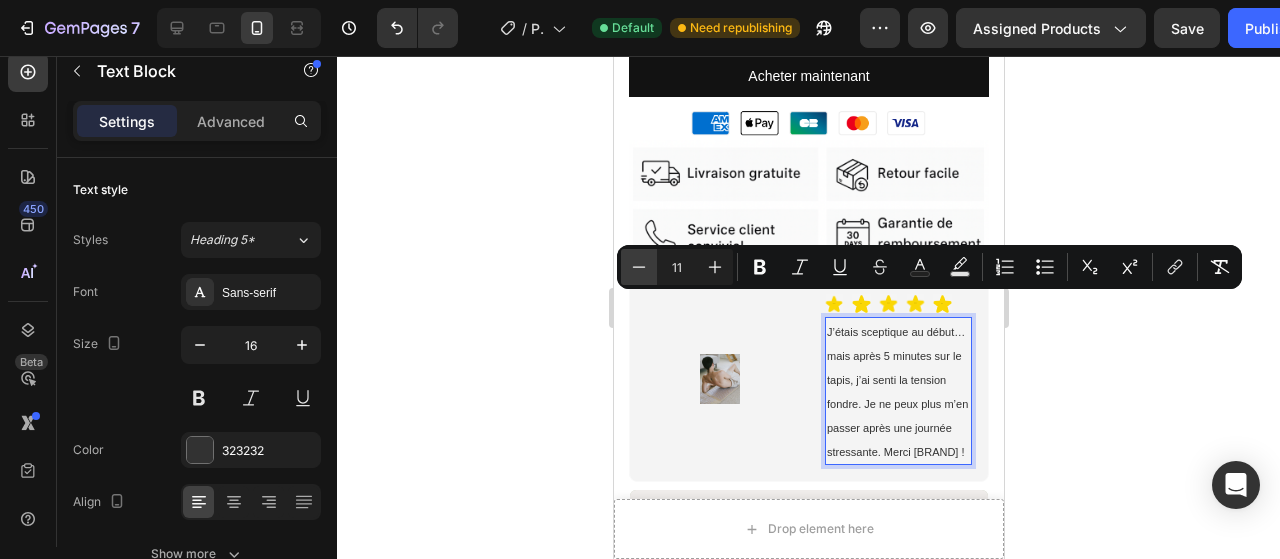 click 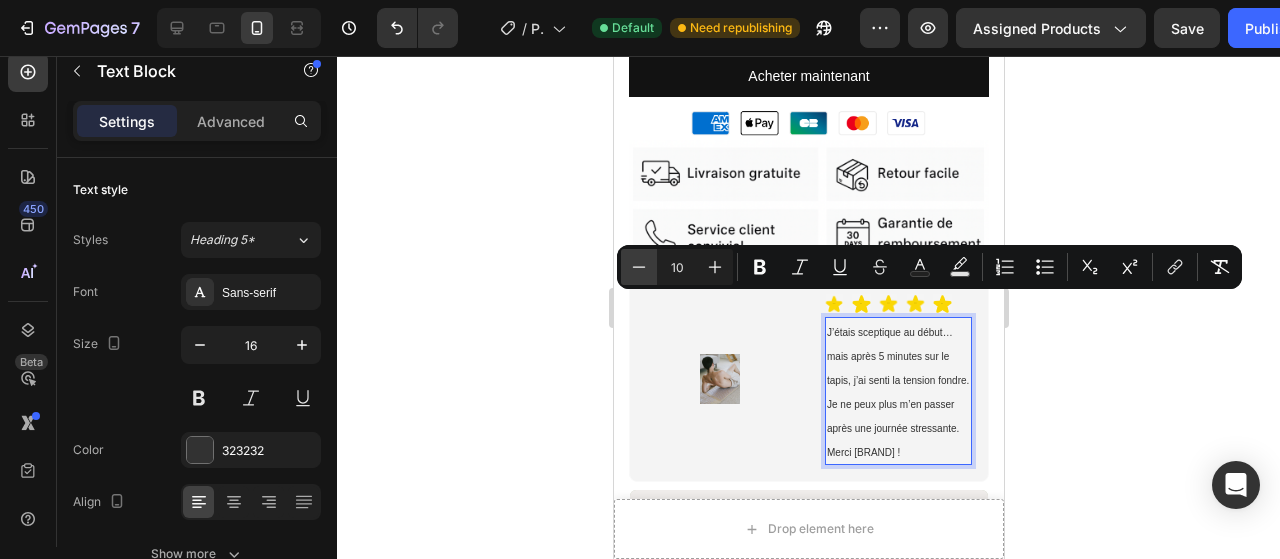 click 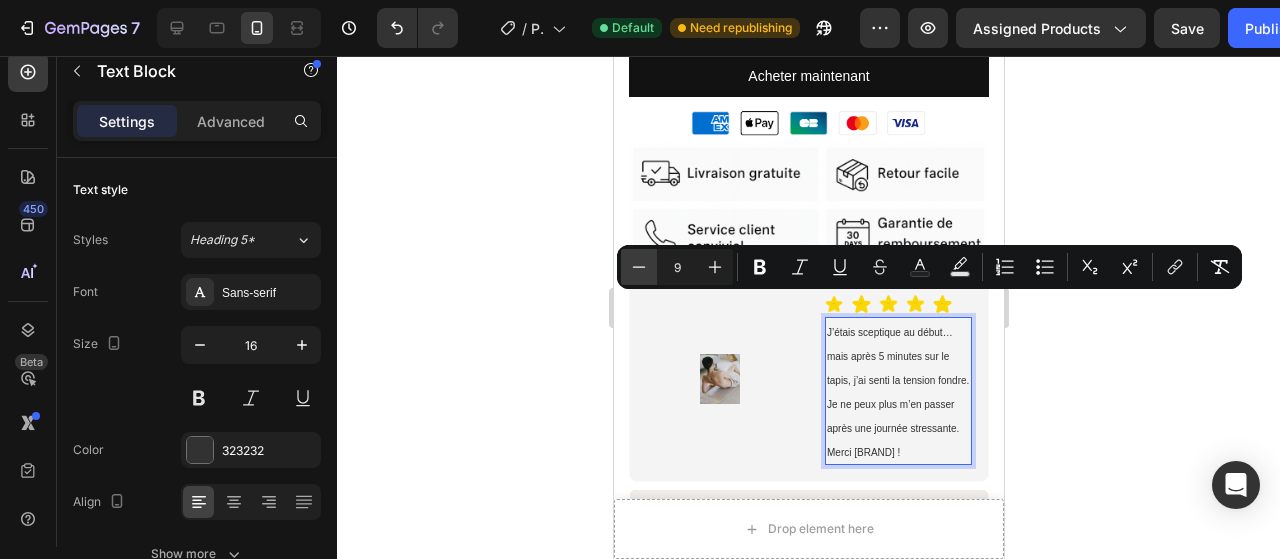 click 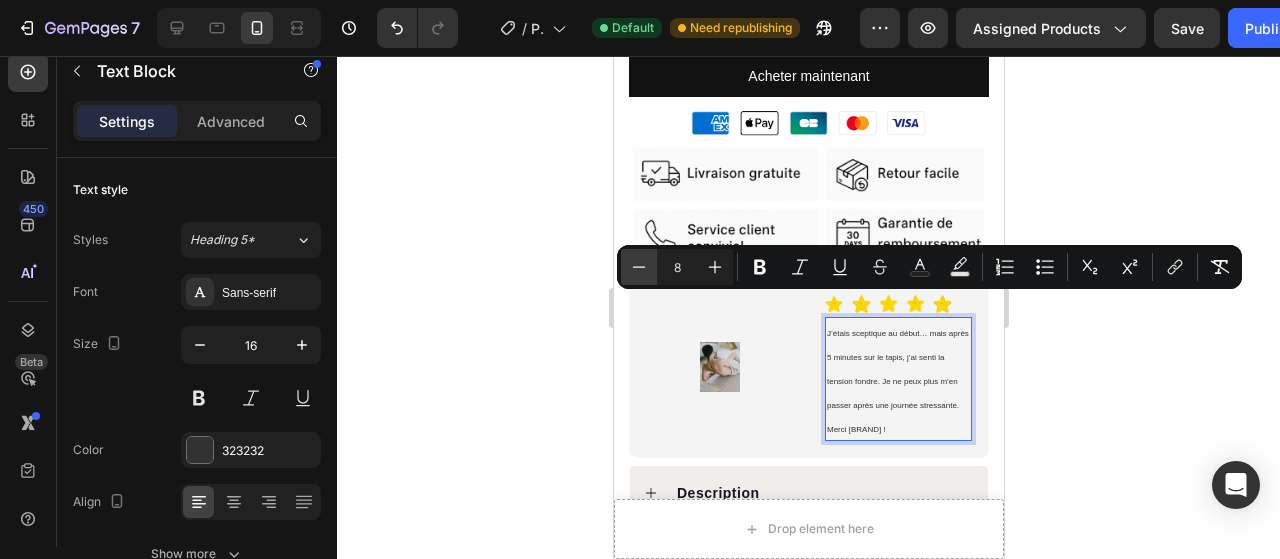 click 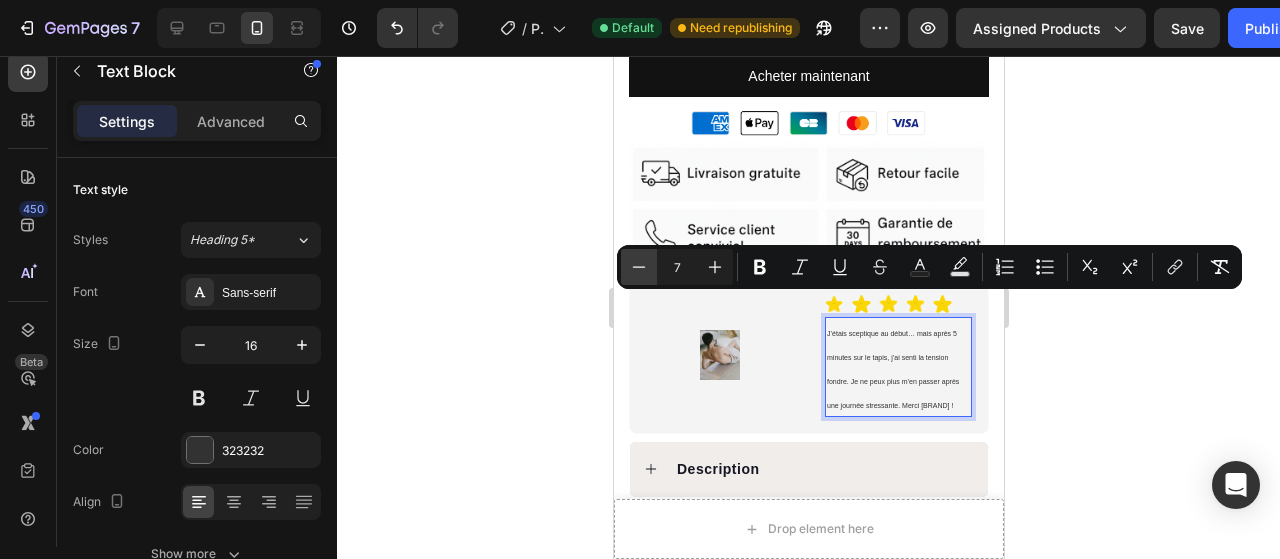 click 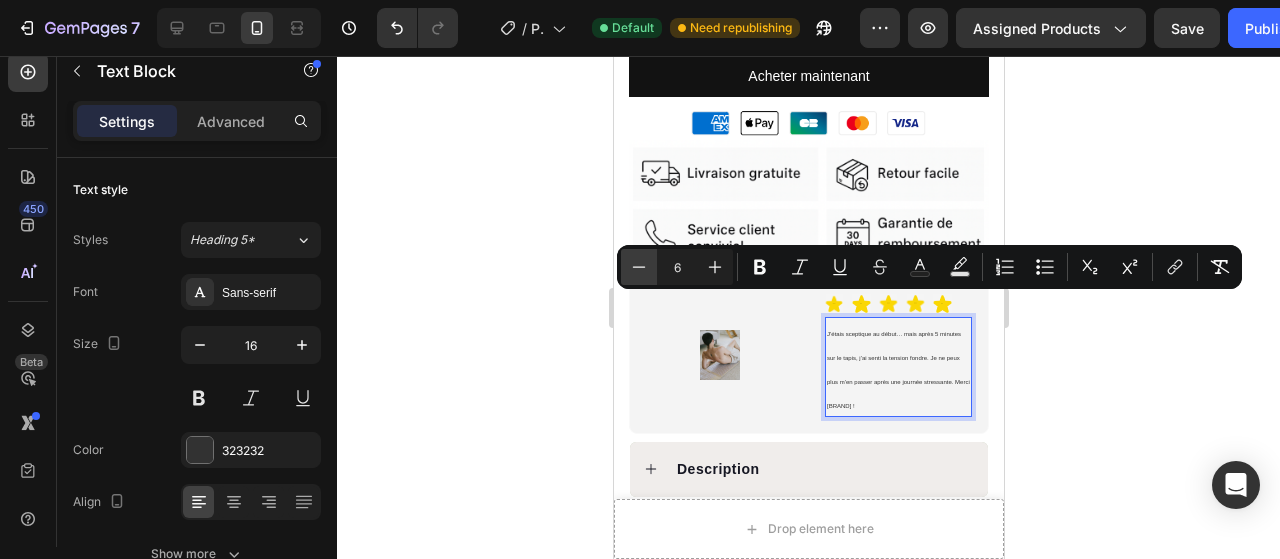click 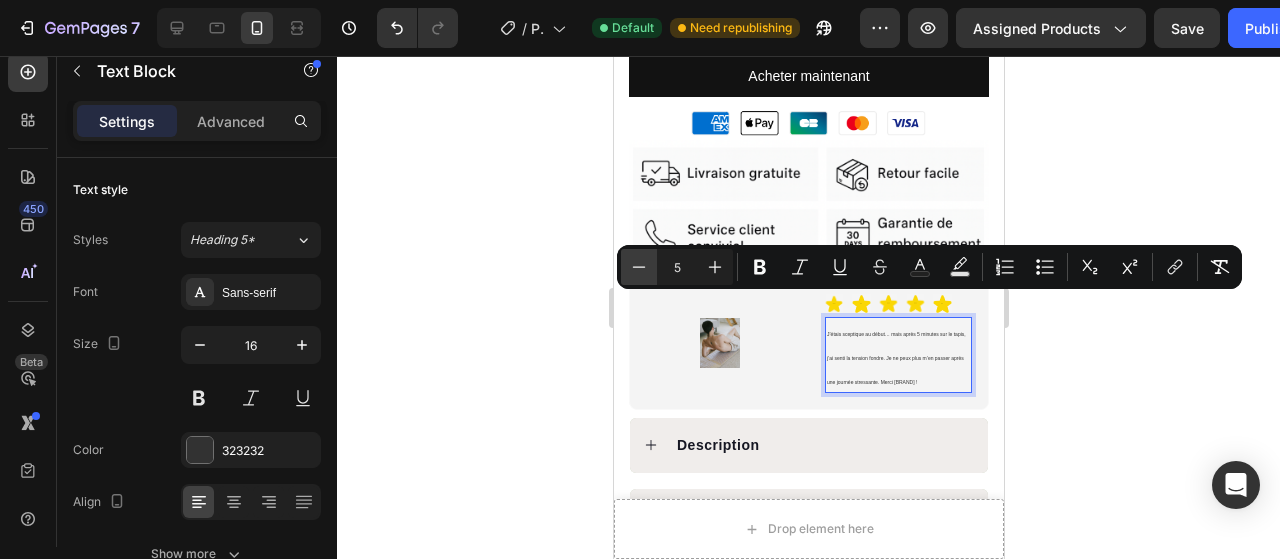 click 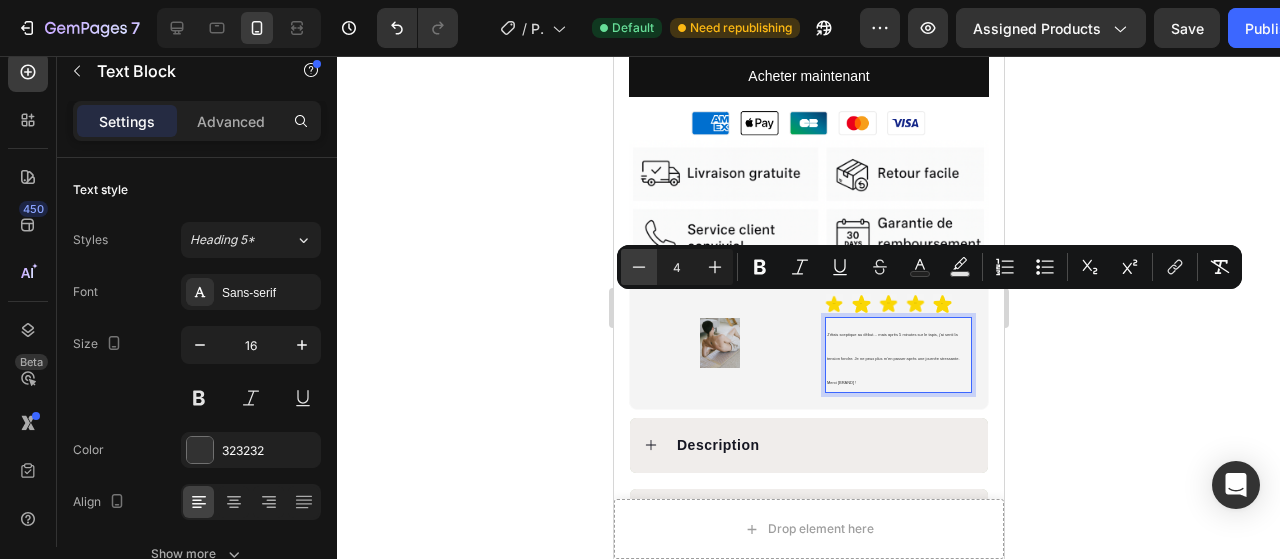 click 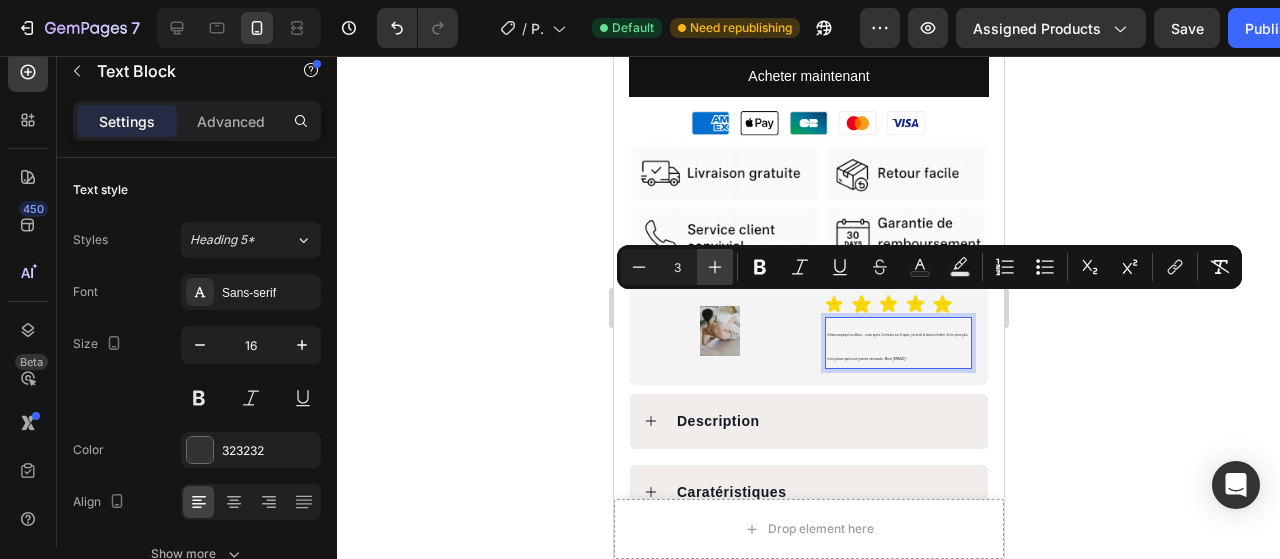 click 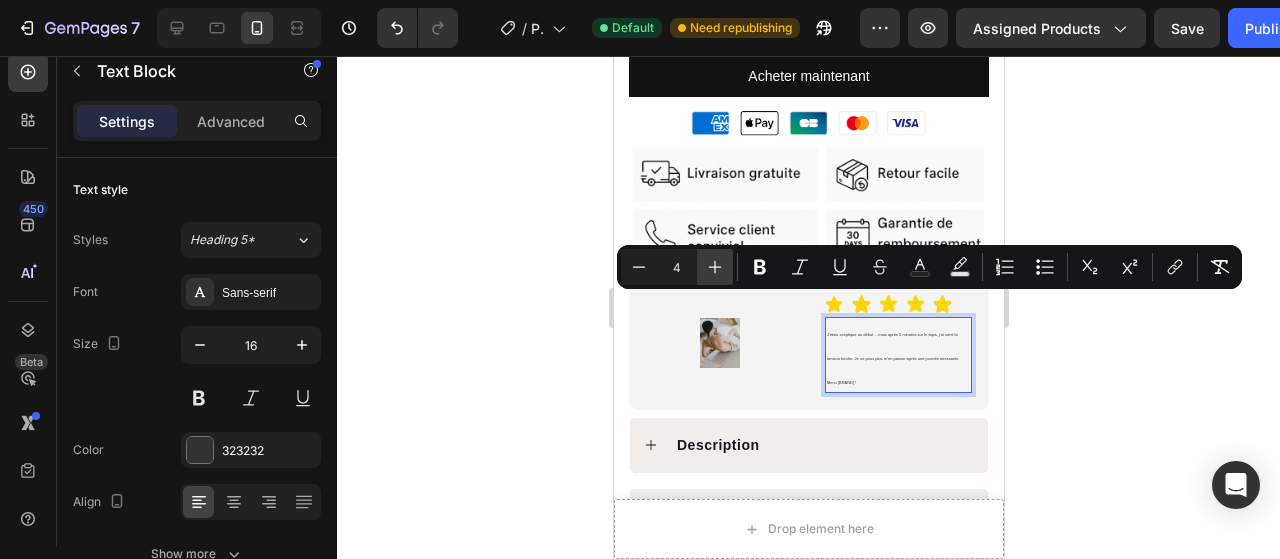 click 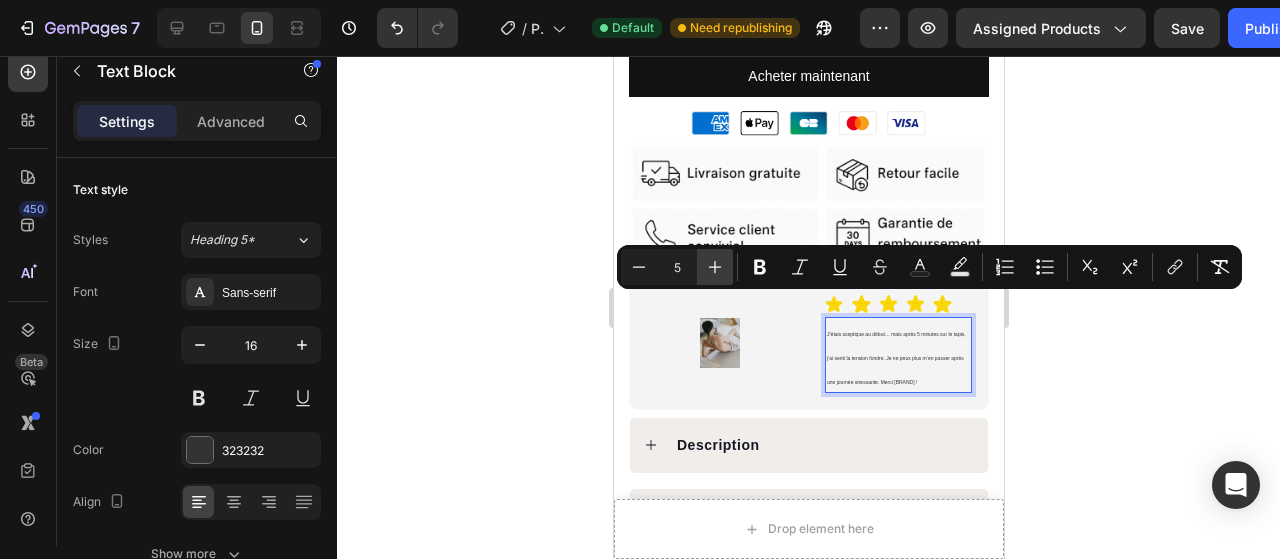 click 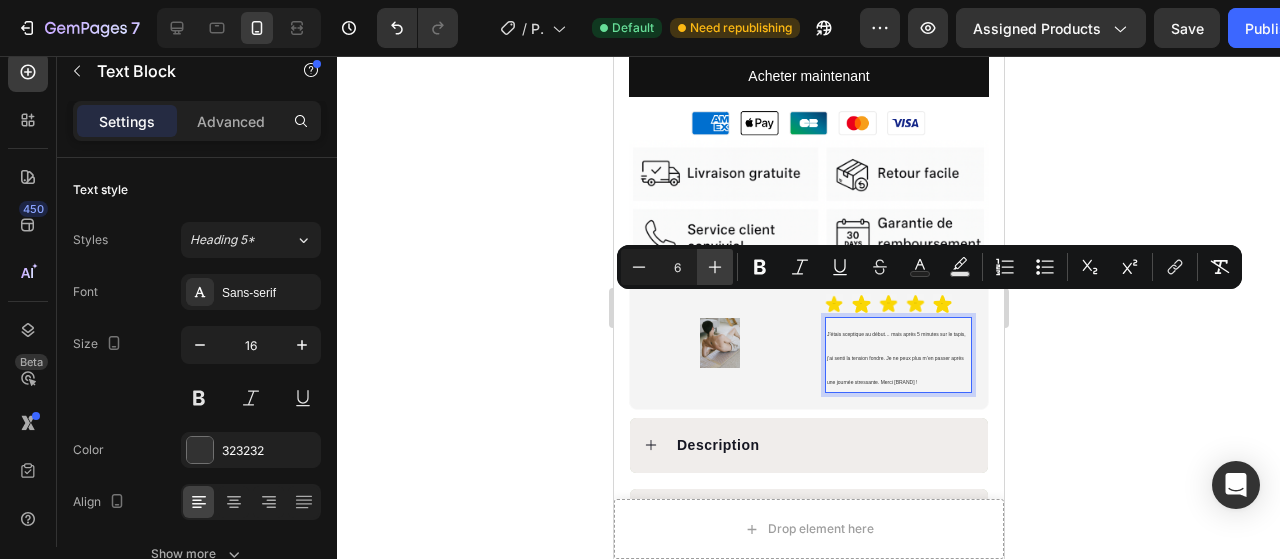 click 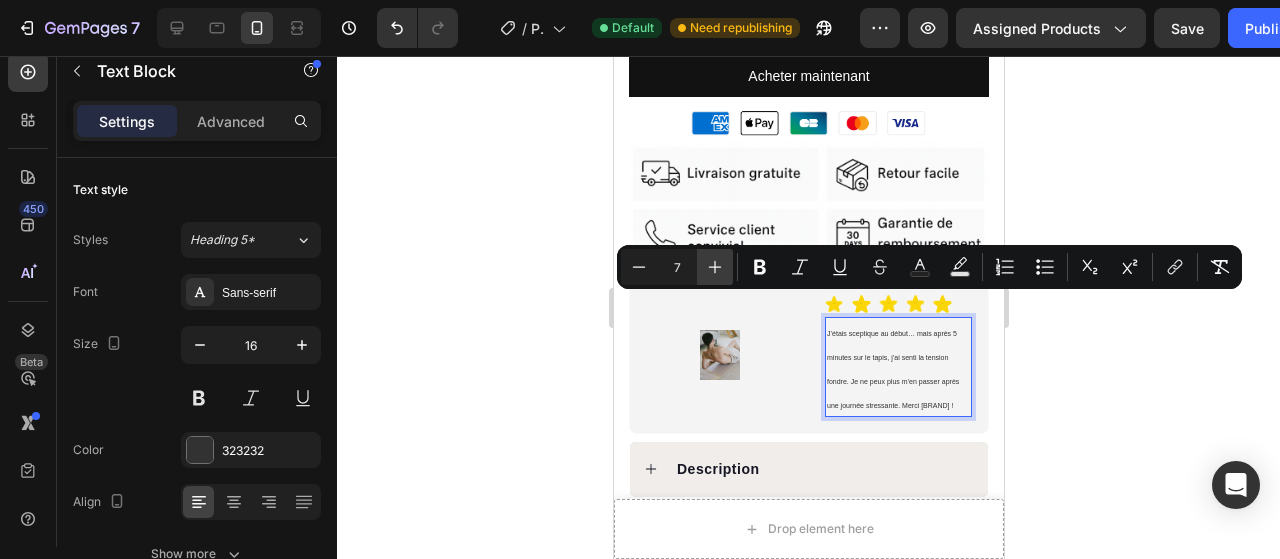 click 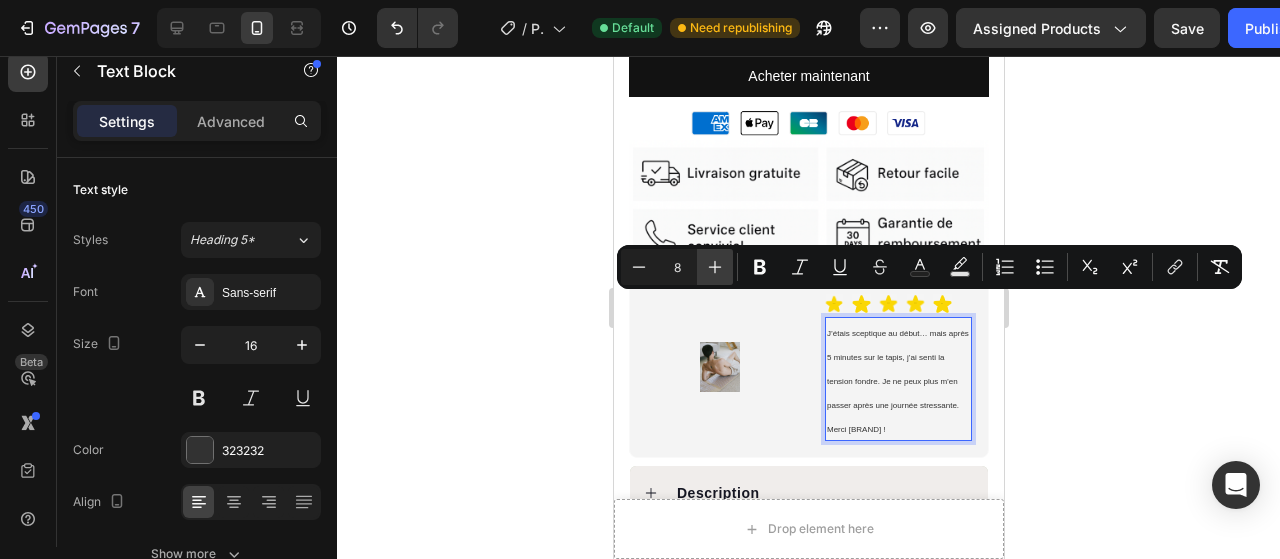 click 